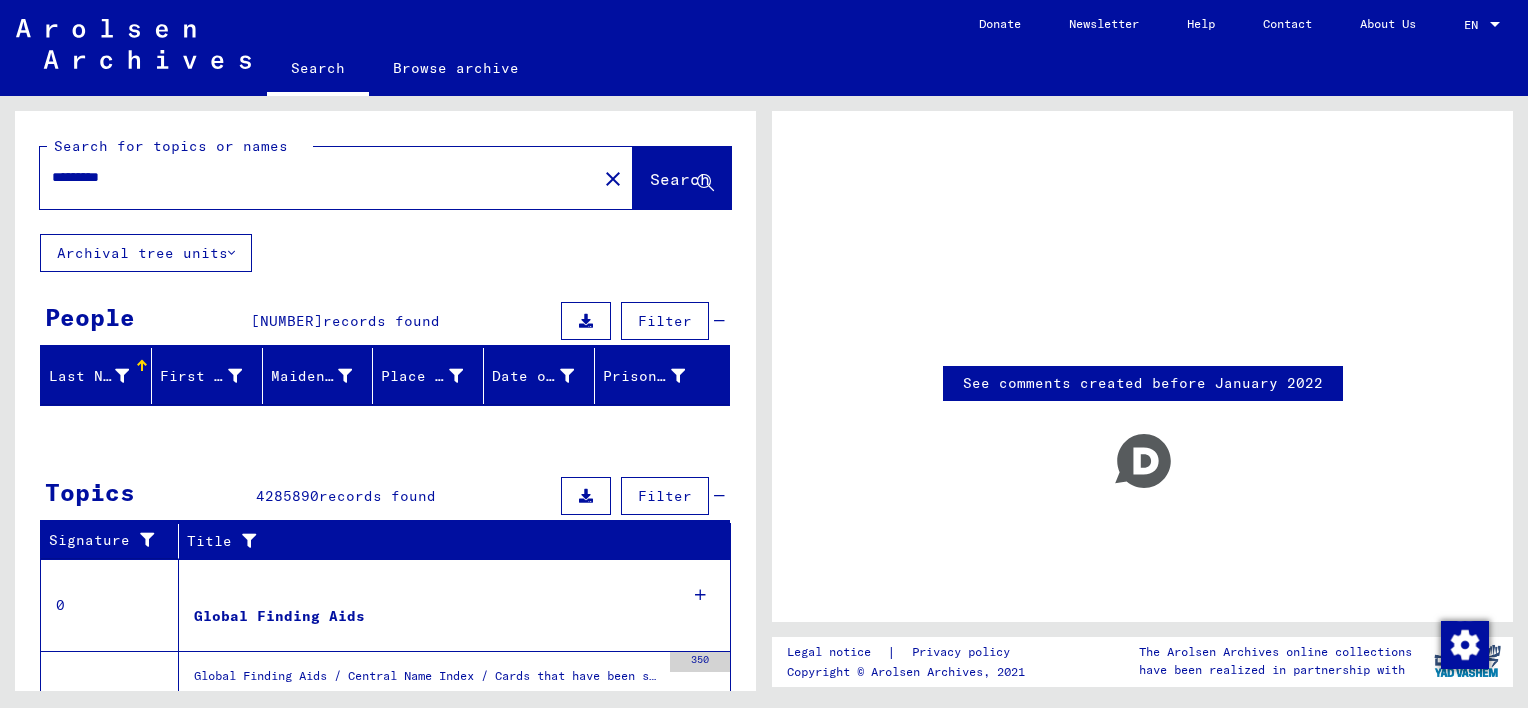 scroll, scrollTop: 0, scrollLeft: 0, axis: both 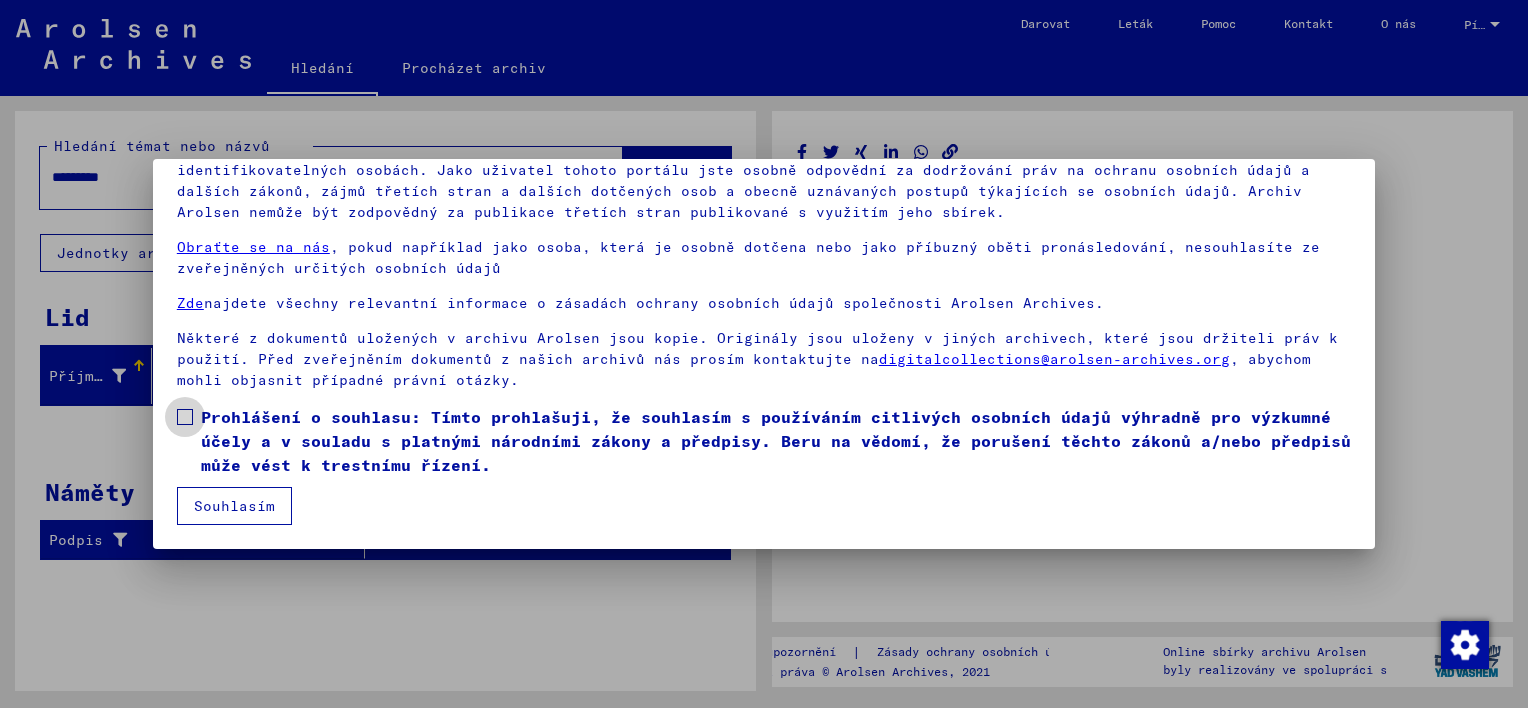 click at bounding box center [185, 417] 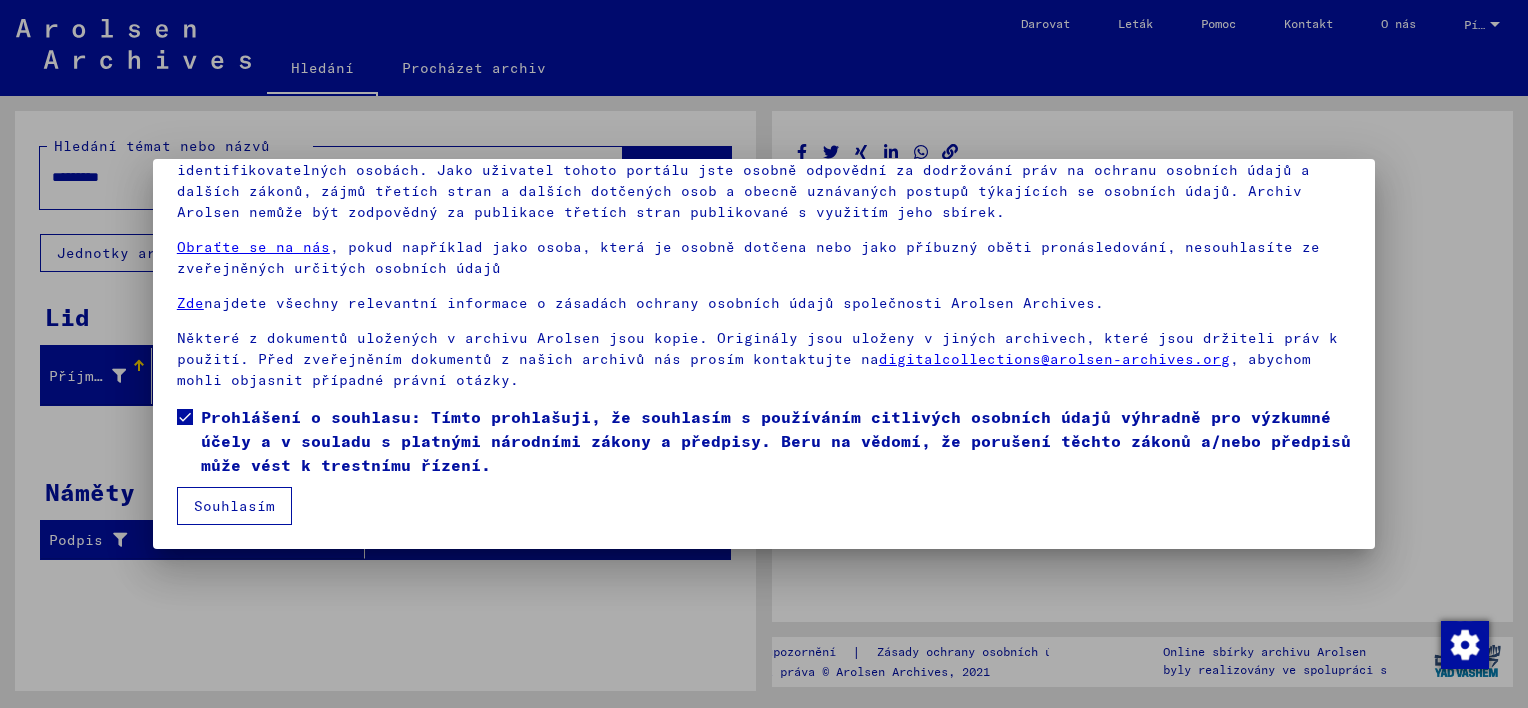 click on "Souhlasím" at bounding box center (234, 506) 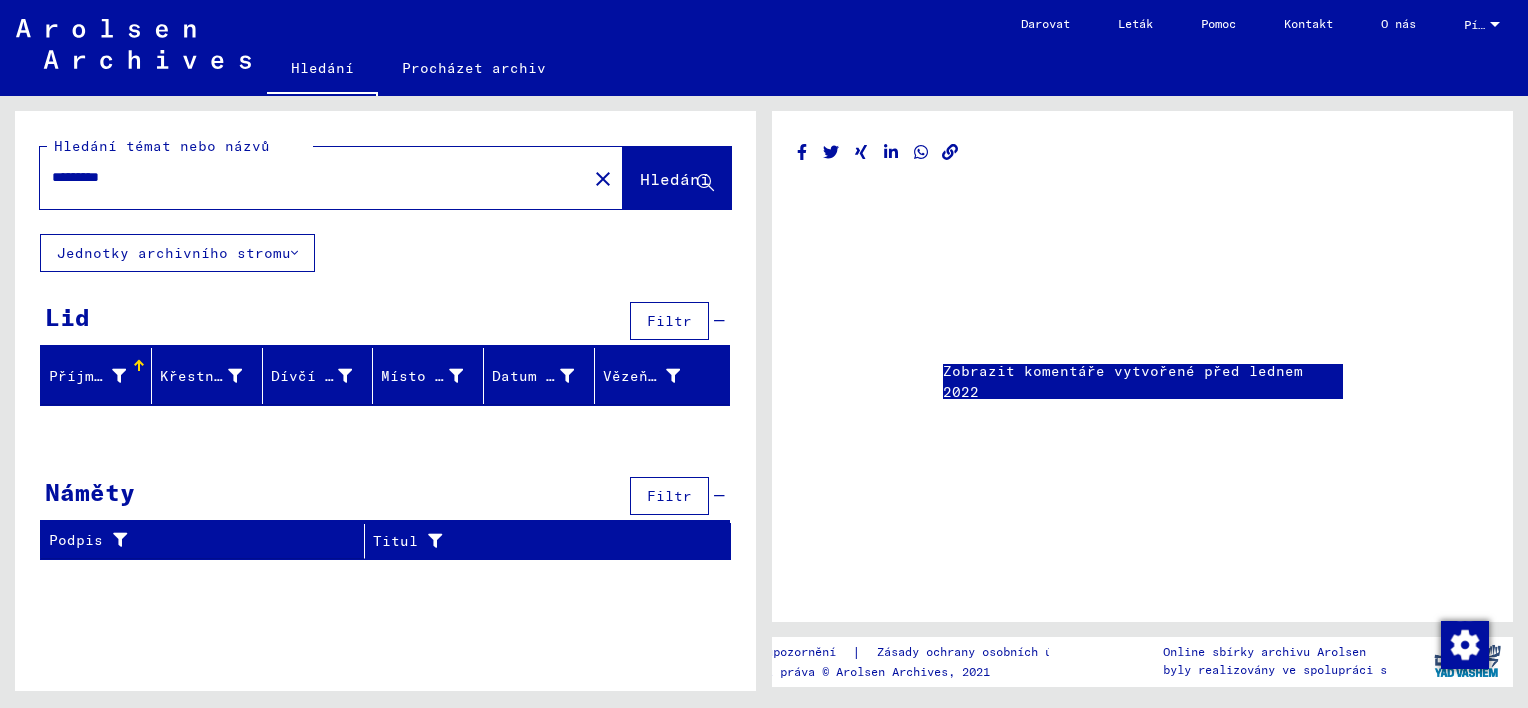 click on "*********" at bounding box center [313, 177] 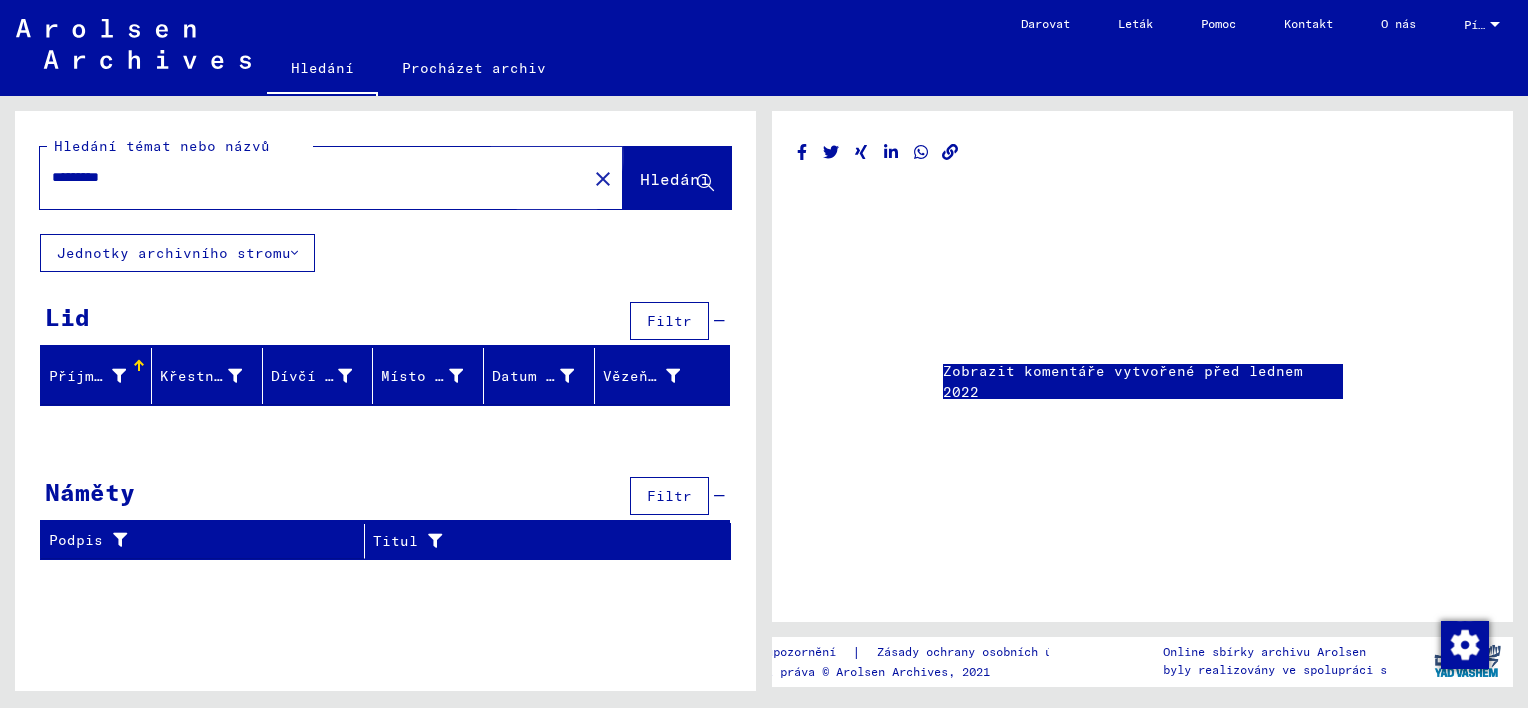 click on "Hledání" 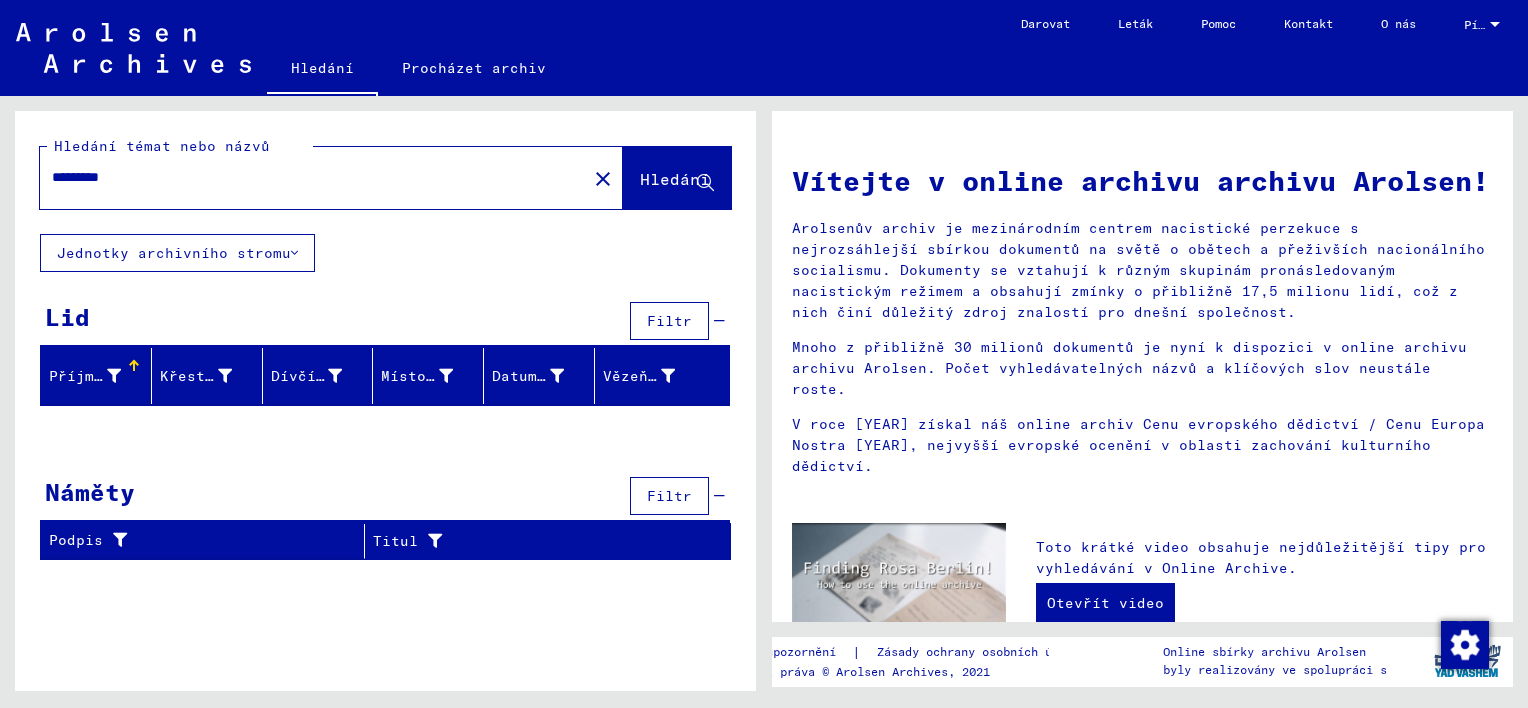 type 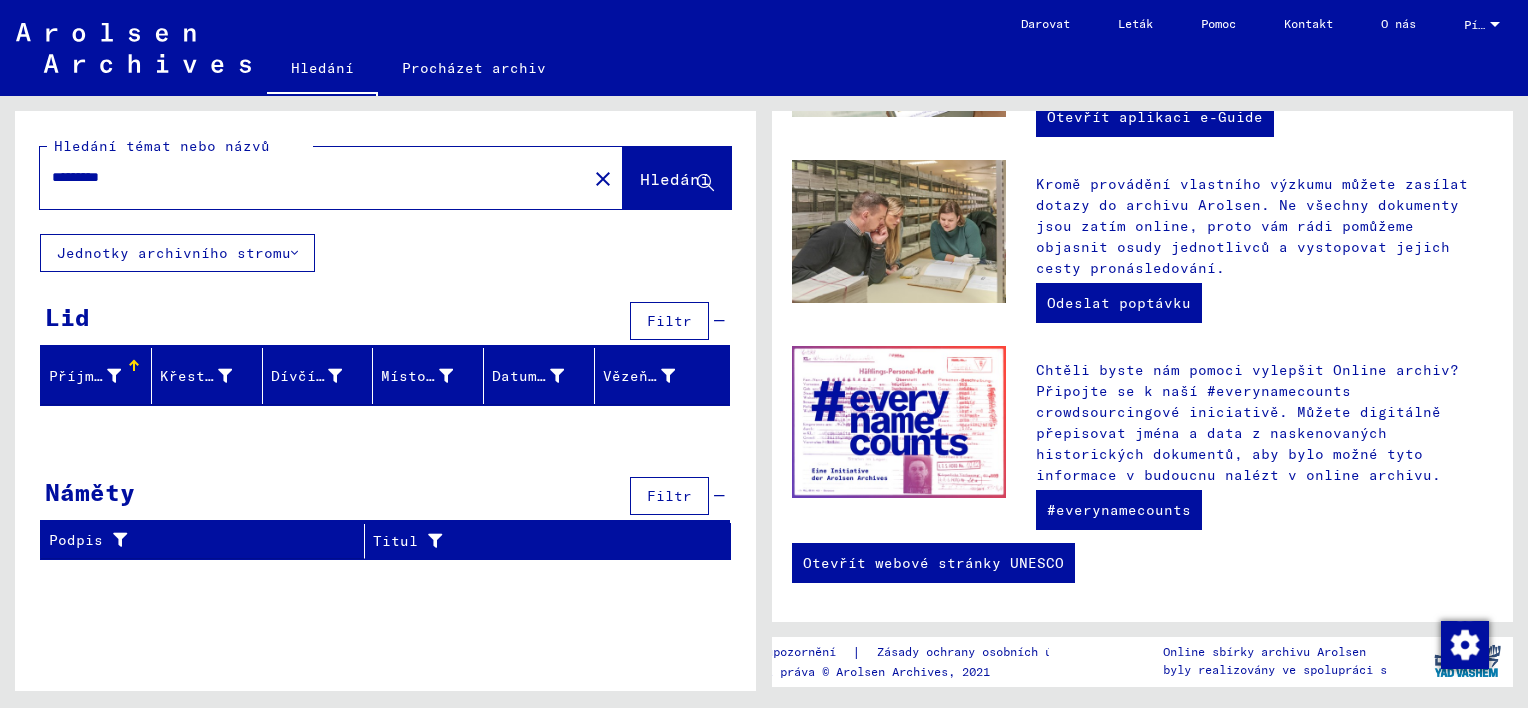 scroll, scrollTop: 698, scrollLeft: 0, axis: vertical 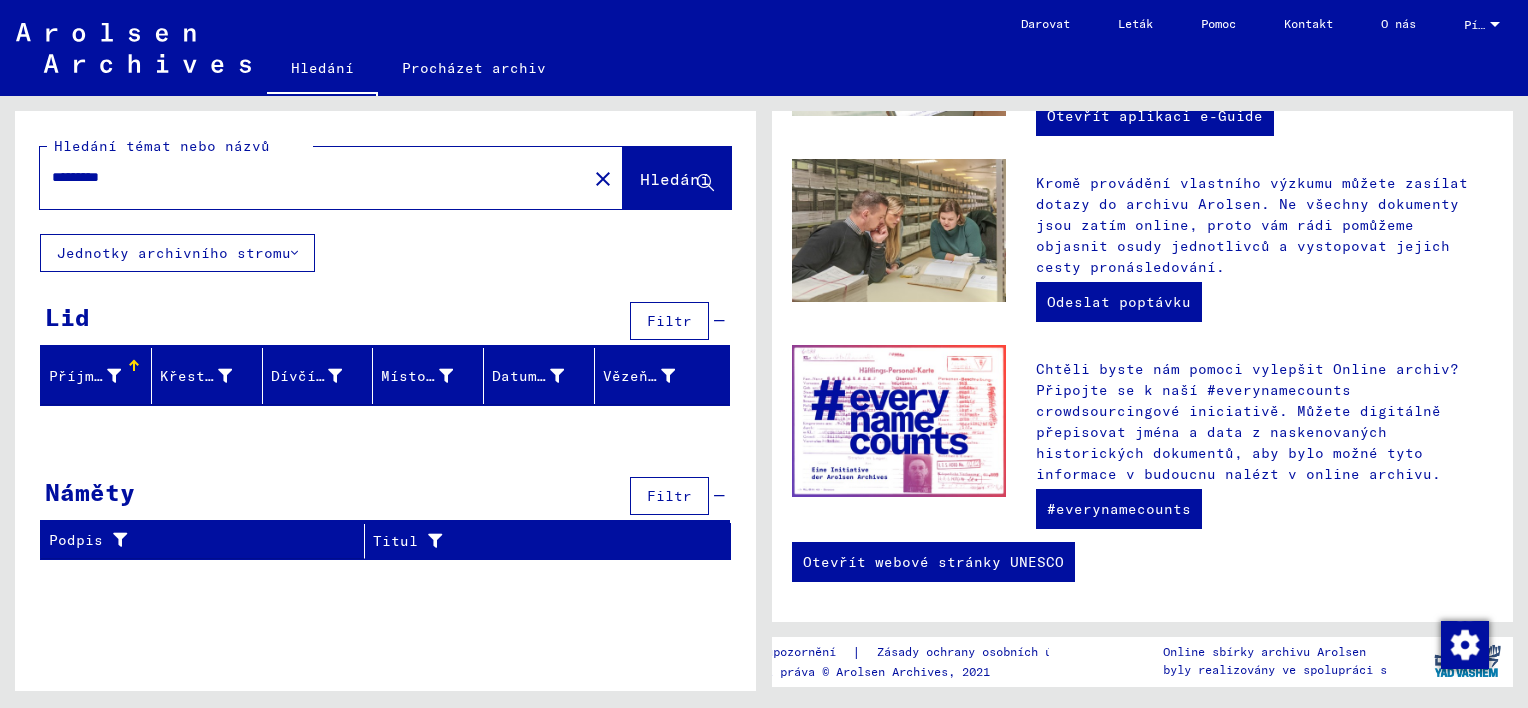 click at bounding box center (133, 361) 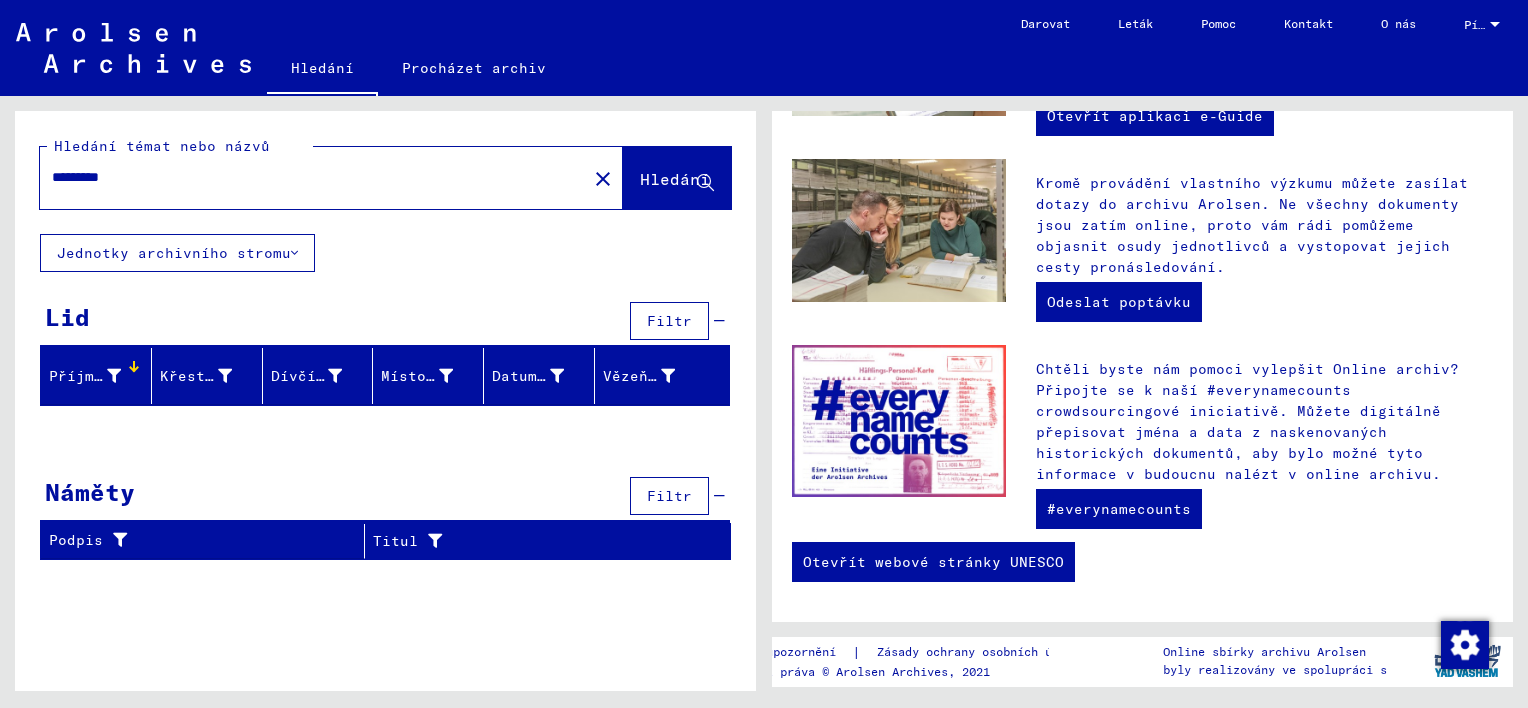 click 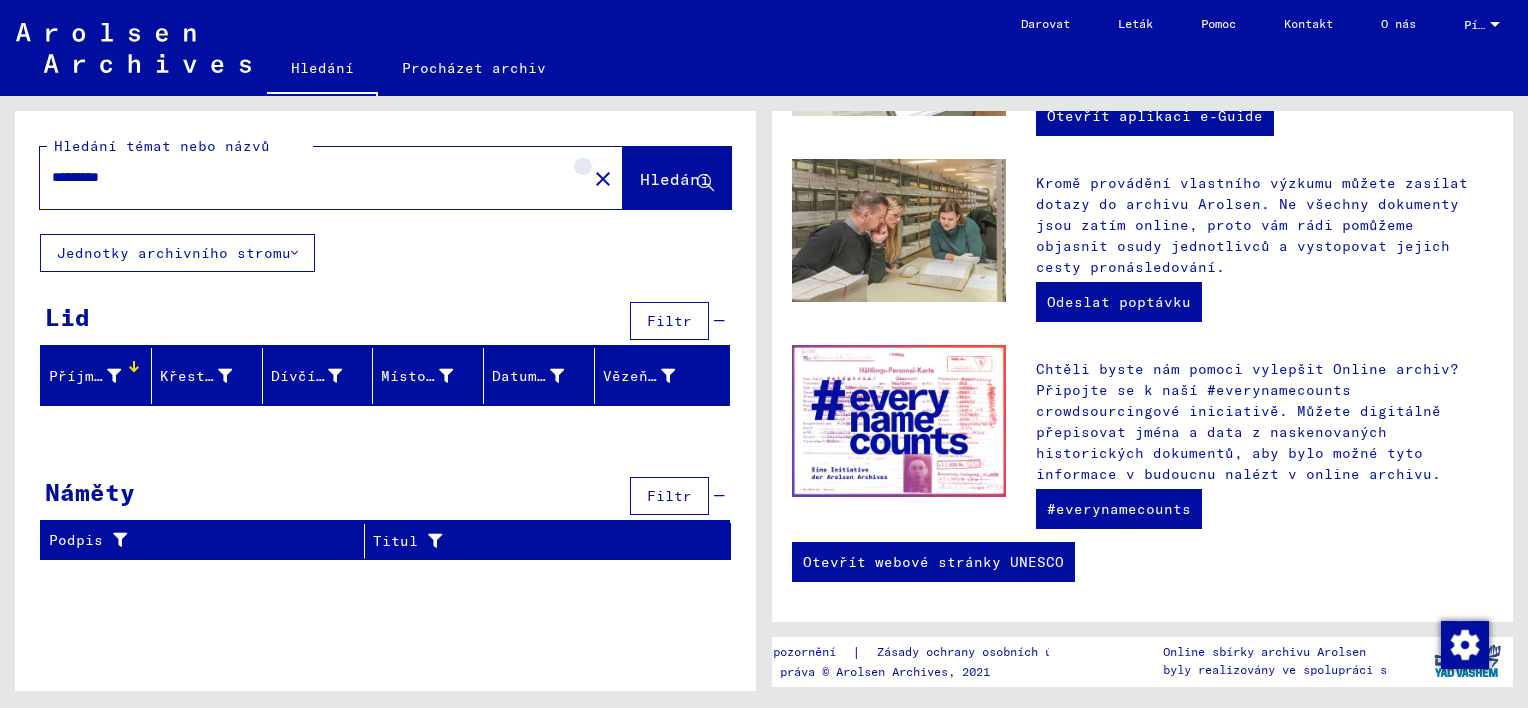 click on "close" 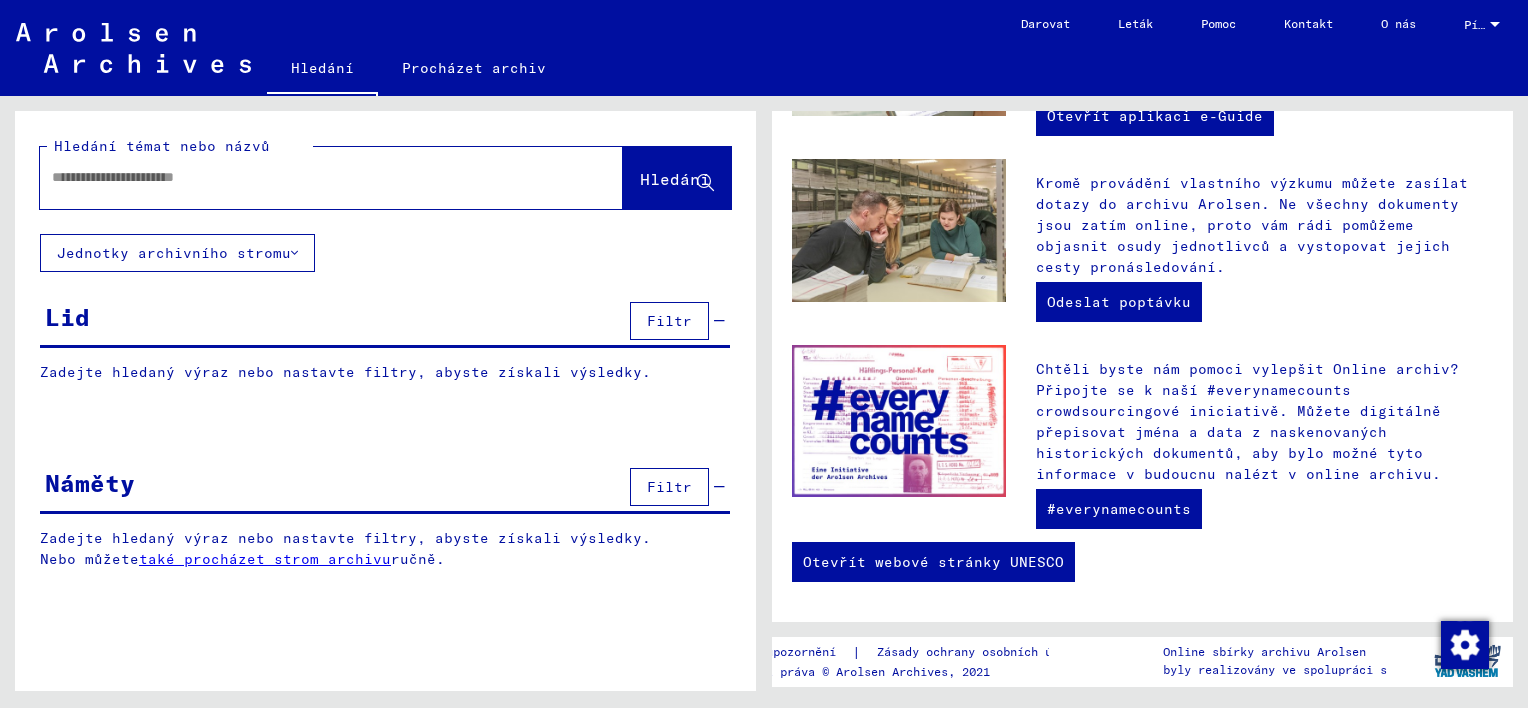 click at bounding box center [307, 177] 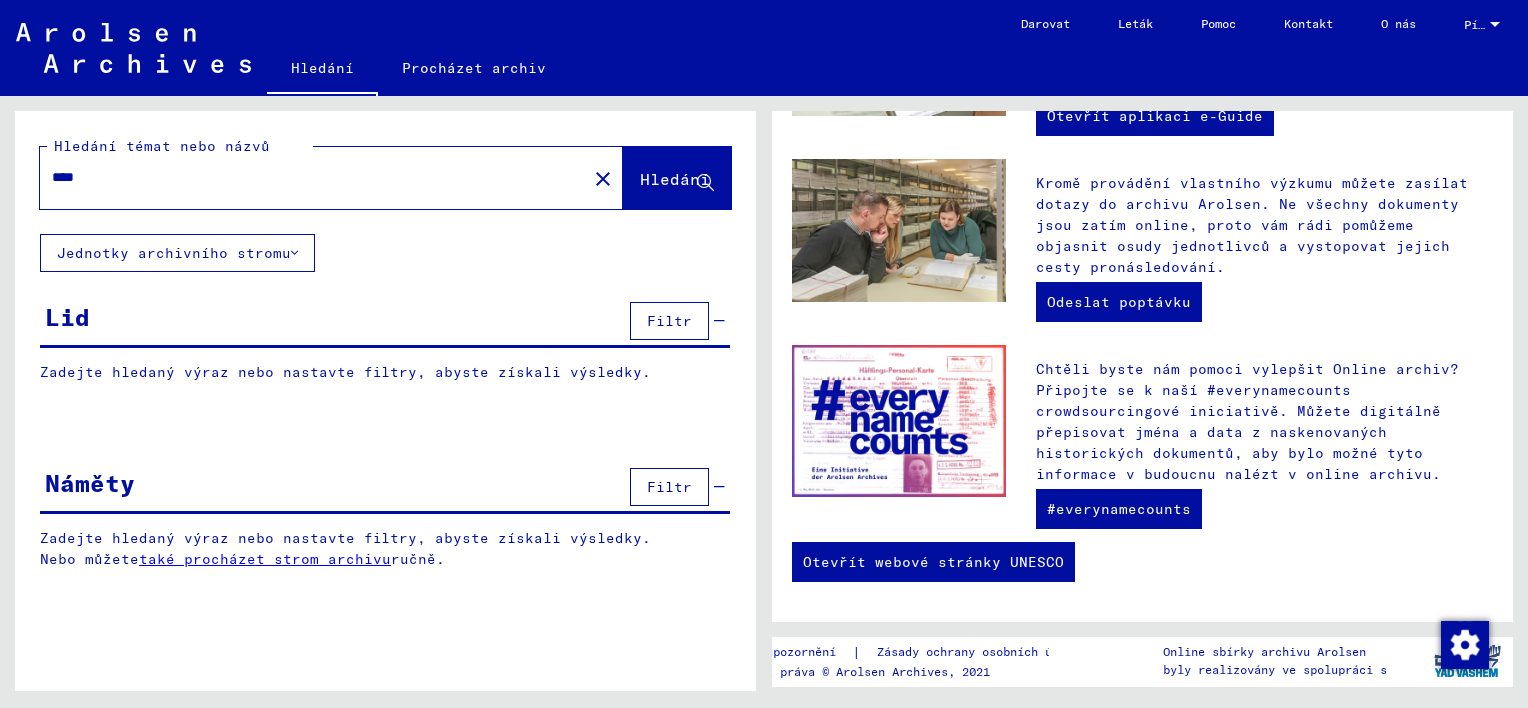 type on "**********" 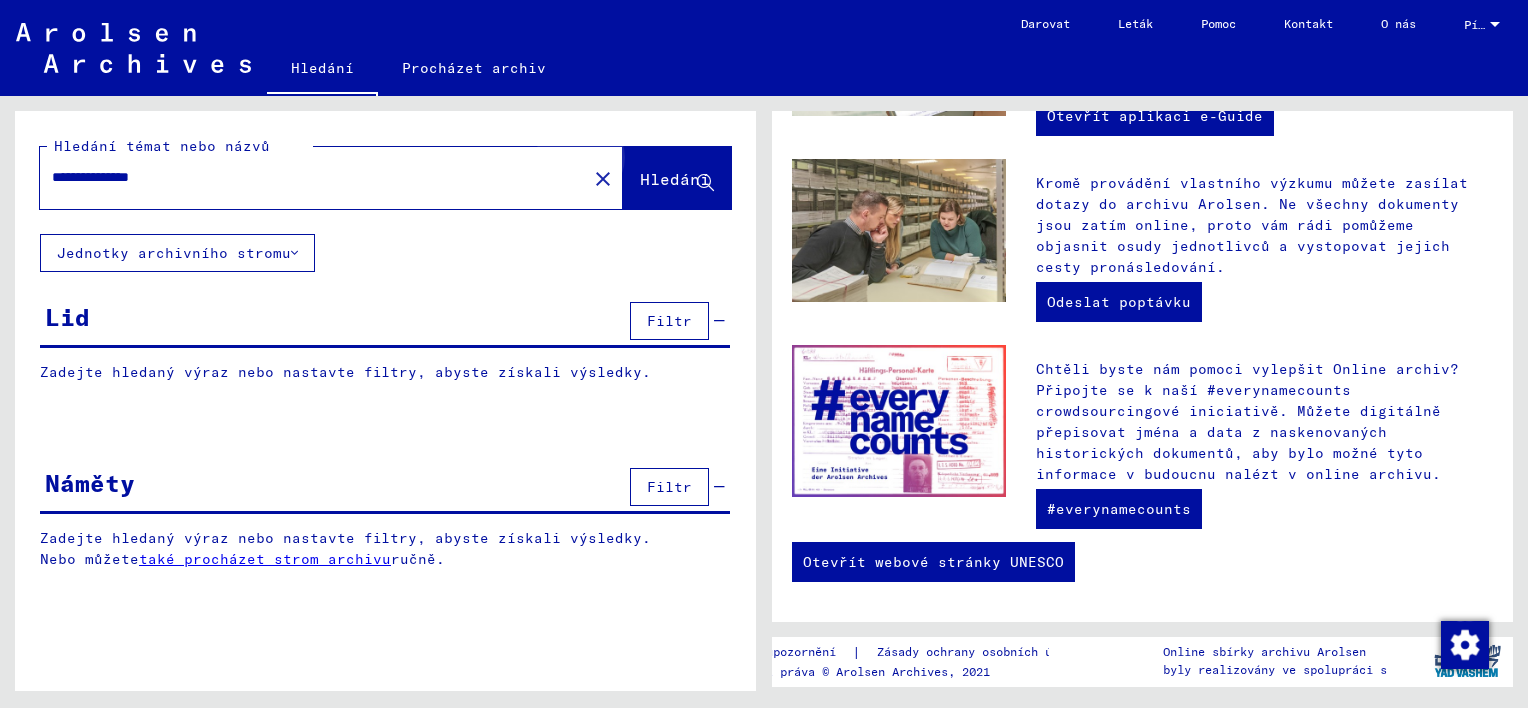 click on "Hledání" 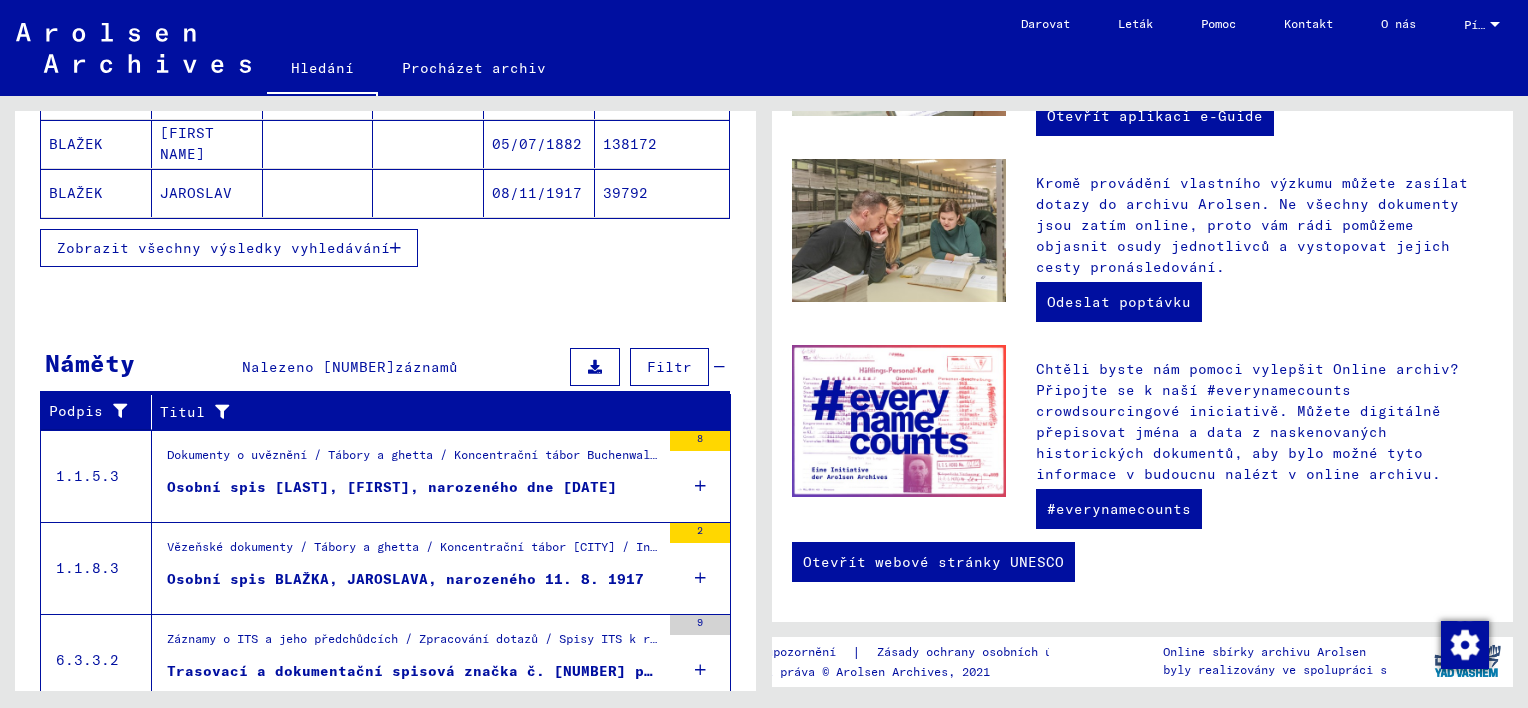 scroll, scrollTop: 437, scrollLeft: 0, axis: vertical 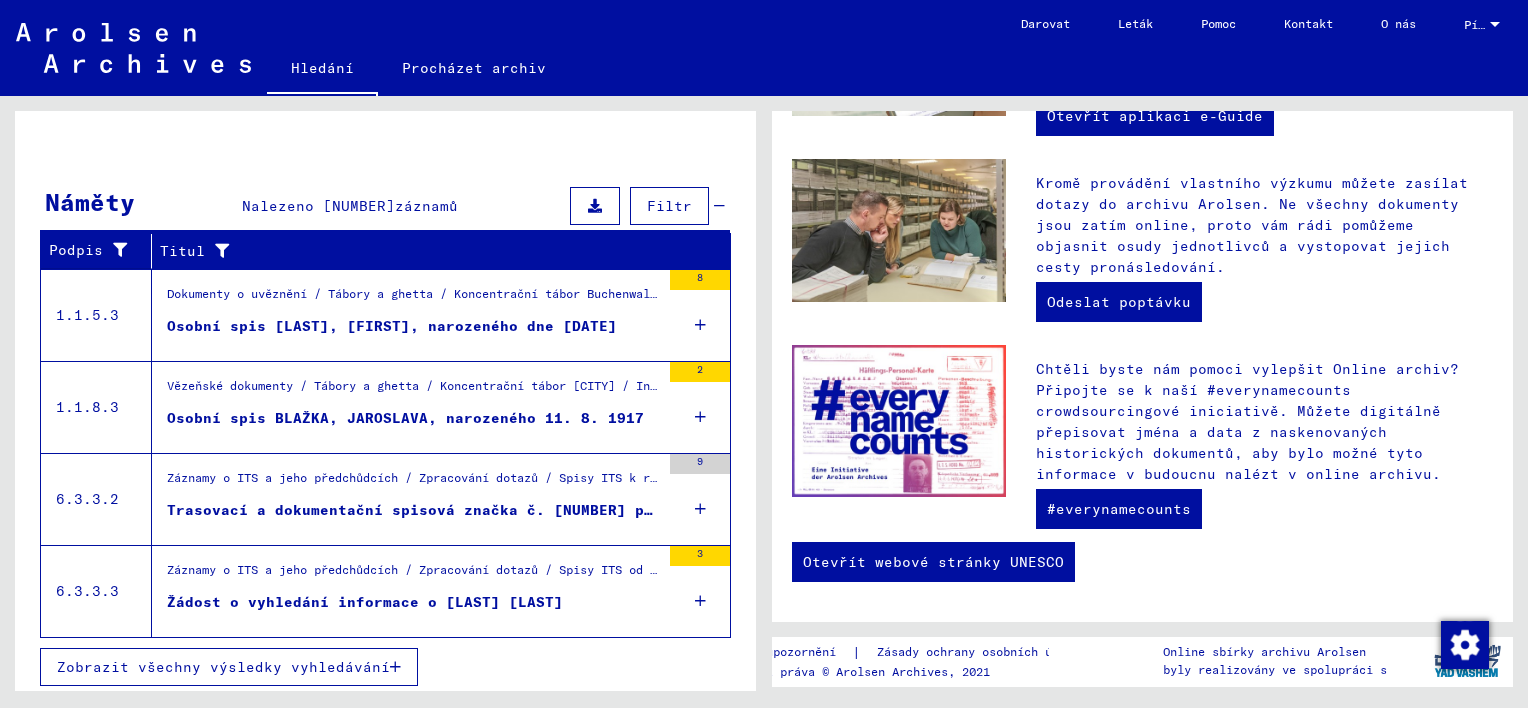 click at bounding box center [700, 601] 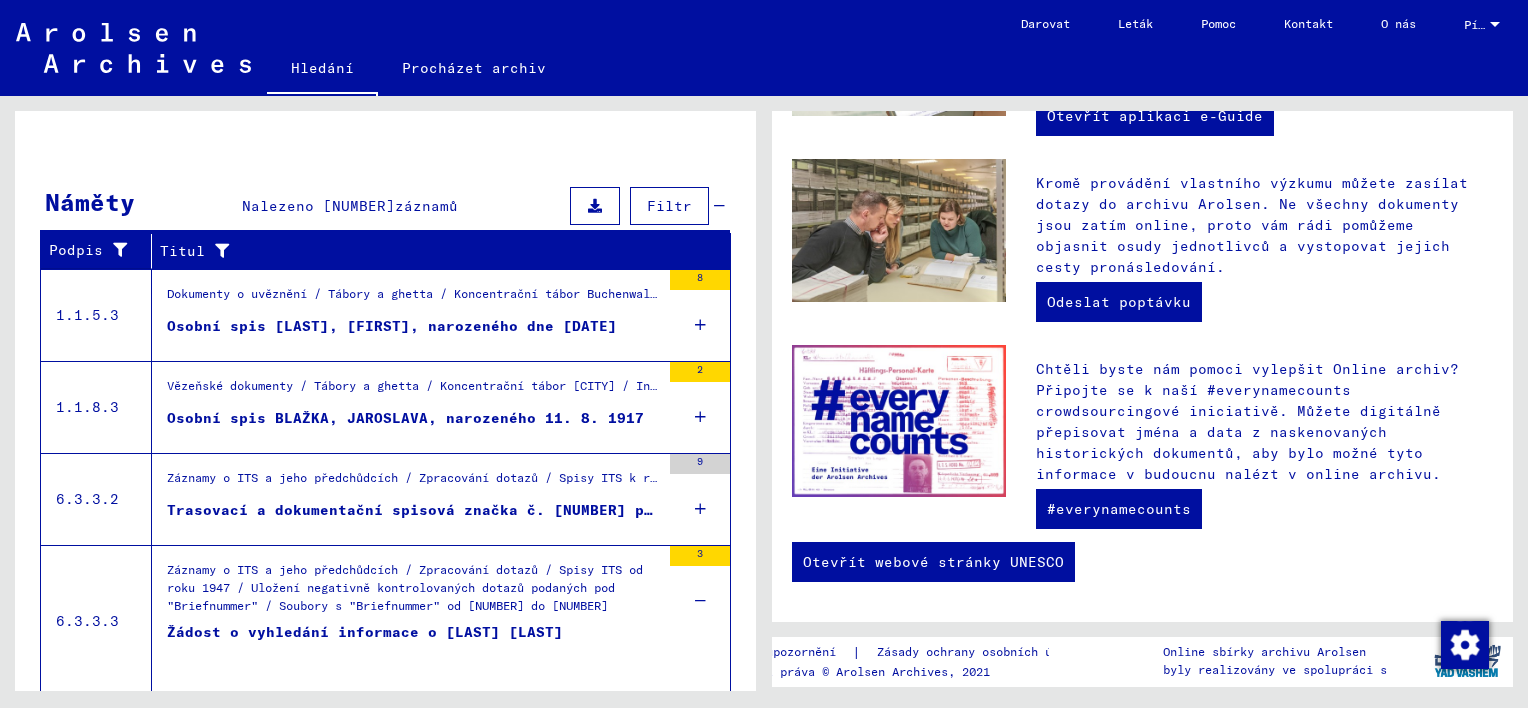 click on "9" at bounding box center [700, 499] 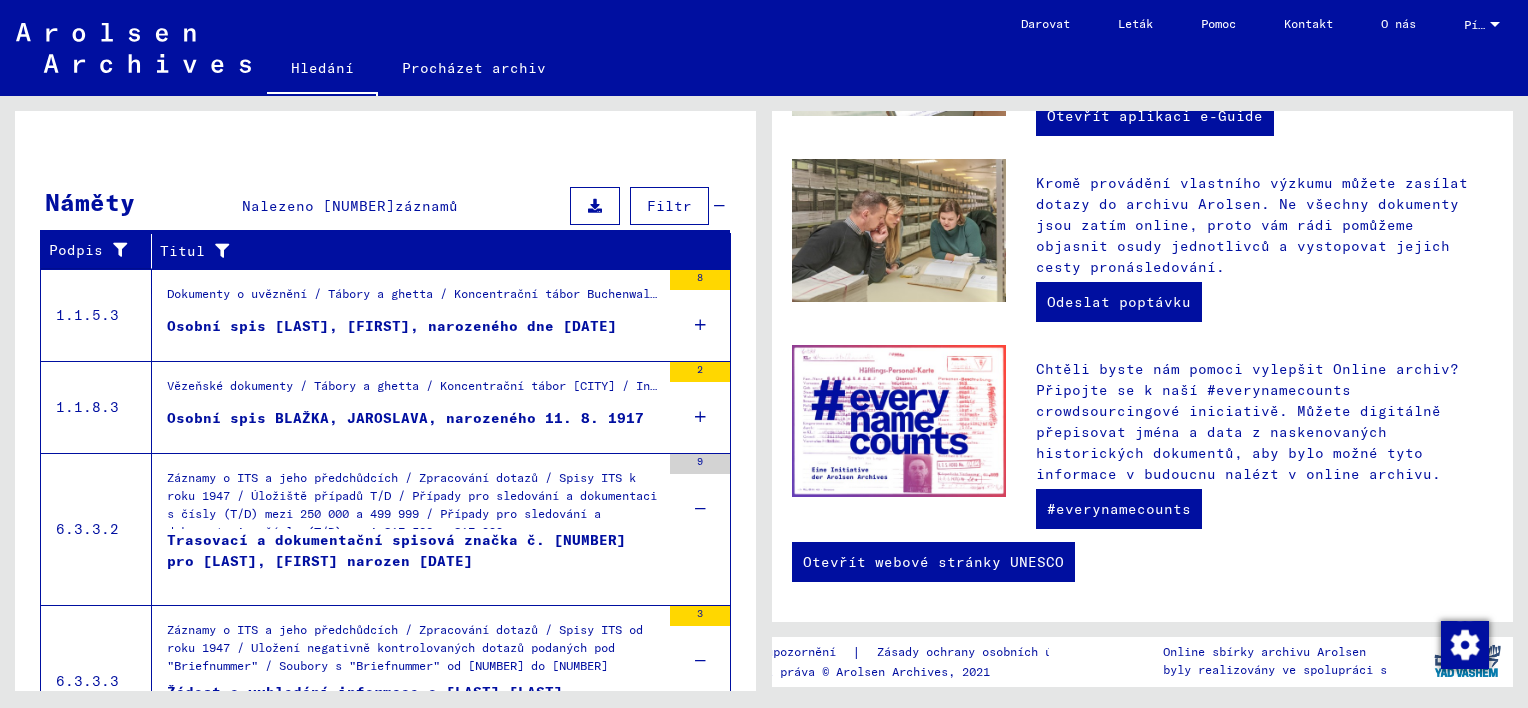 click at bounding box center (700, 417) 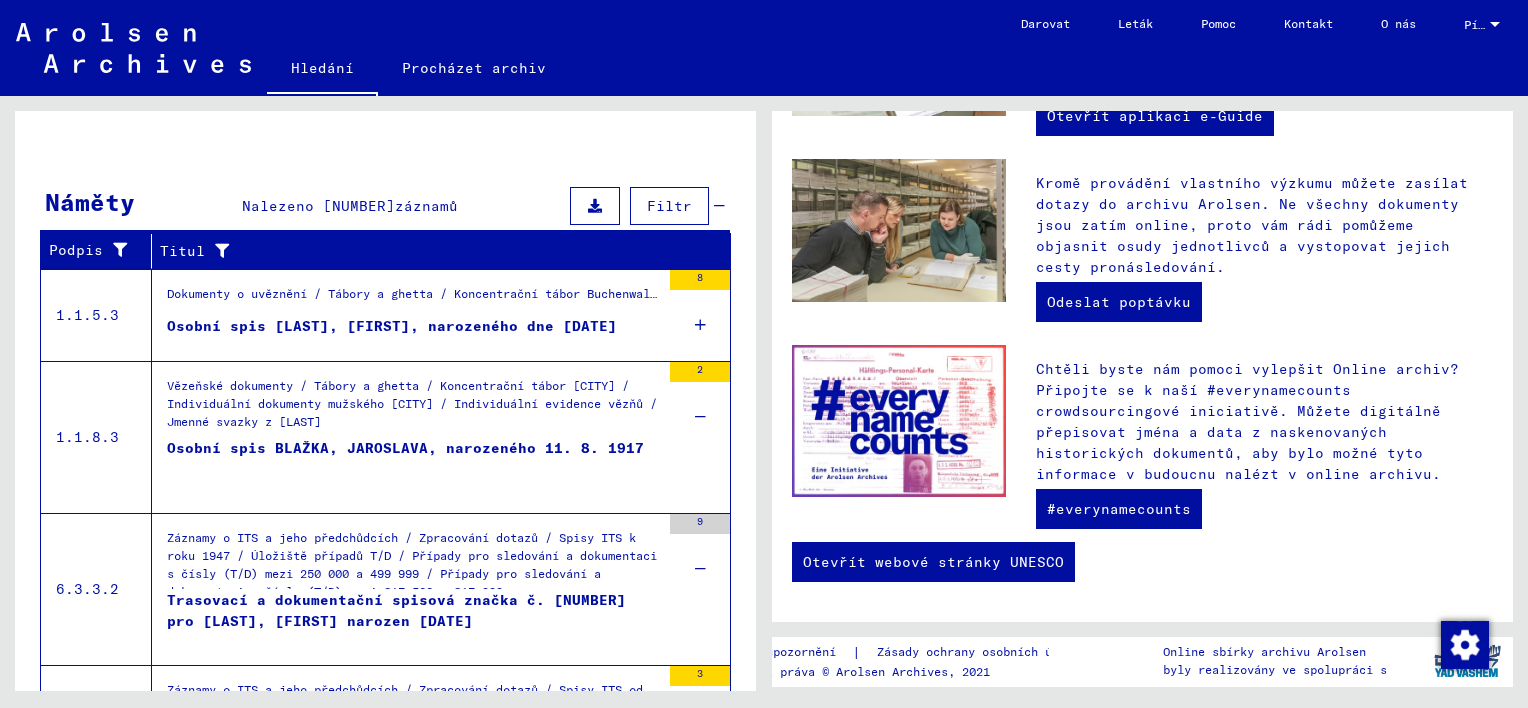 click at bounding box center (700, 325) 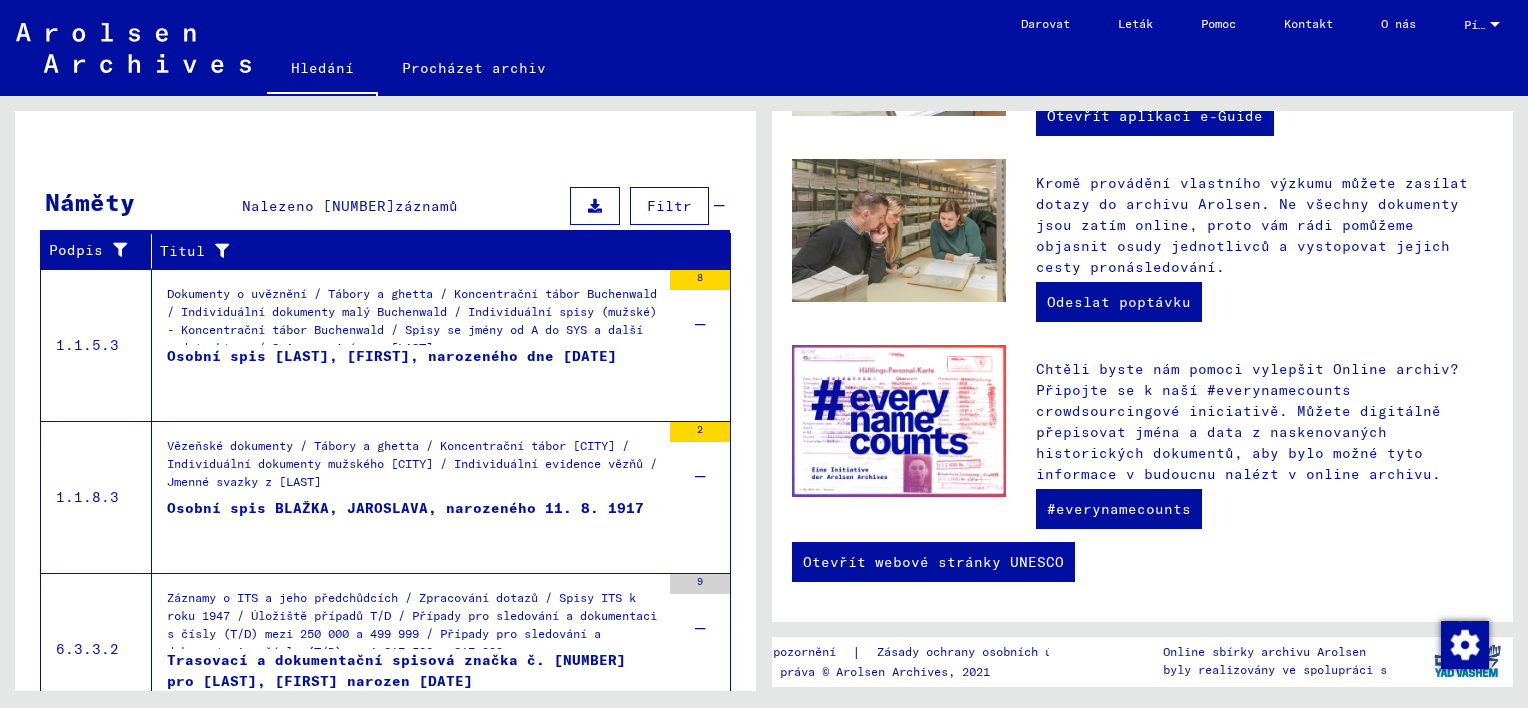 click at bounding box center (700, 325) 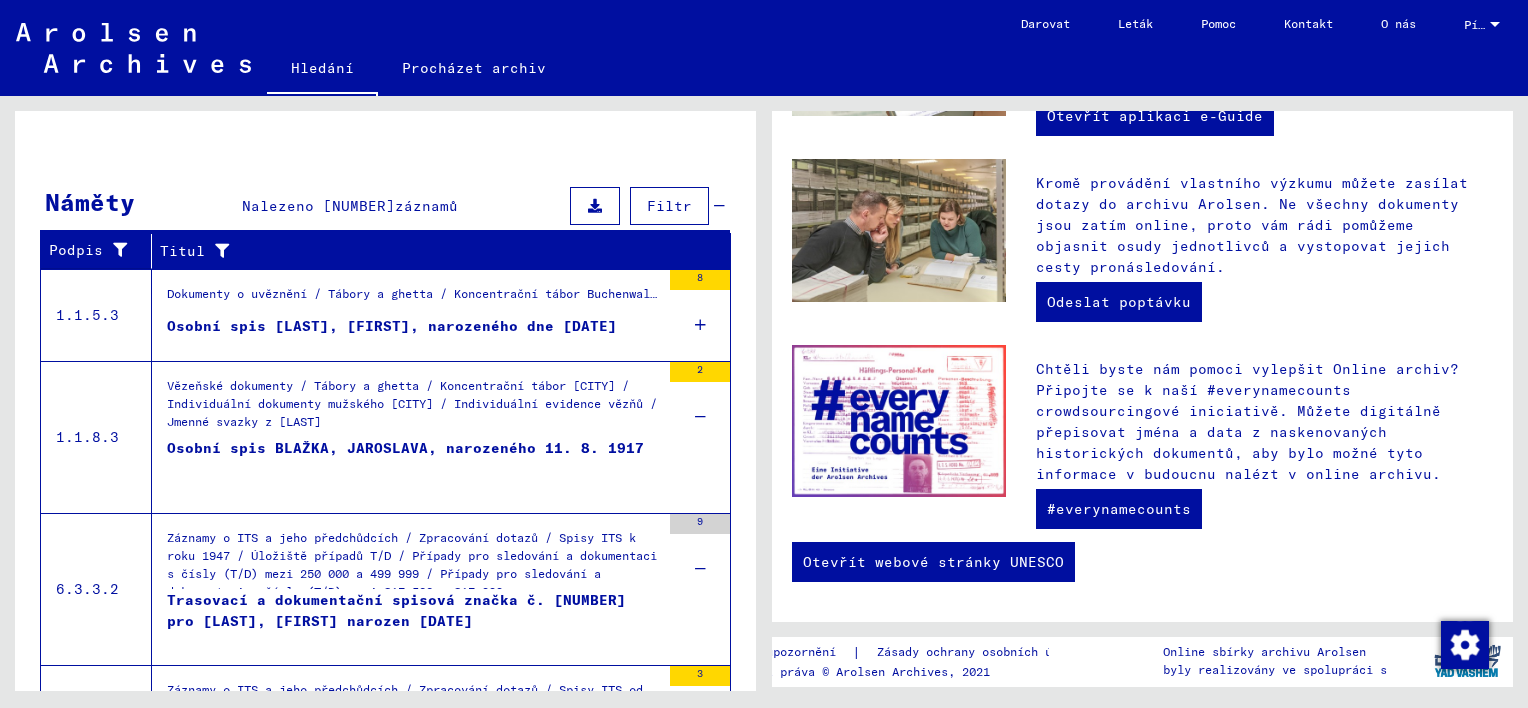 click at bounding box center [700, 417] 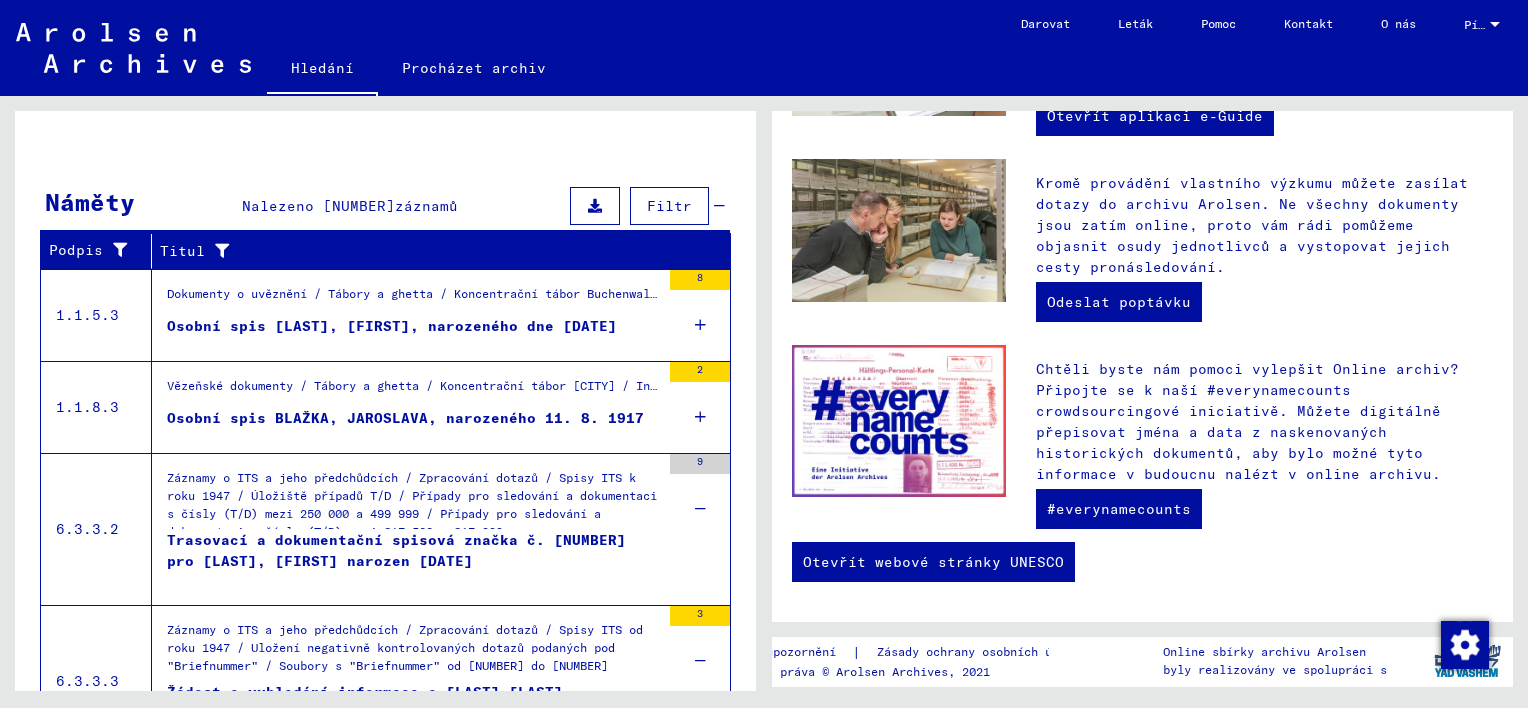 click on "9" at bounding box center [700, 499] 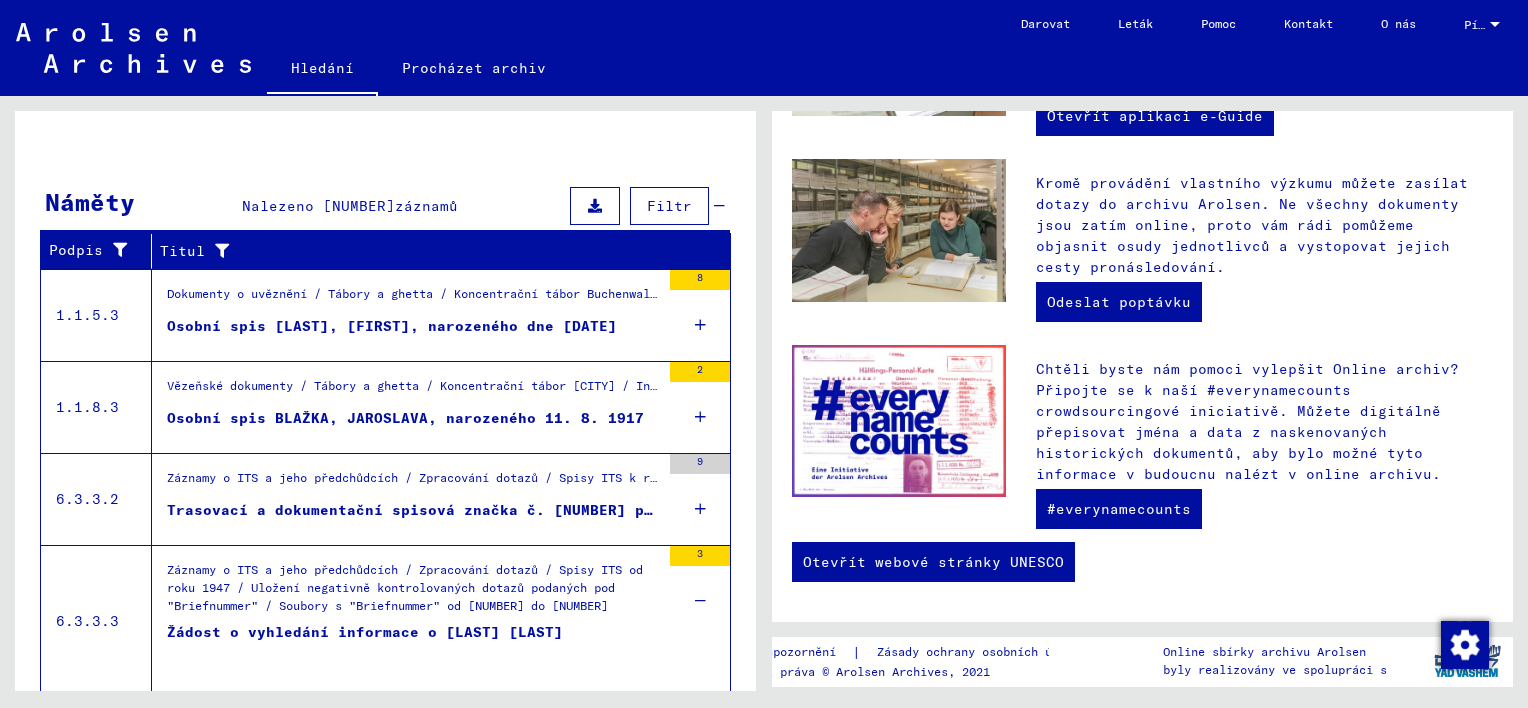 click on "3" at bounding box center (700, 591) 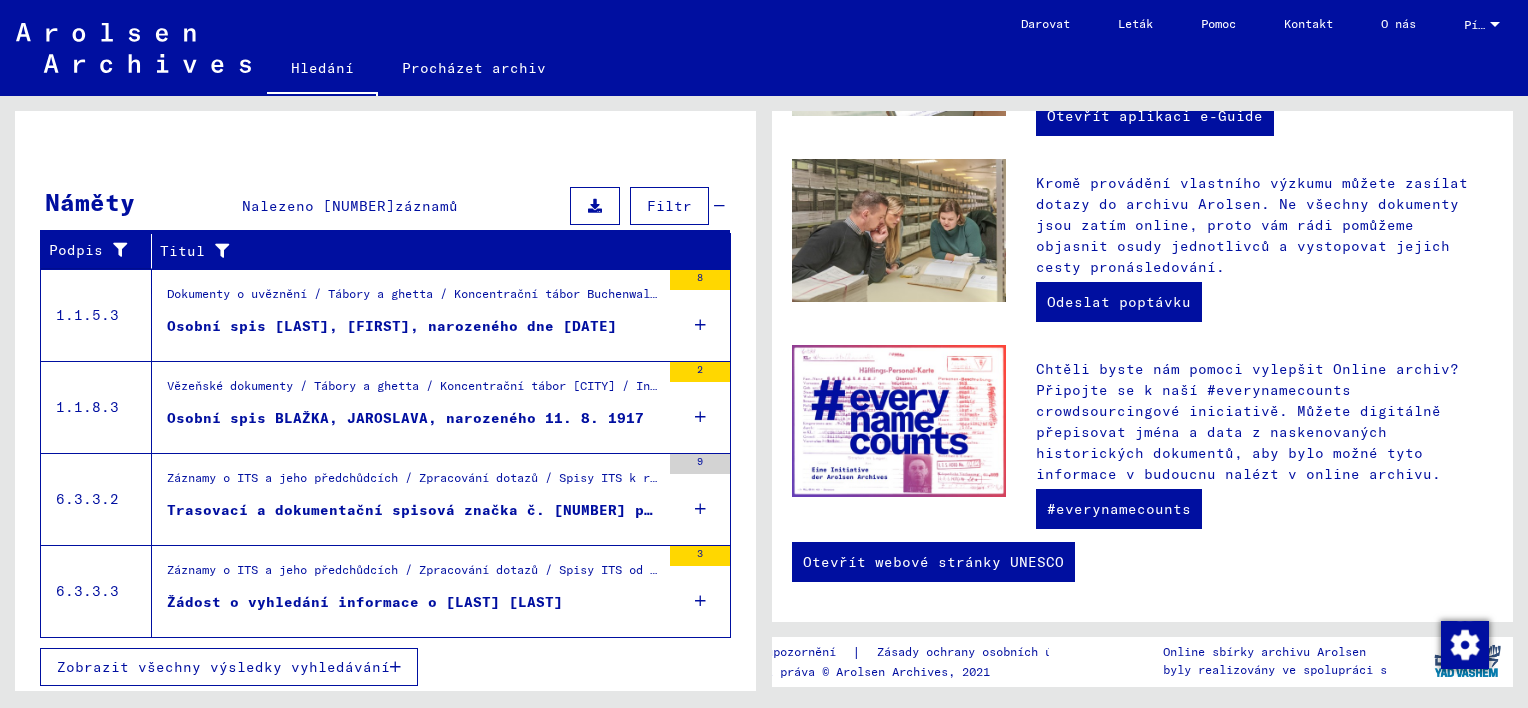 click at bounding box center [395, 667] 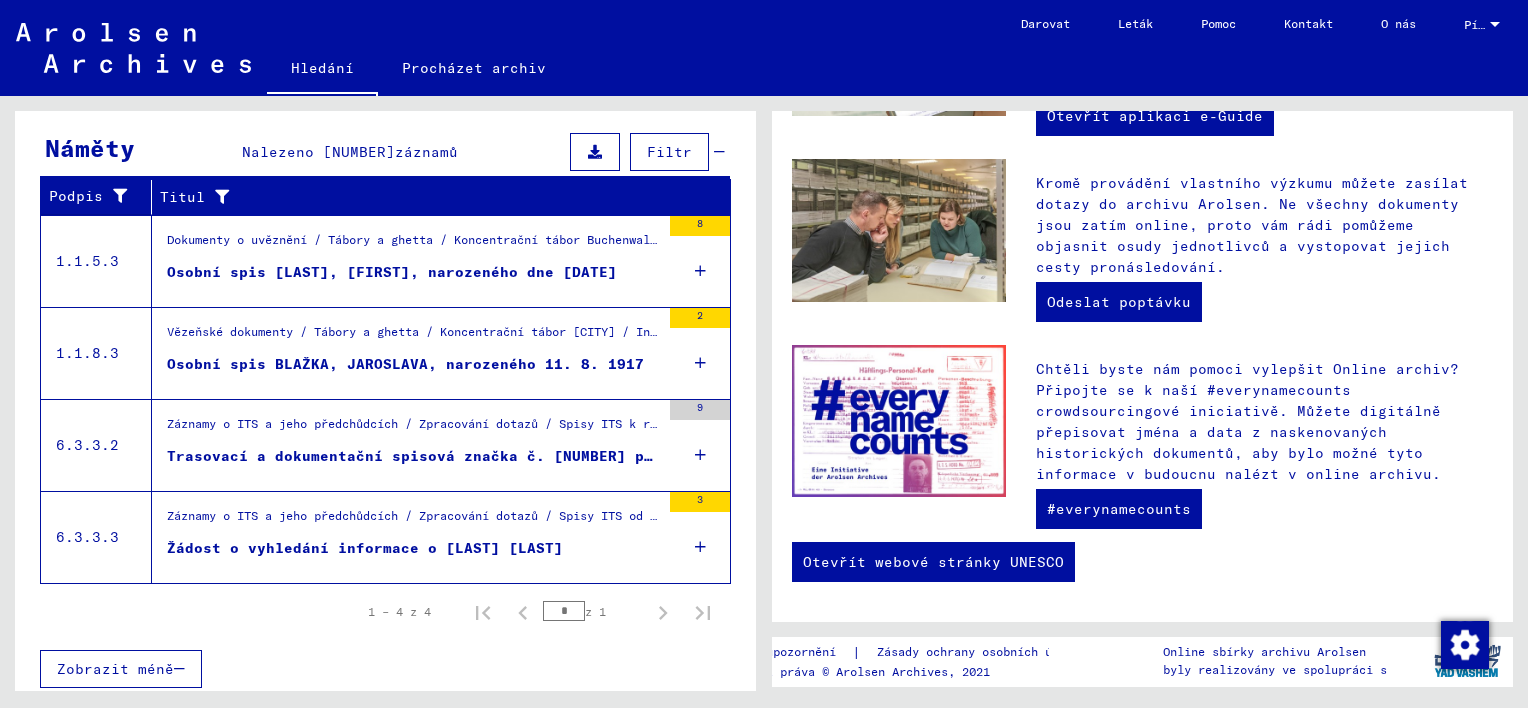 scroll, scrollTop: 285, scrollLeft: 0, axis: vertical 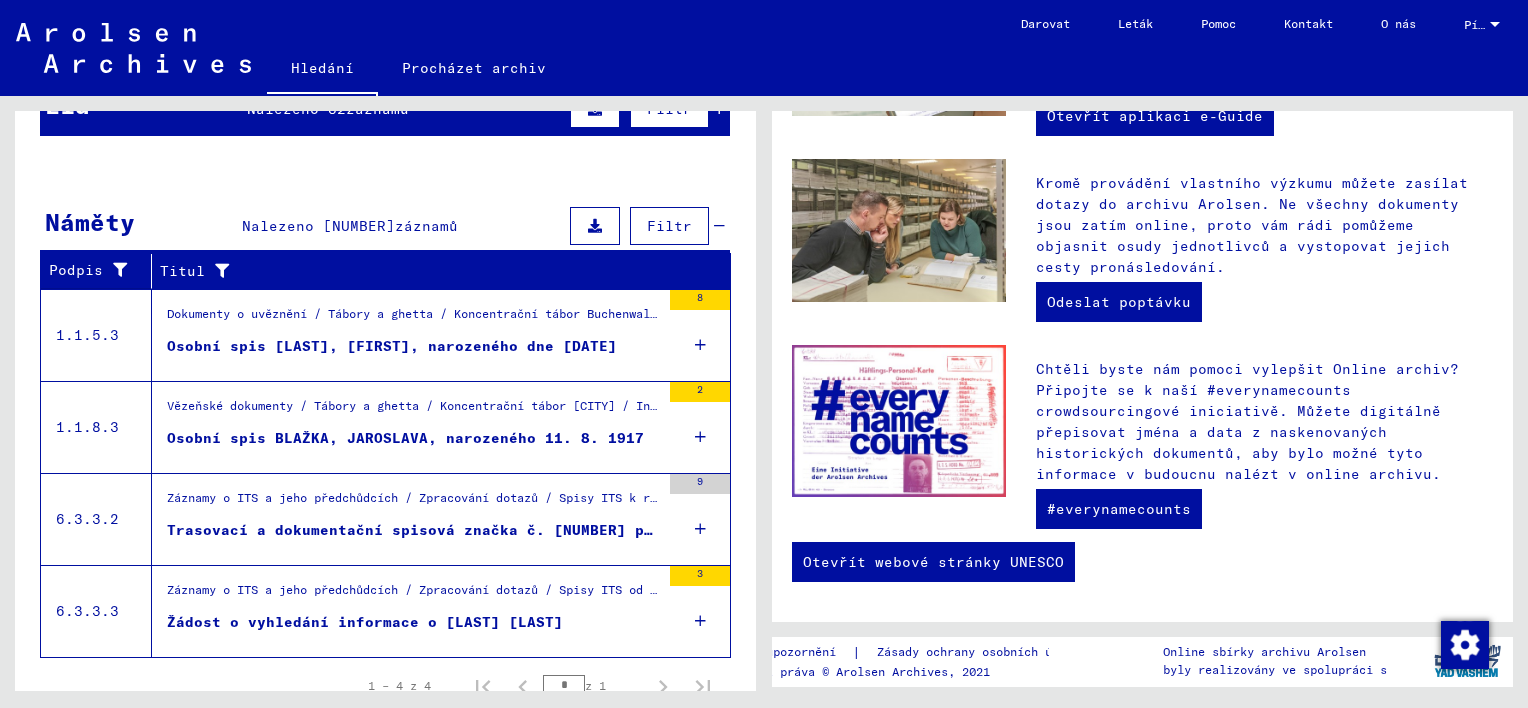 click at bounding box center (700, 529) 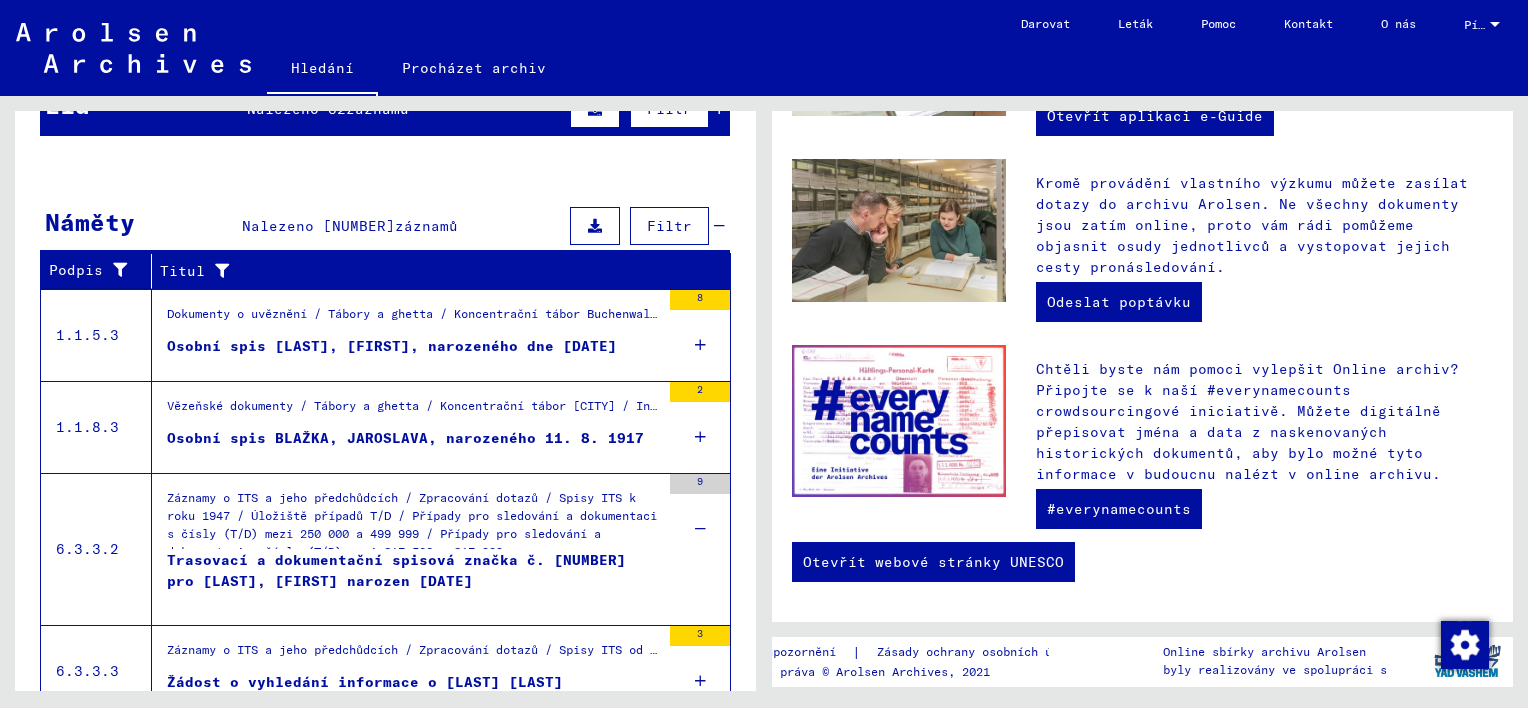 click at bounding box center (700, 529) 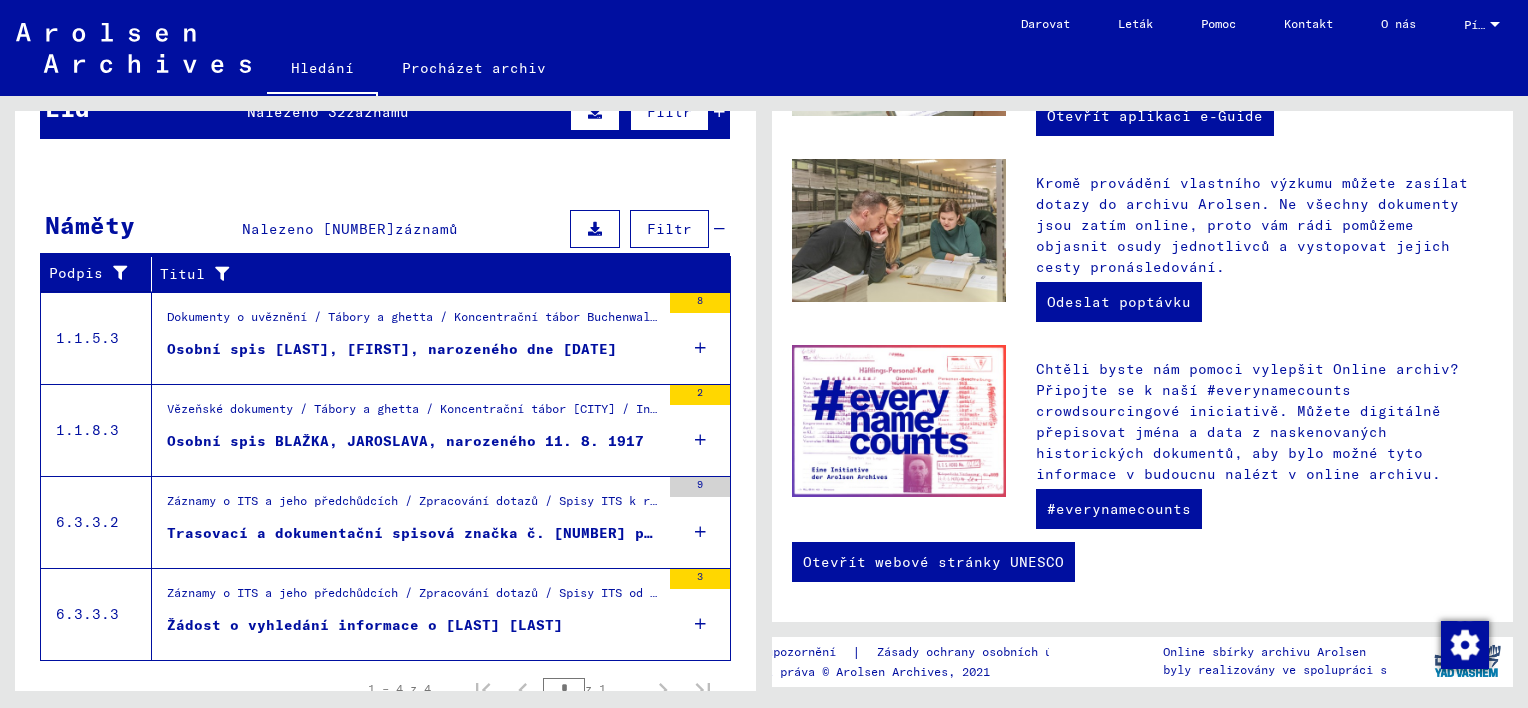 scroll, scrollTop: 208, scrollLeft: 0, axis: vertical 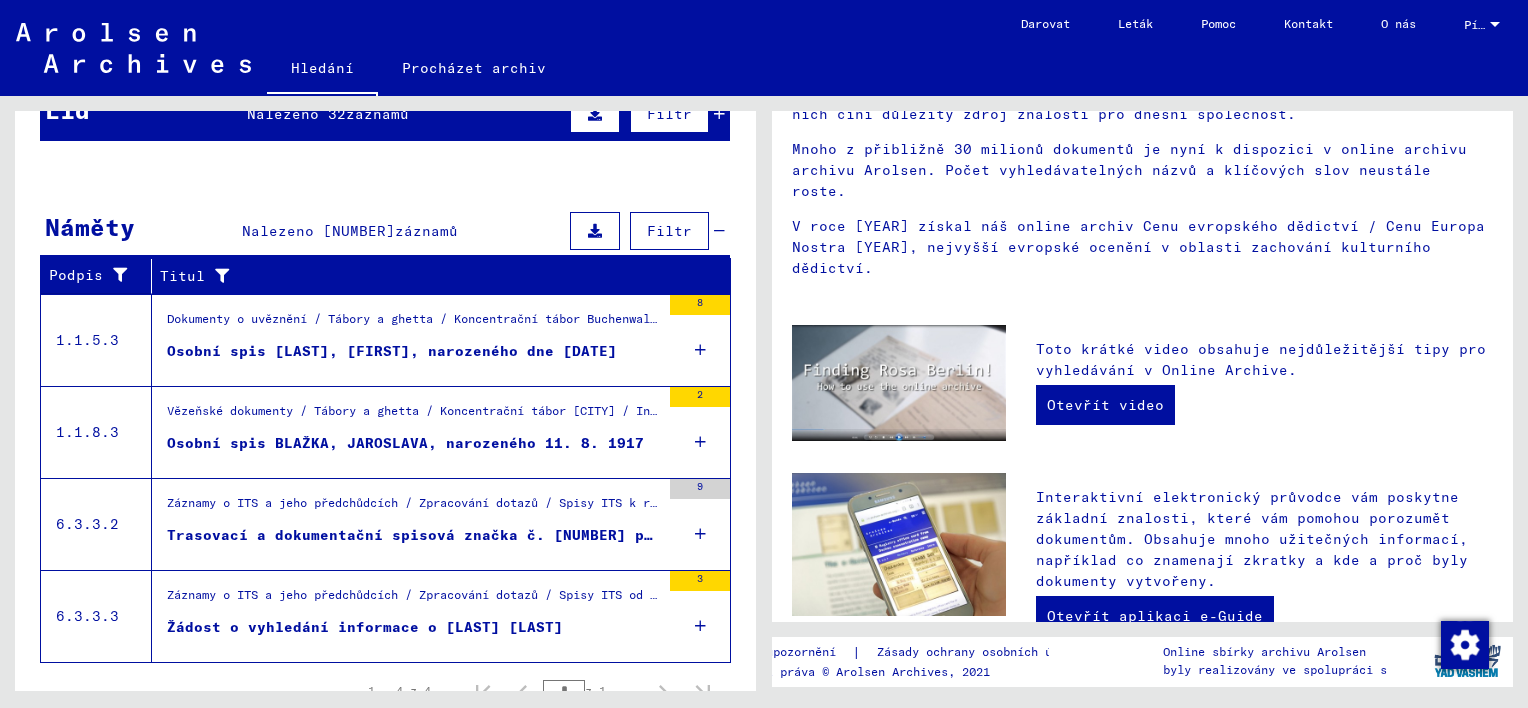 click on "138172" at bounding box center (662, 418) 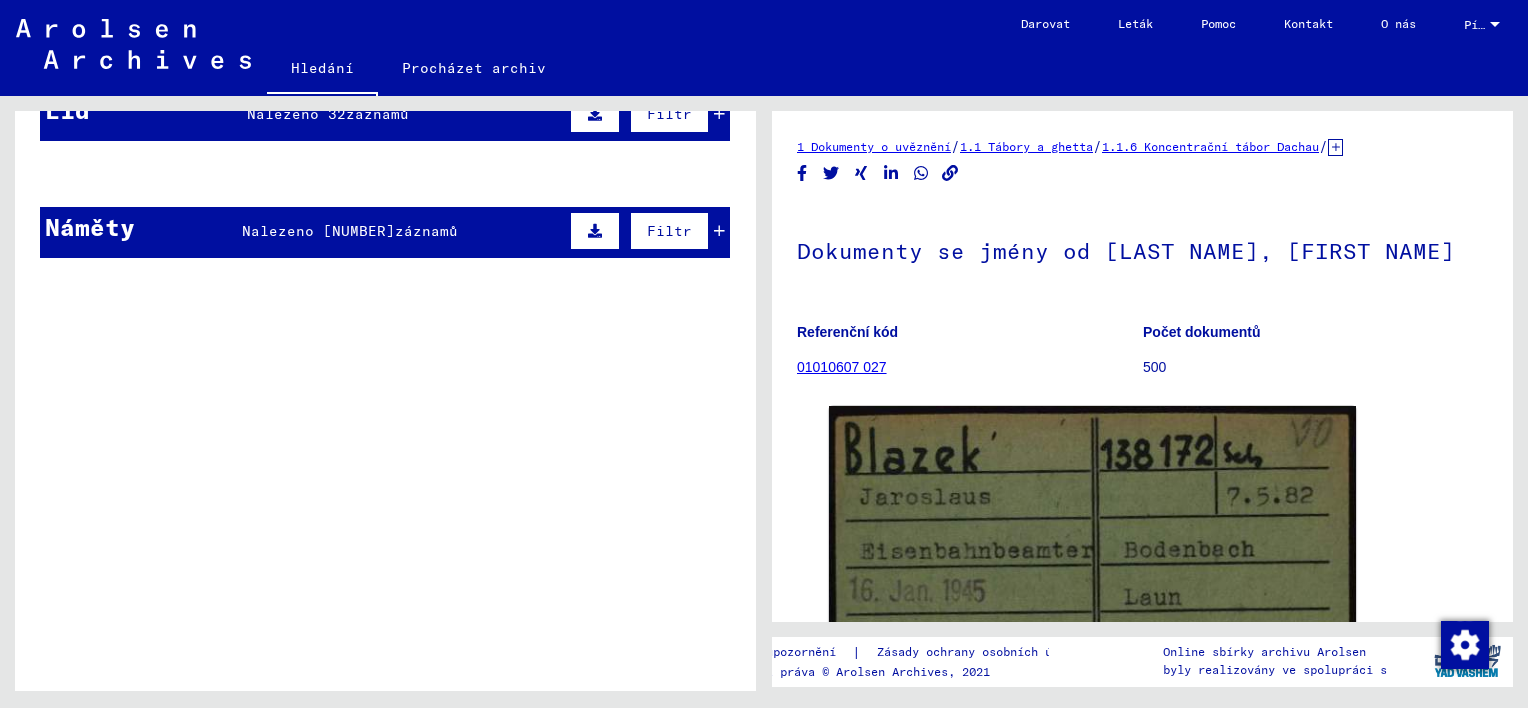 scroll, scrollTop: 0, scrollLeft: 0, axis: both 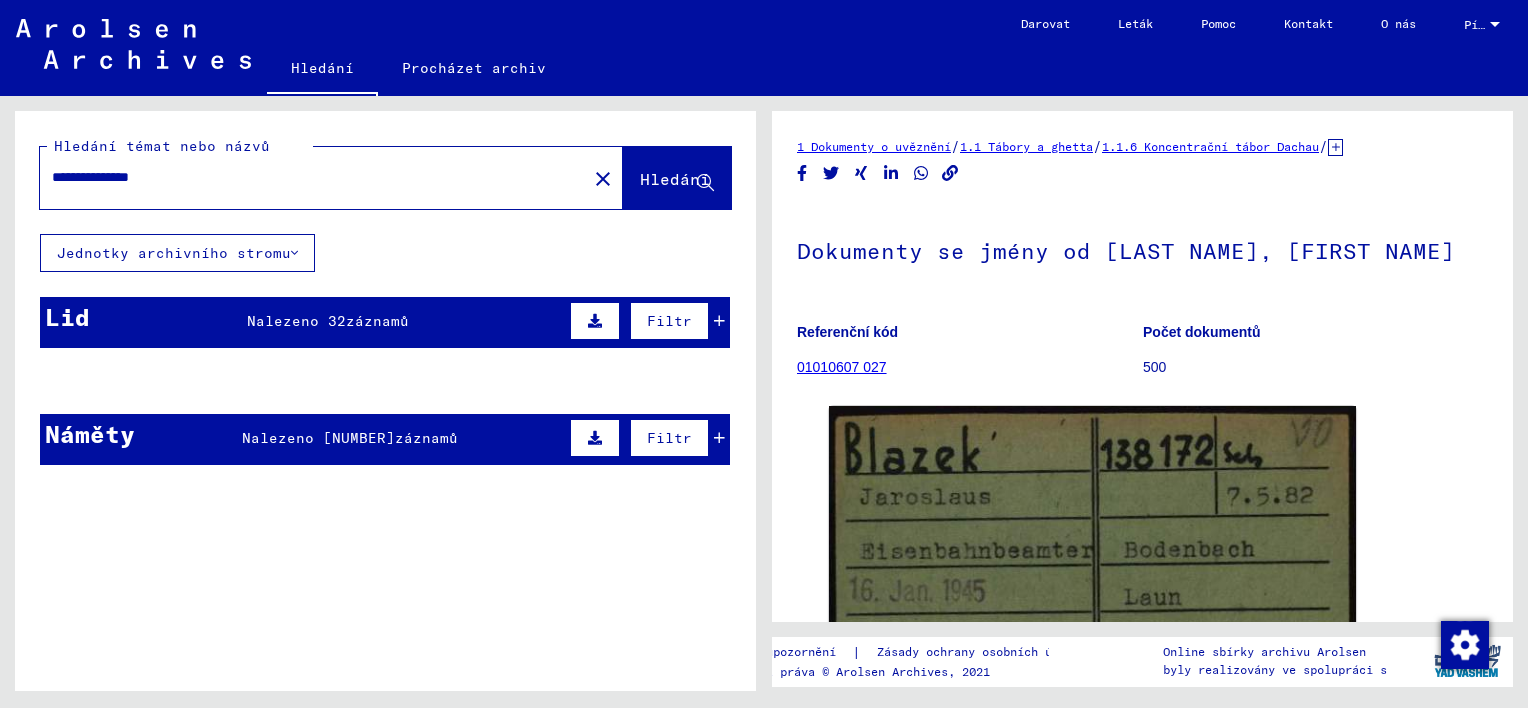 click at bounding box center [595, 321] 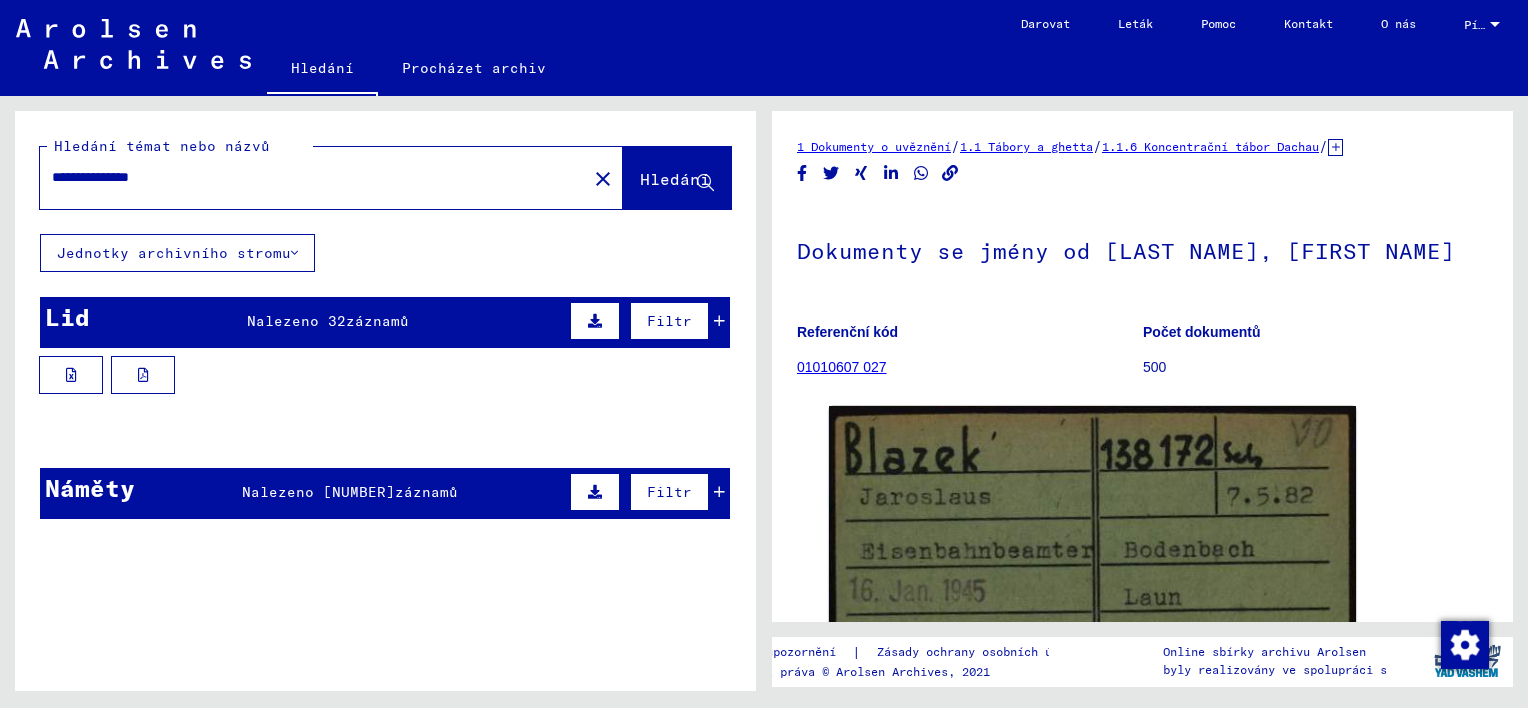 click at bounding box center [595, 492] 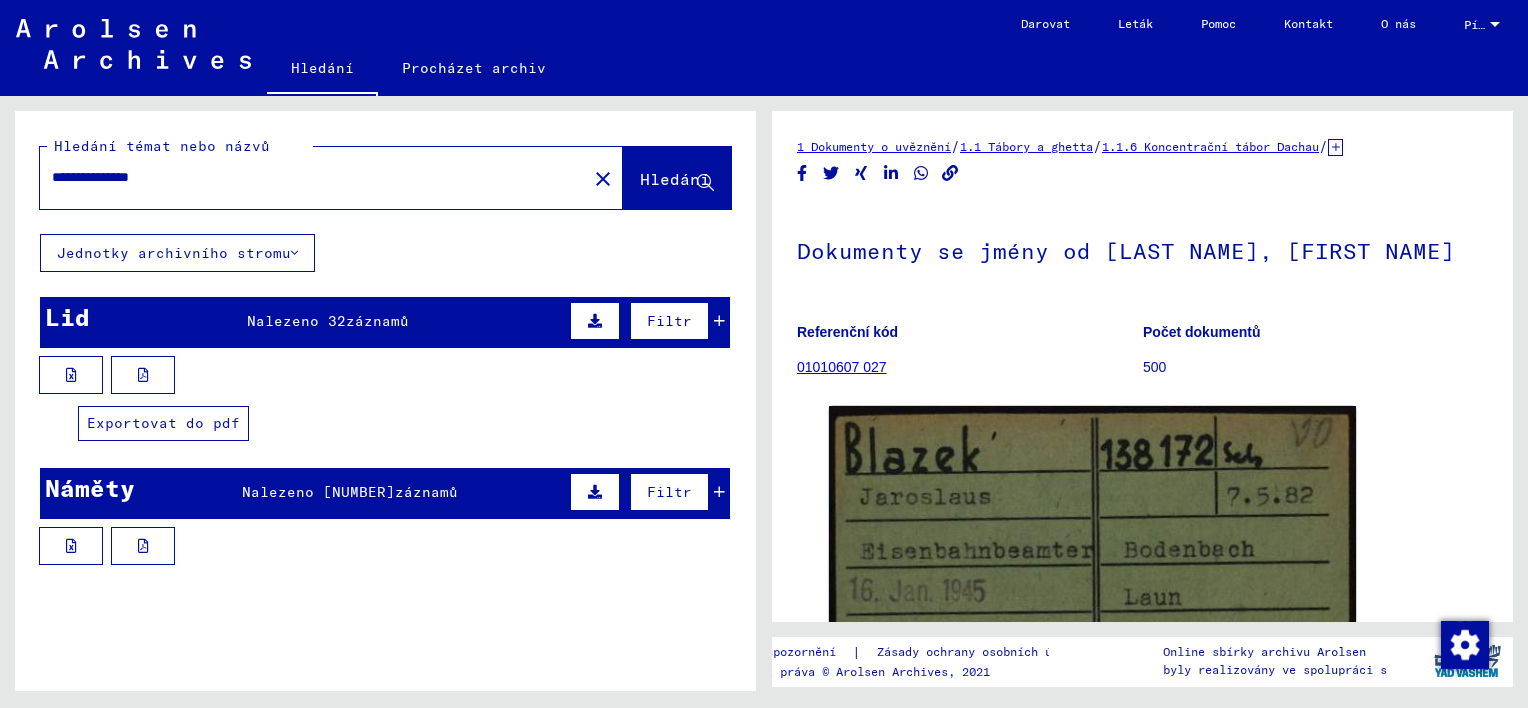click at bounding box center [143, 375] 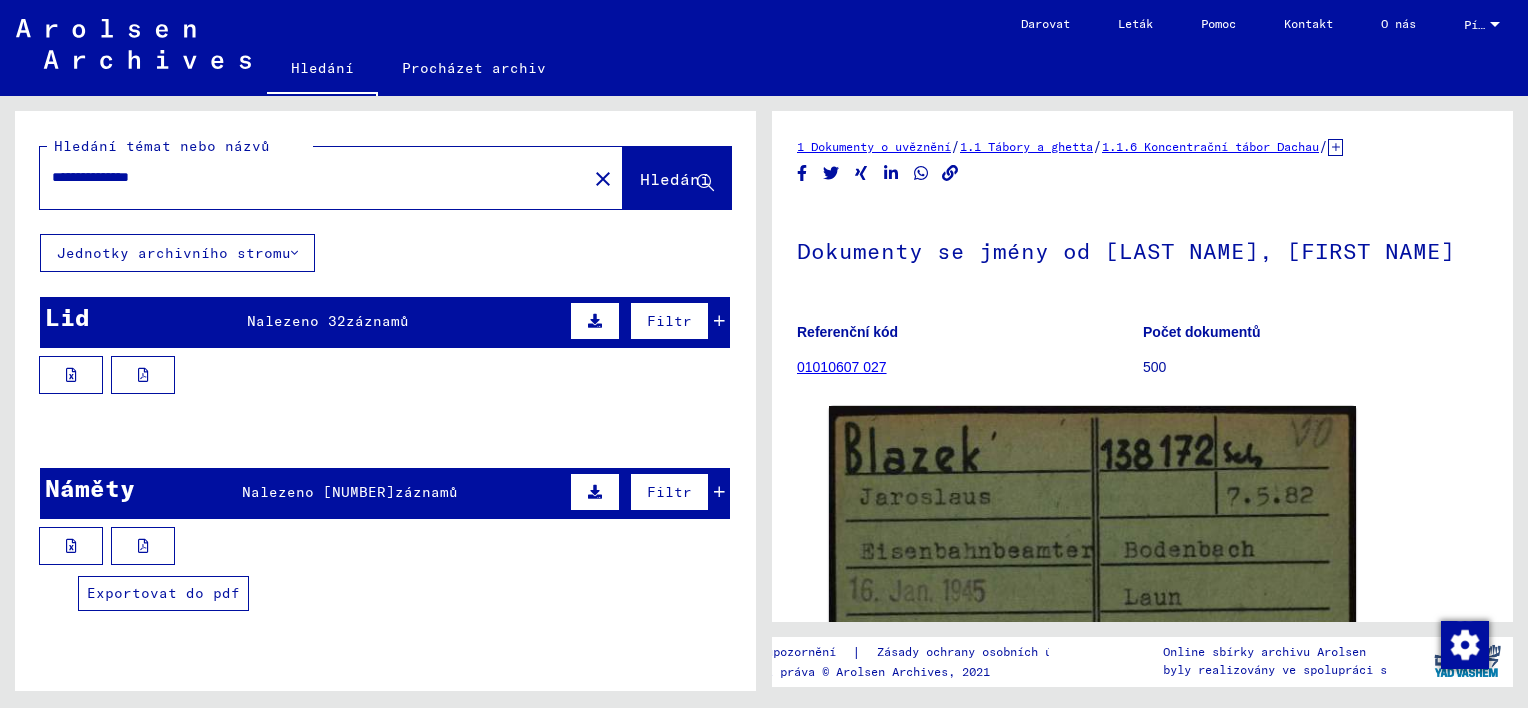 click at bounding box center [143, 546] 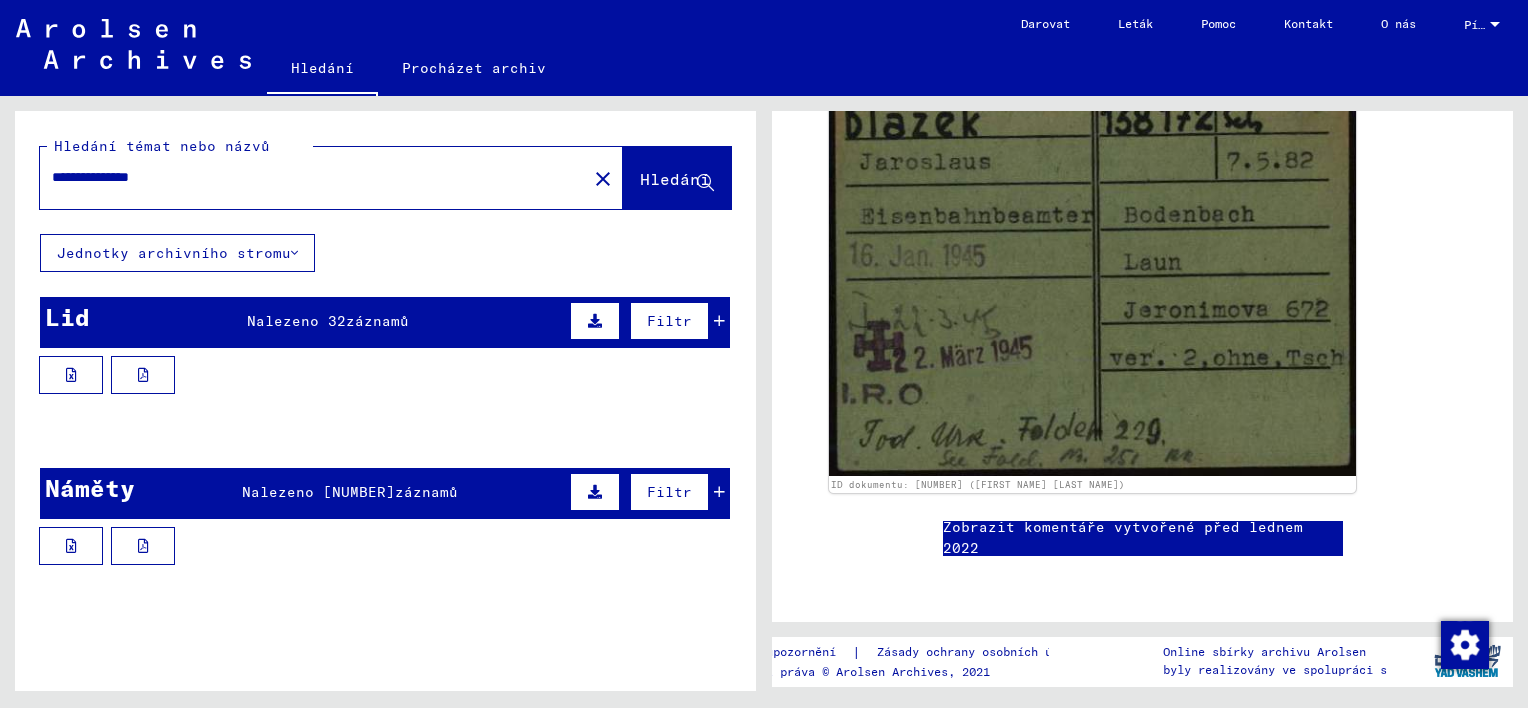 scroll, scrollTop: 457, scrollLeft: 0, axis: vertical 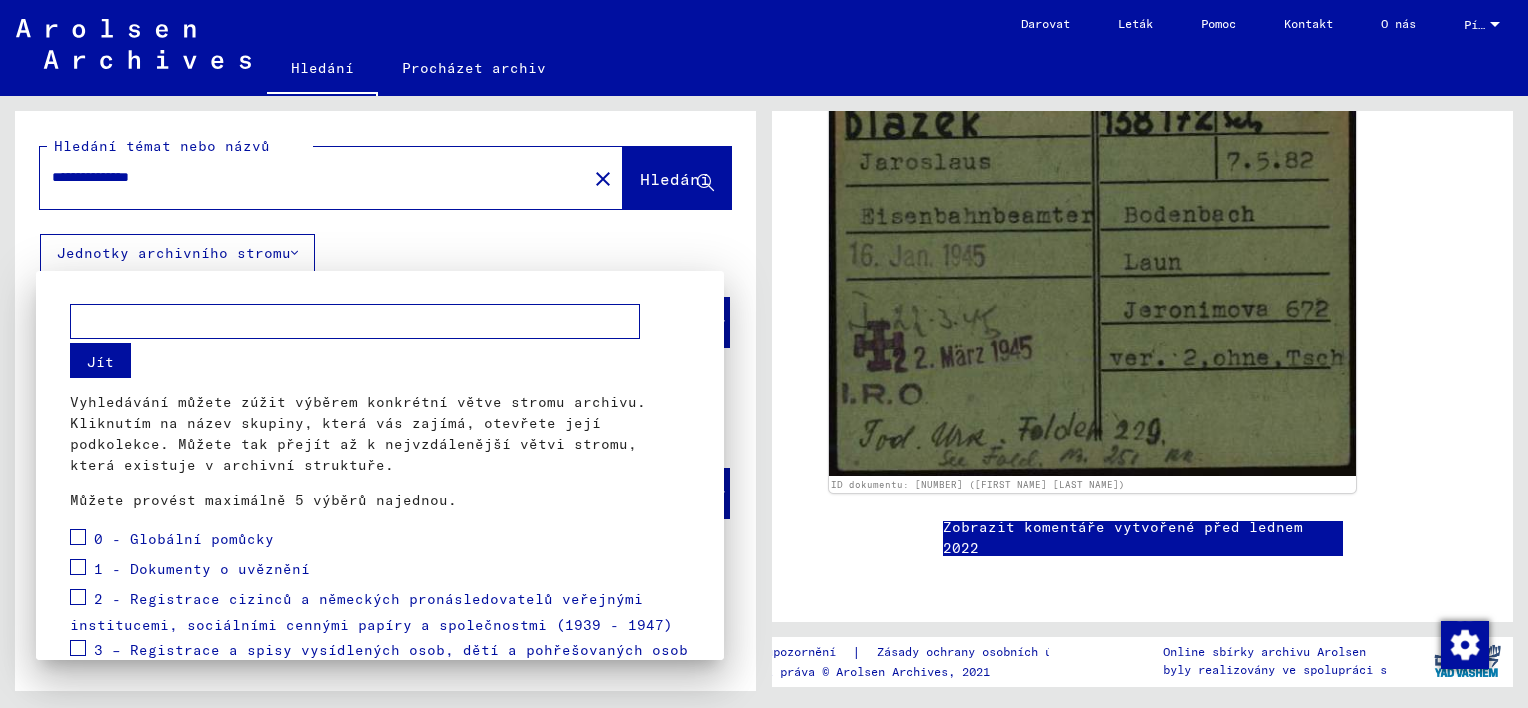 type 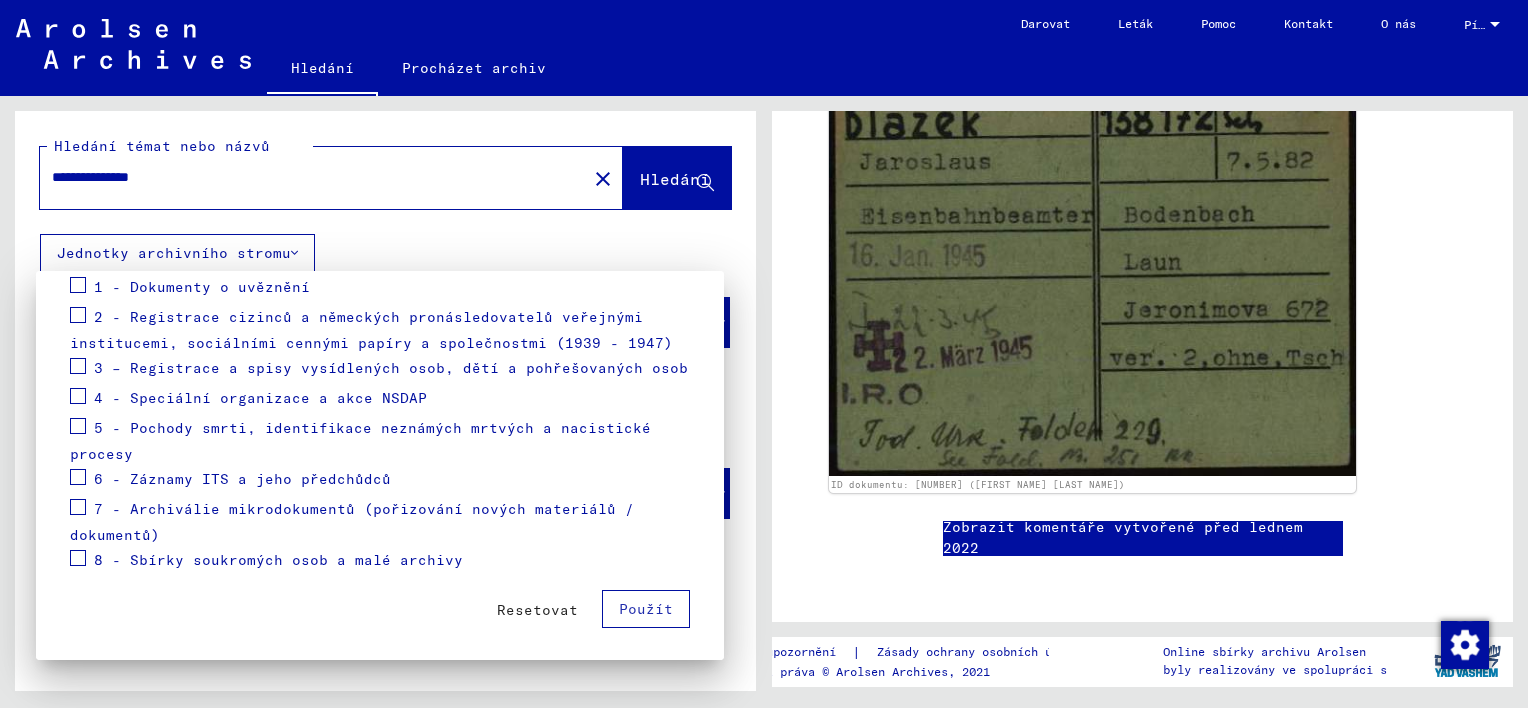 scroll, scrollTop: 242, scrollLeft: 0, axis: vertical 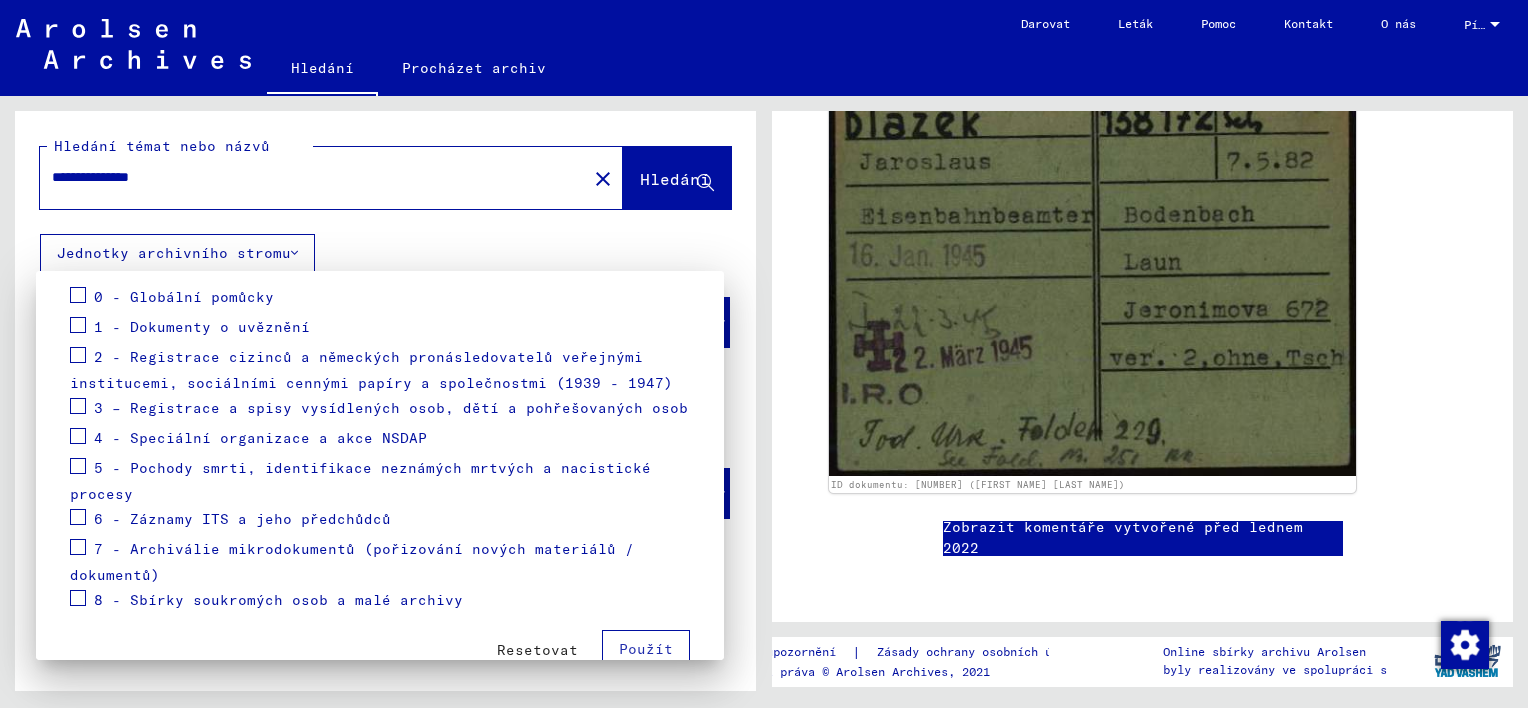 click at bounding box center (764, 354) 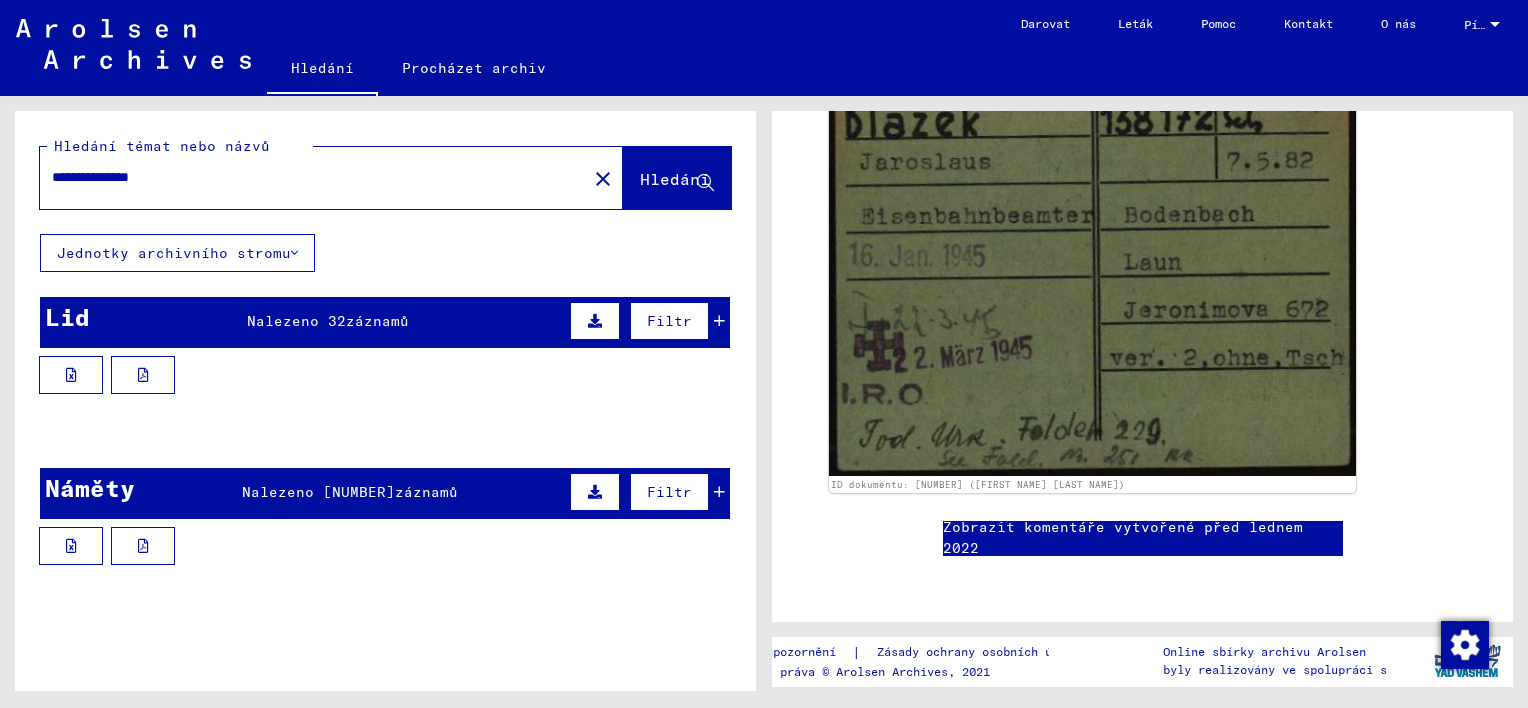 click on "**********" at bounding box center [313, 177] 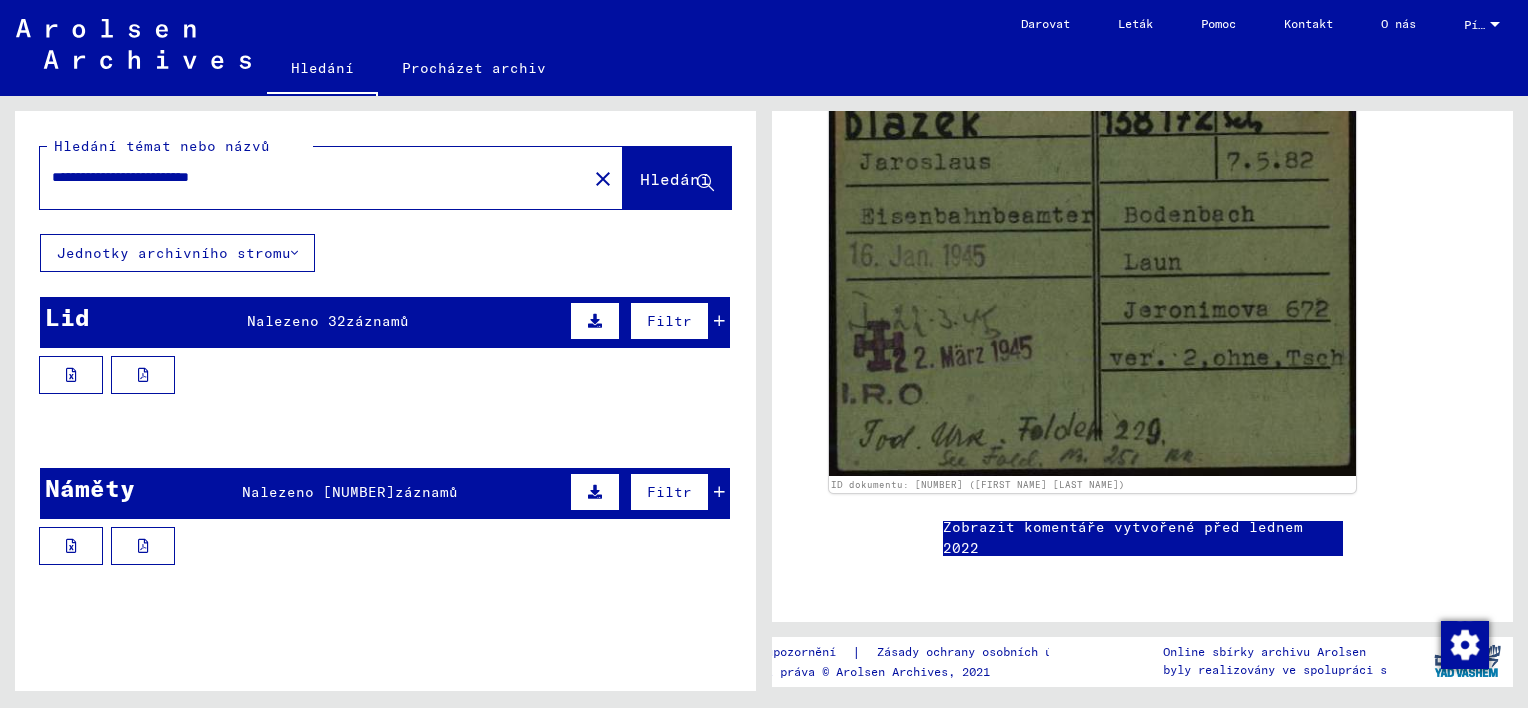 click on "Hledání" 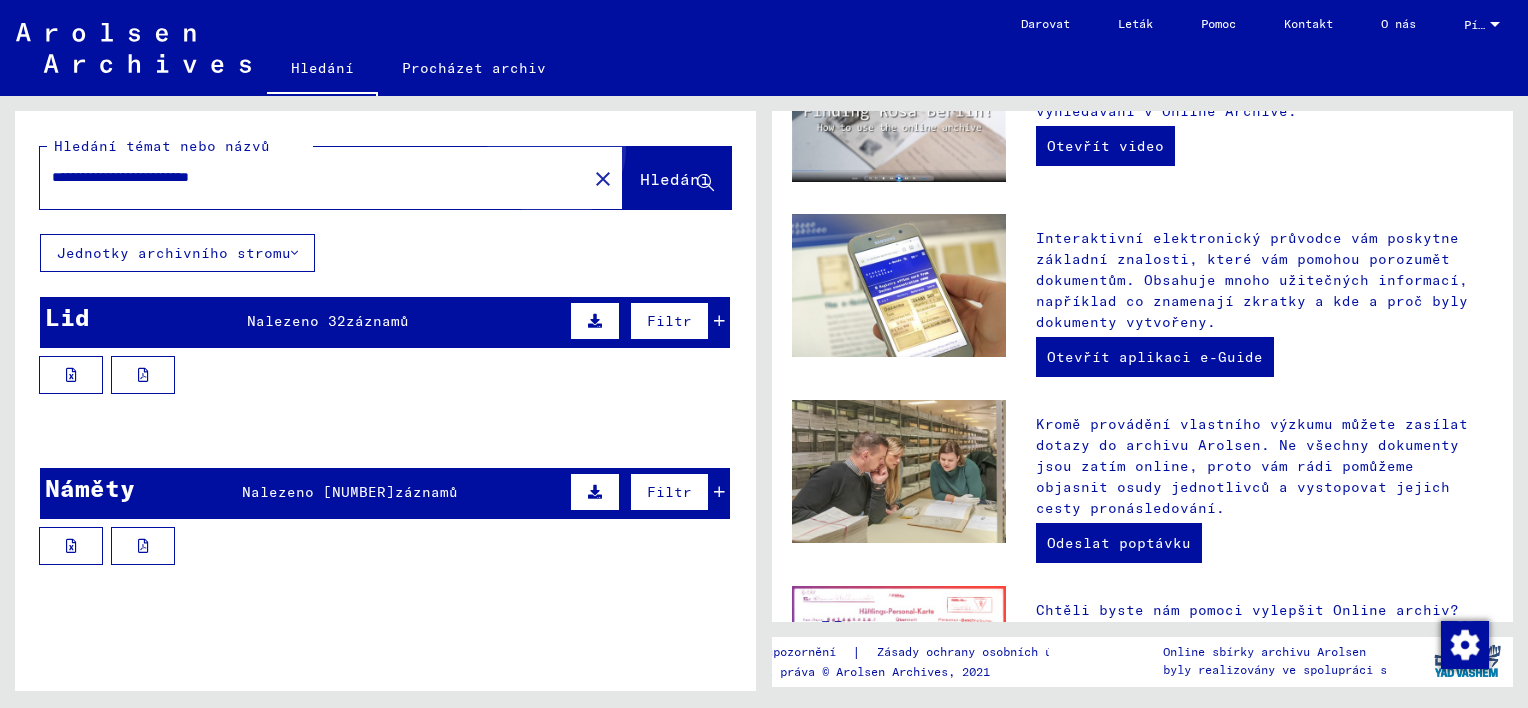scroll, scrollTop: 0, scrollLeft: 0, axis: both 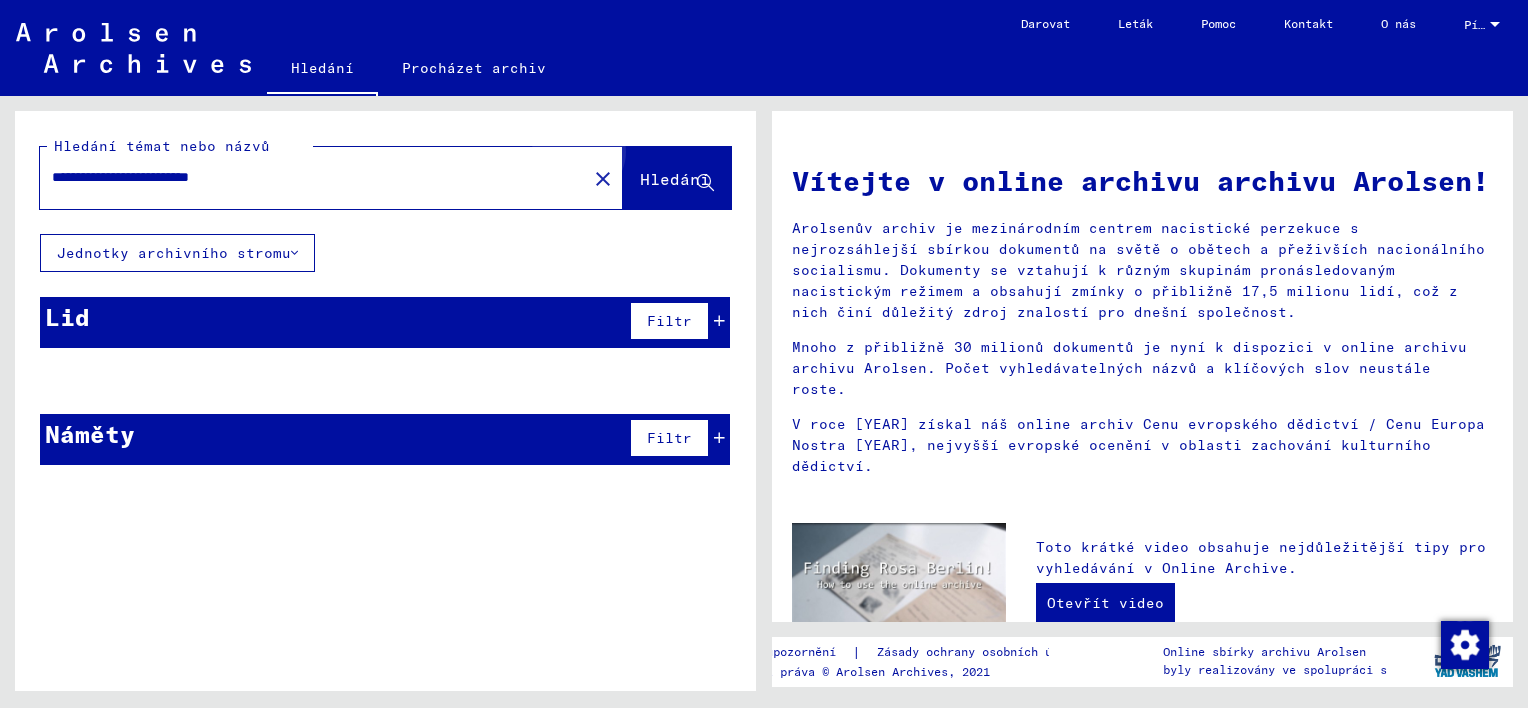 click on "Hledání" 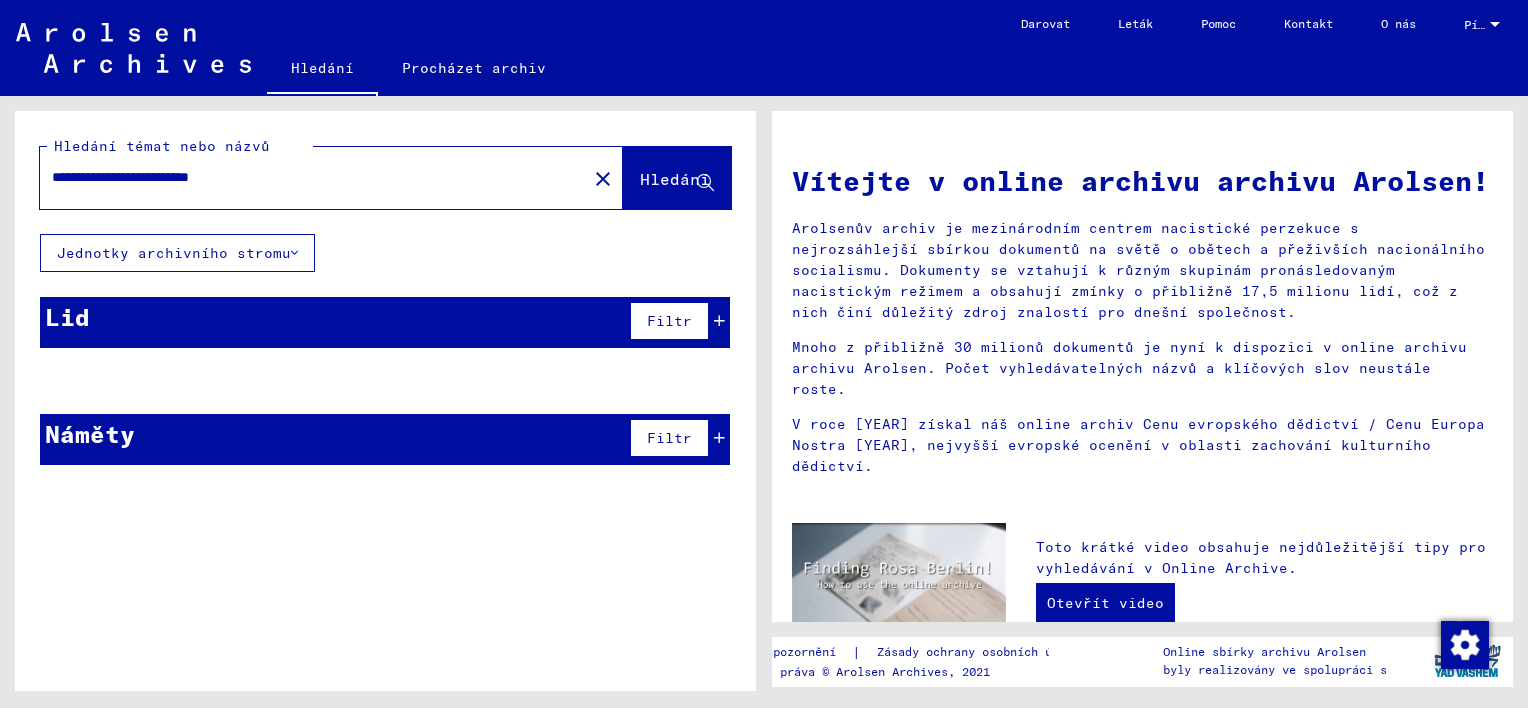 click on "**********" at bounding box center (307, 177) 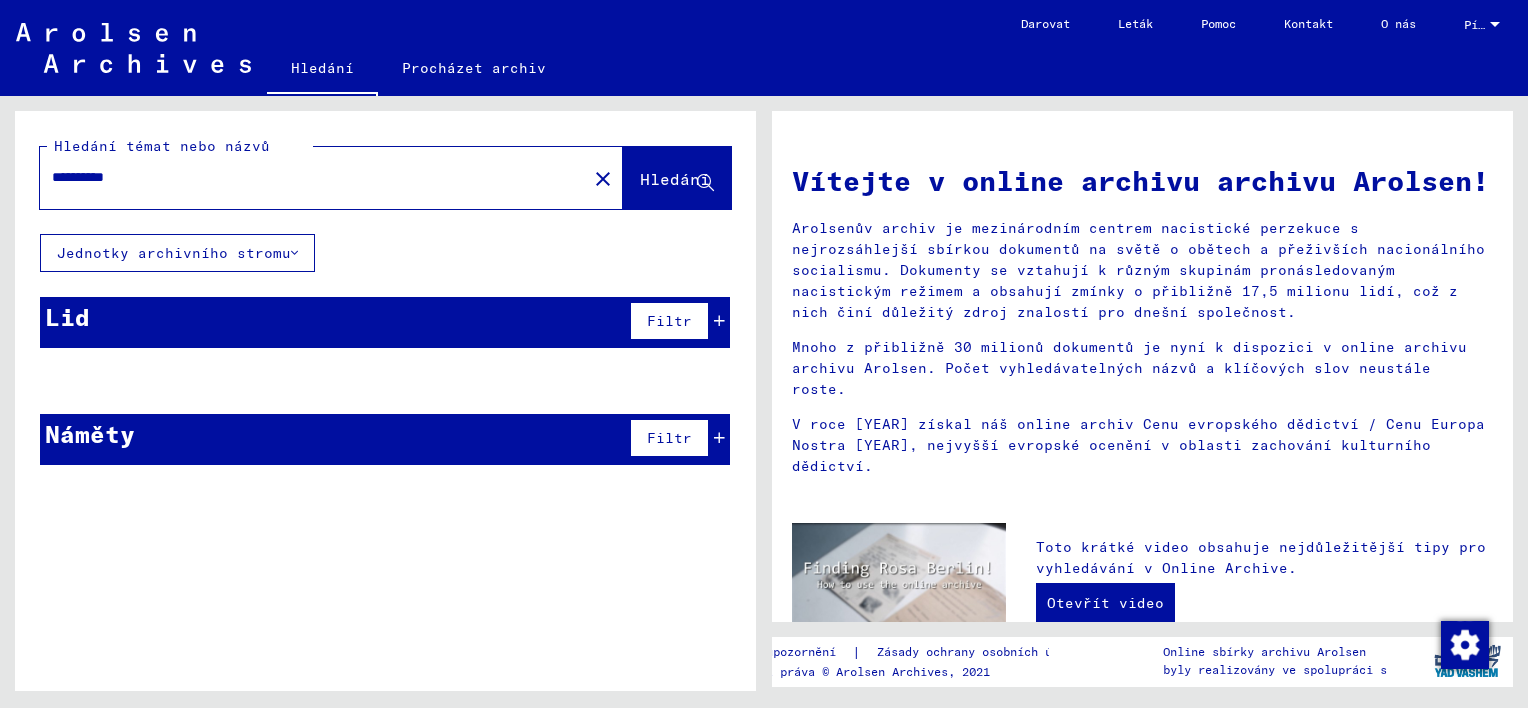 type on "**********" 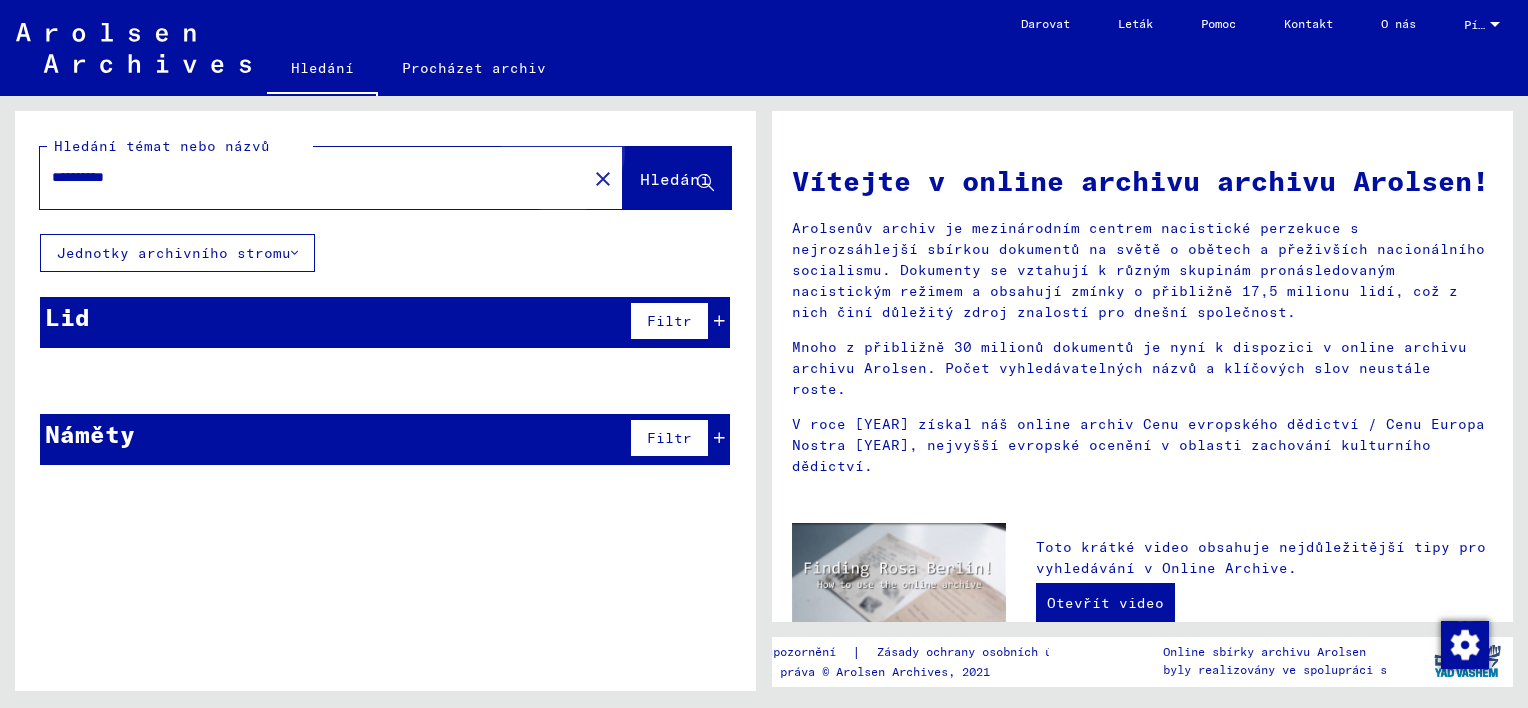 click on "Hledání" 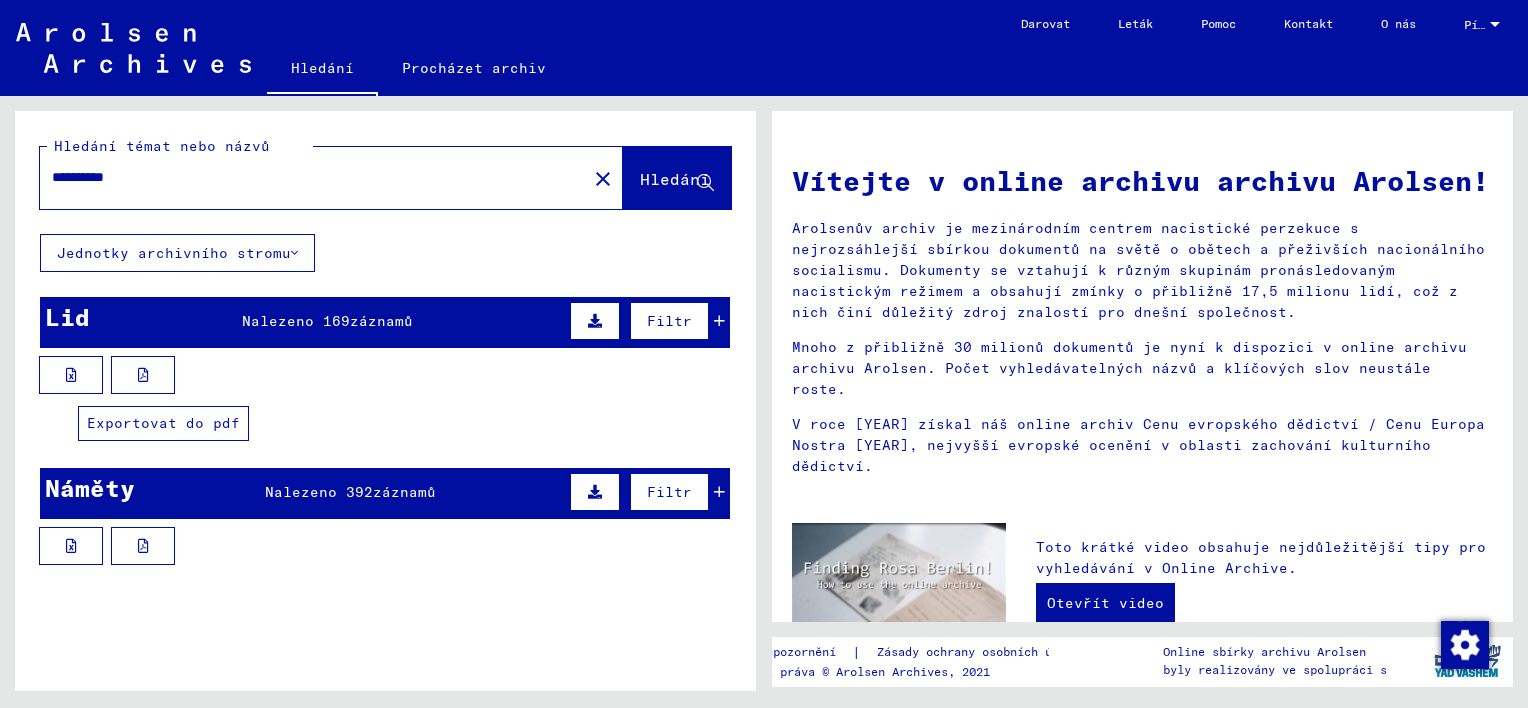 click at bounding box center (143, 375) 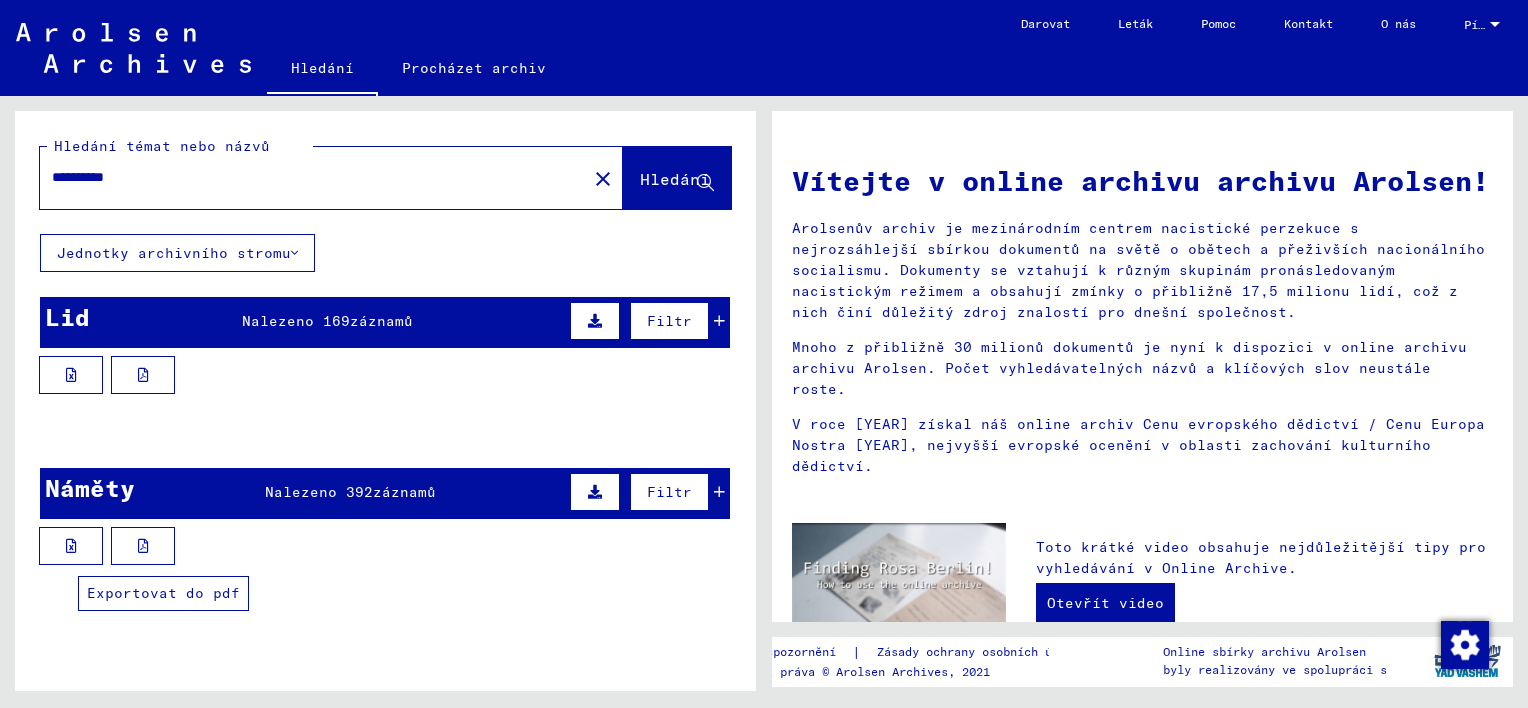 click at bounding box center [143, 546] 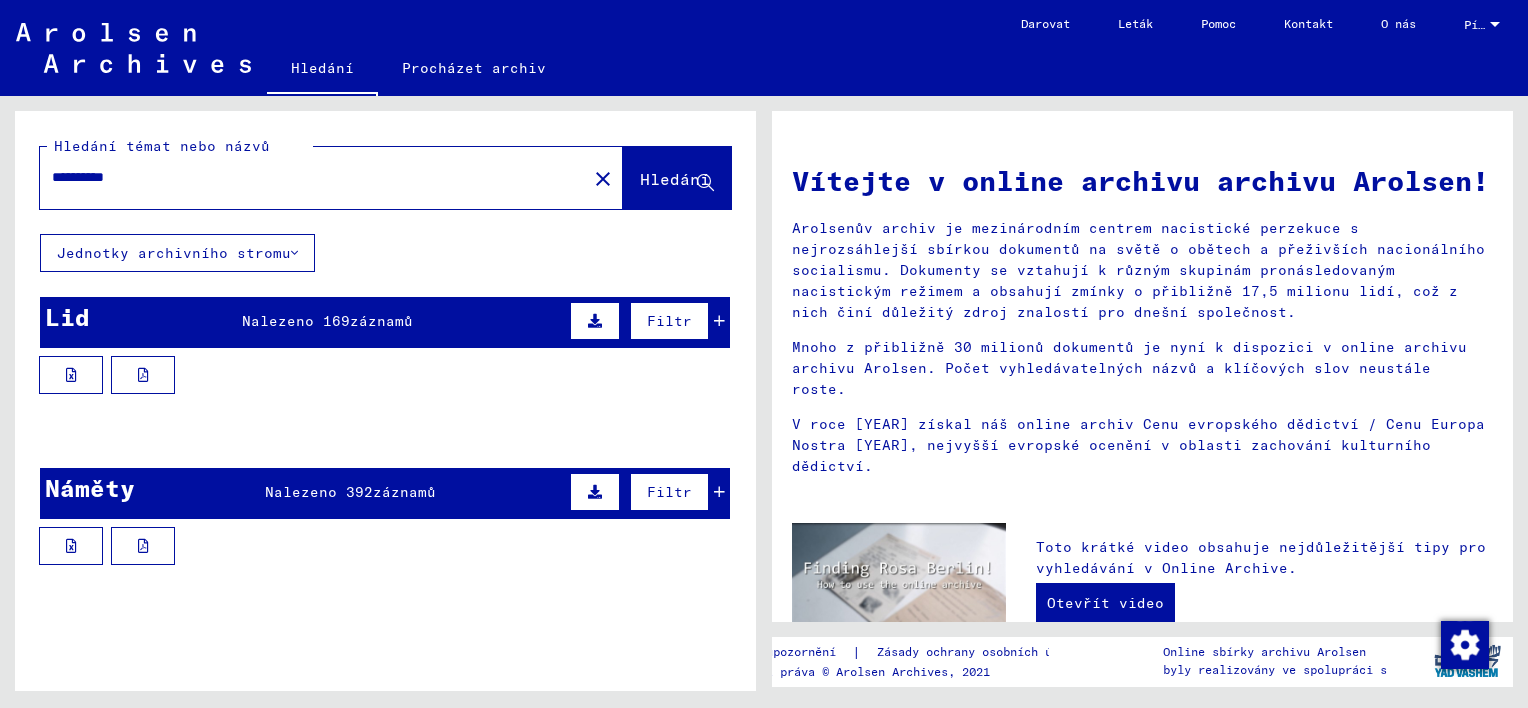 type 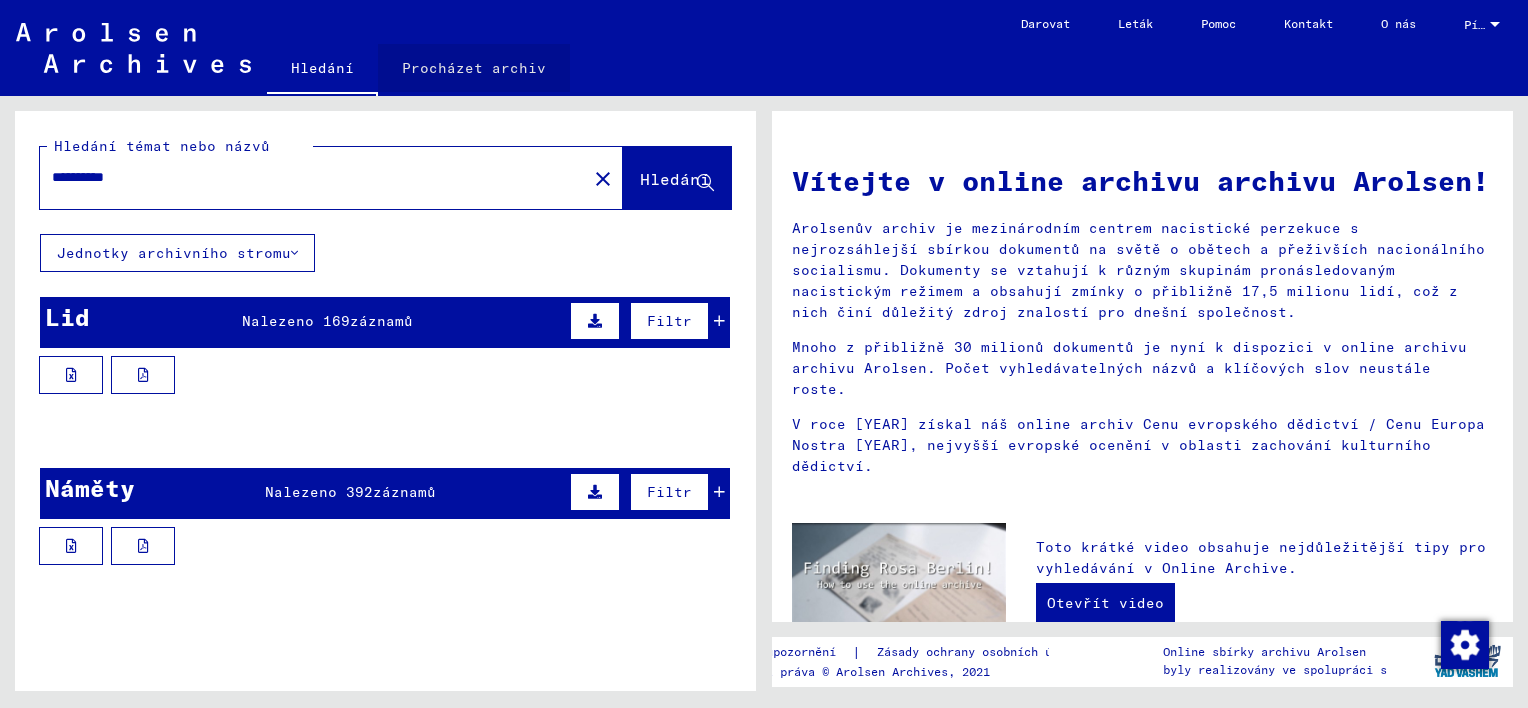 click on "Procházet archiv" 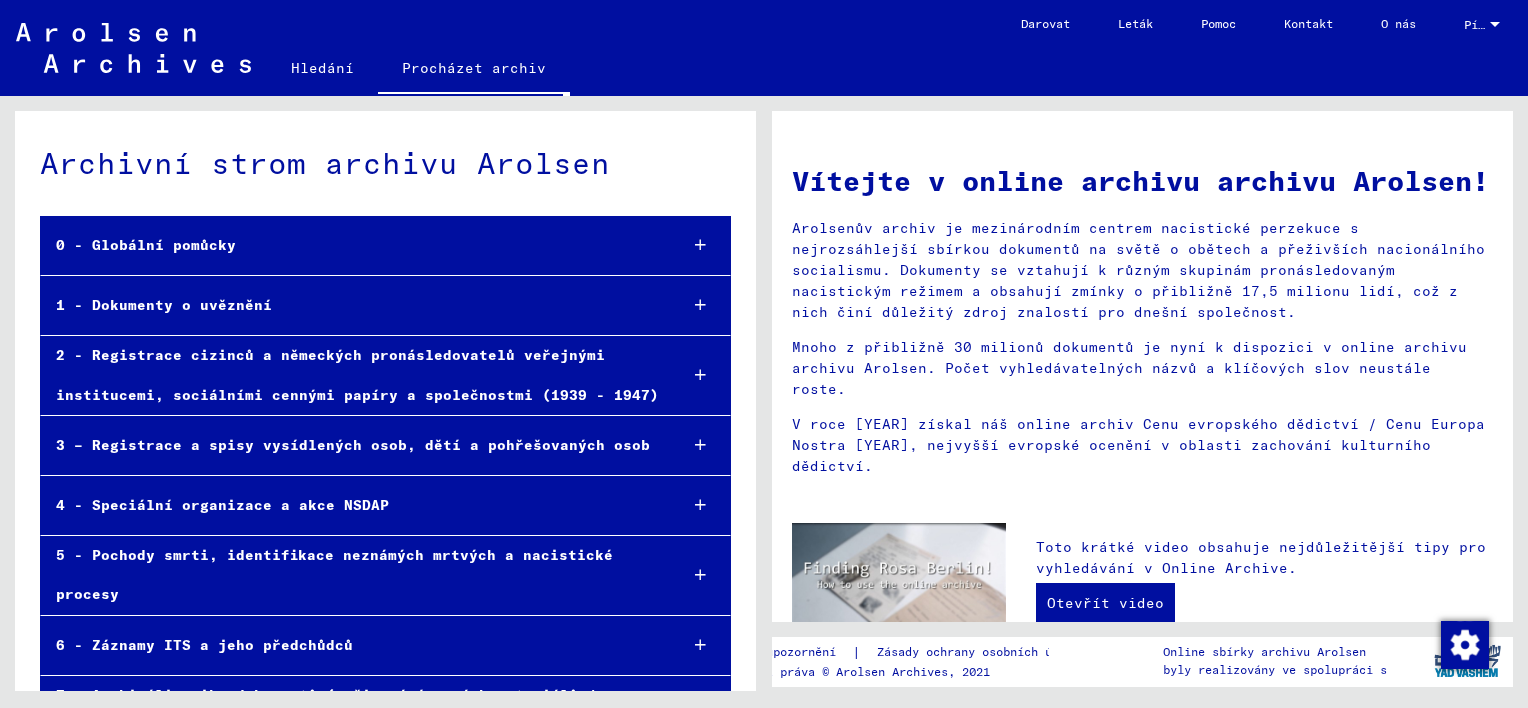 scroll, scrollTop: 128, scrollLeft: 0, axis: vertical 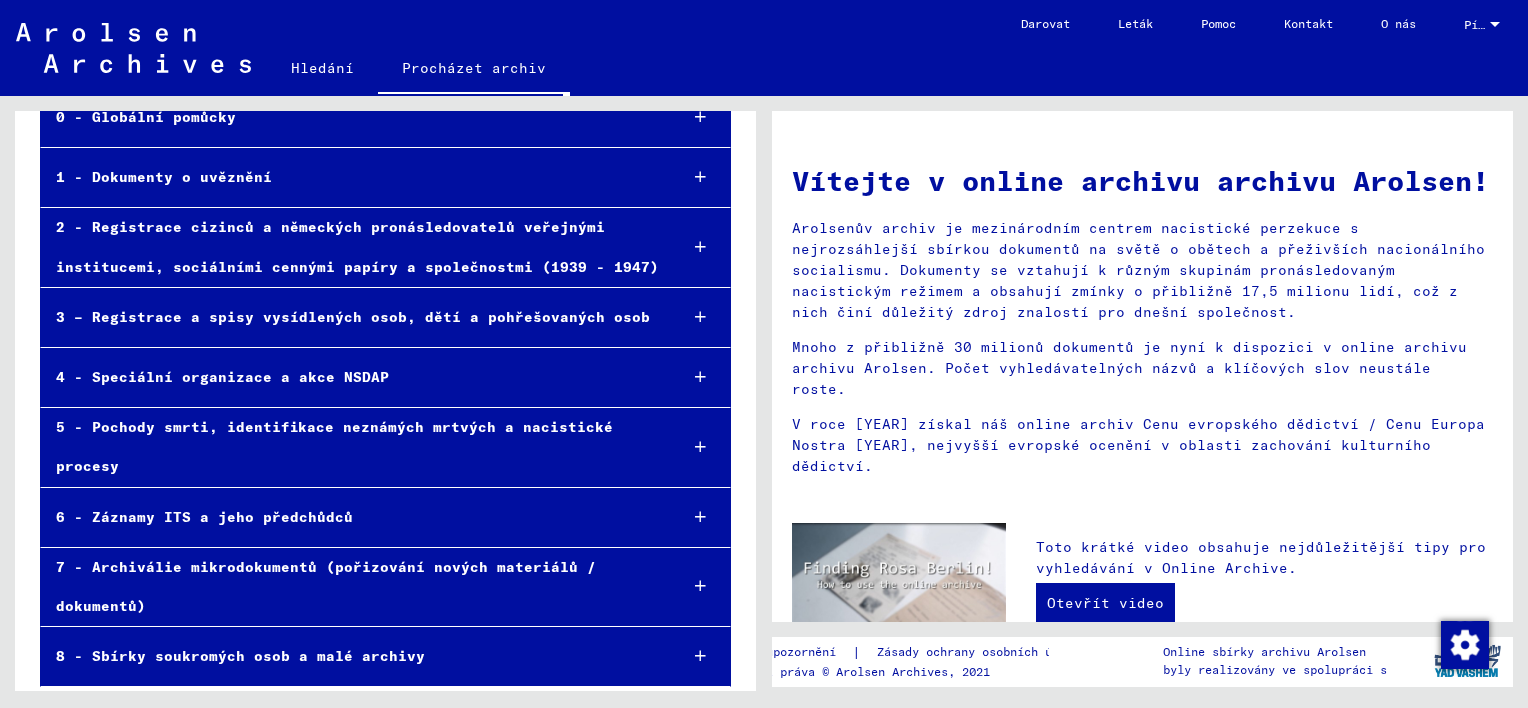click at bounding box center (700, 117) 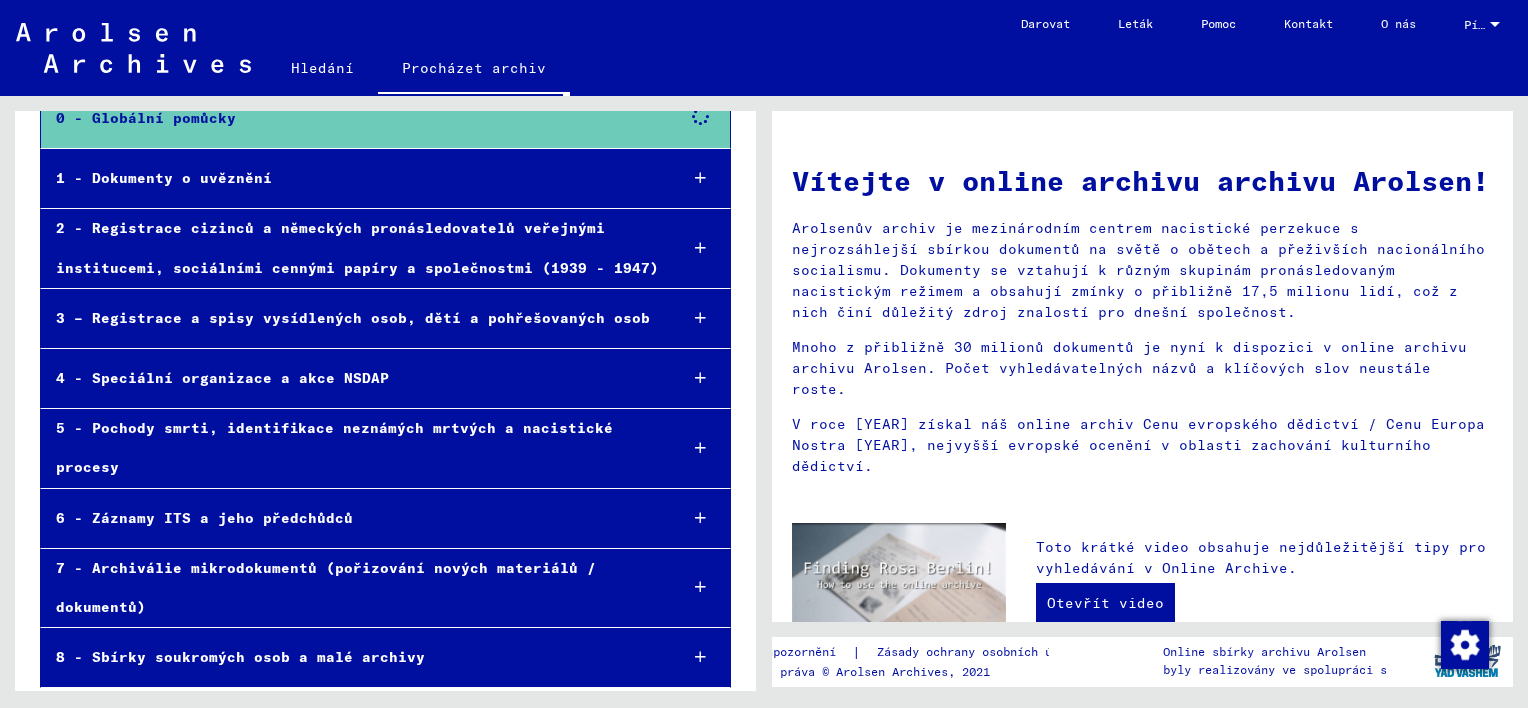 scroll, scrollTop: 105, scrollLeft: 0, axis: vertical 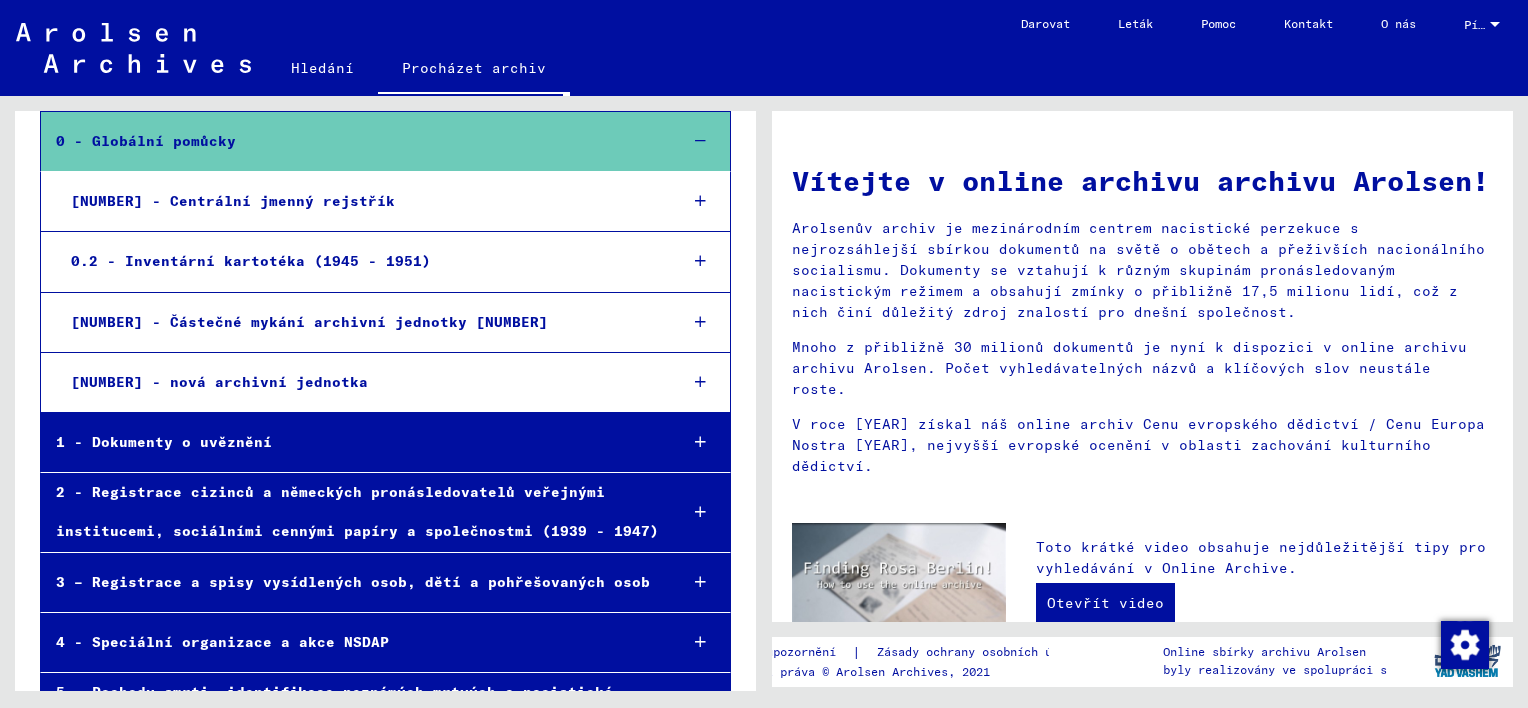 click at bounding box center (700, 442) 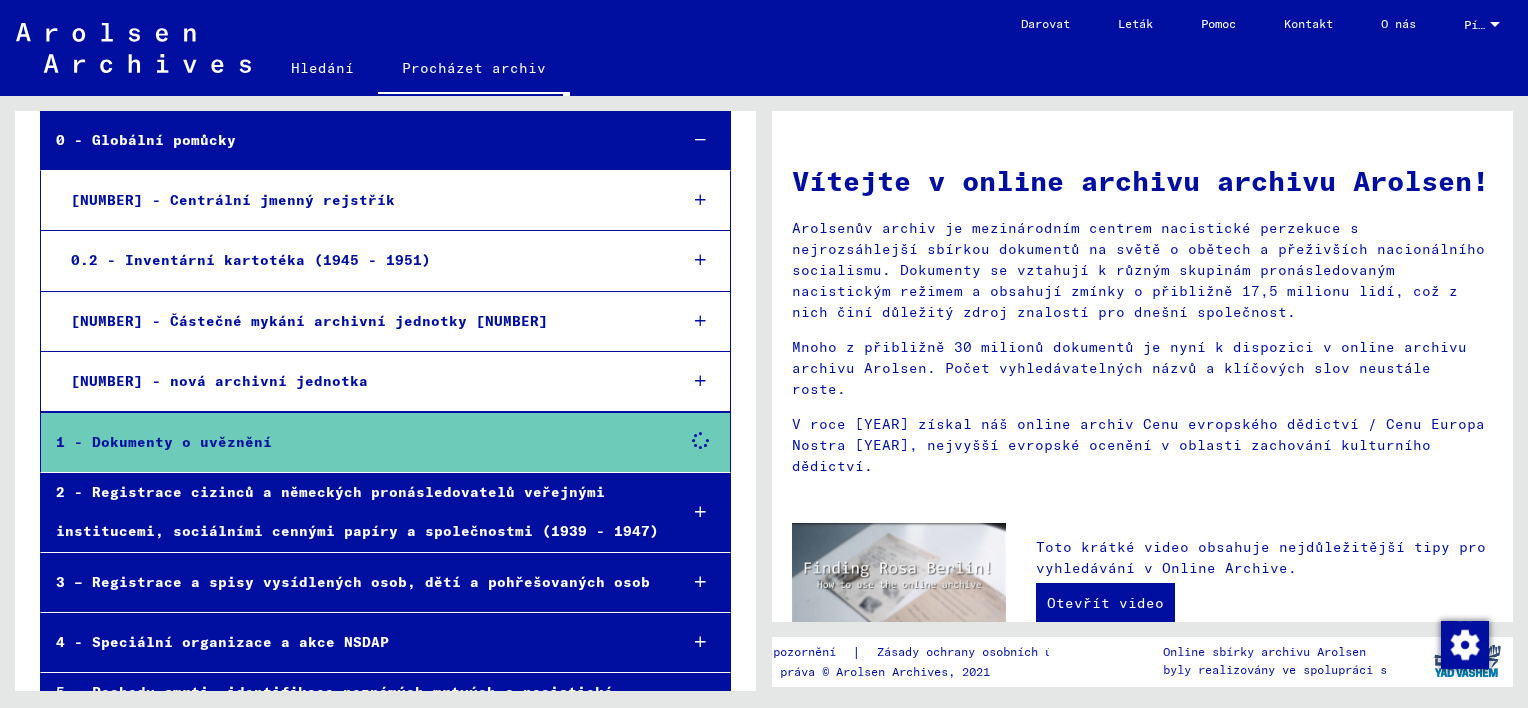 scroll, scrollTop: 104, scrollLeft: 0, axis: vertical 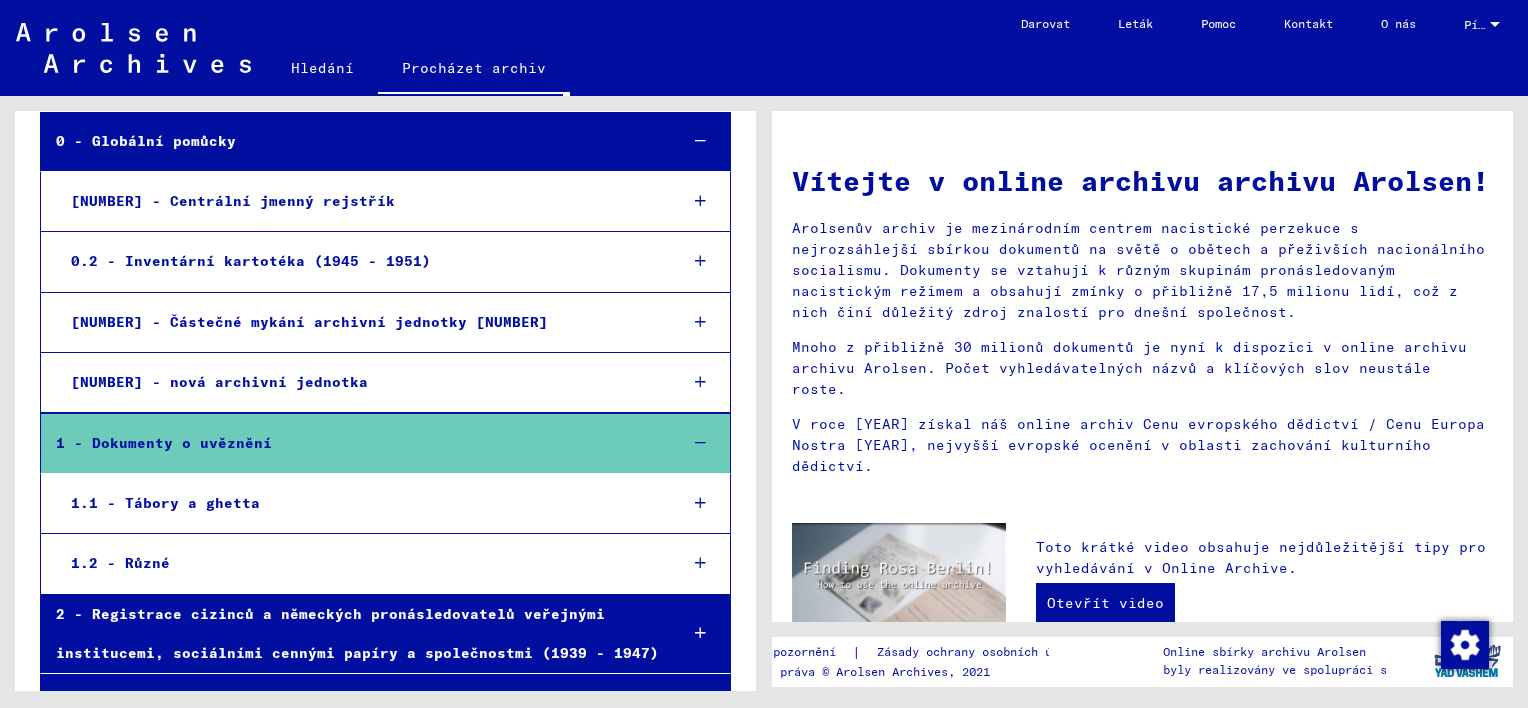 click at bounding box center (700, 563) 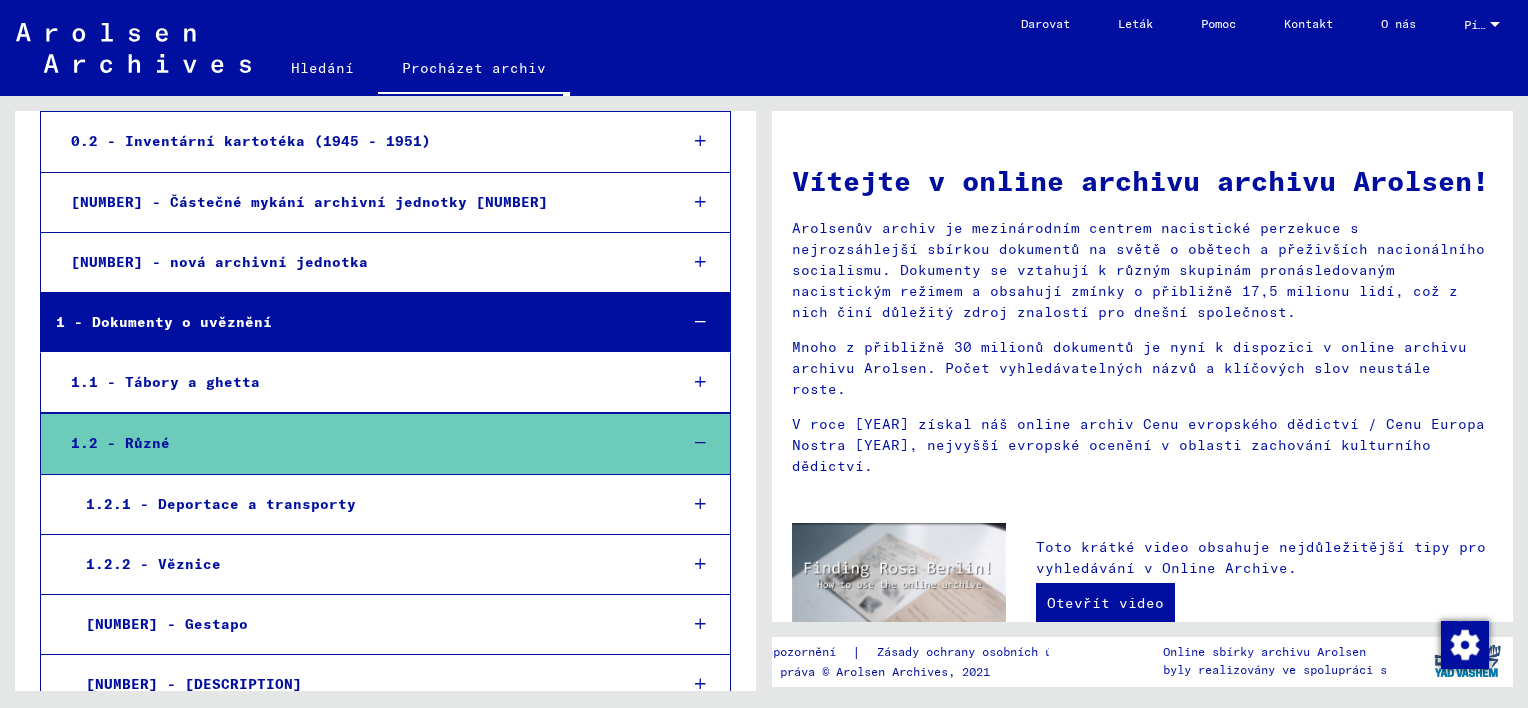 scroll, scrollTop: 264, scrollLeft: 0, axis: vertical 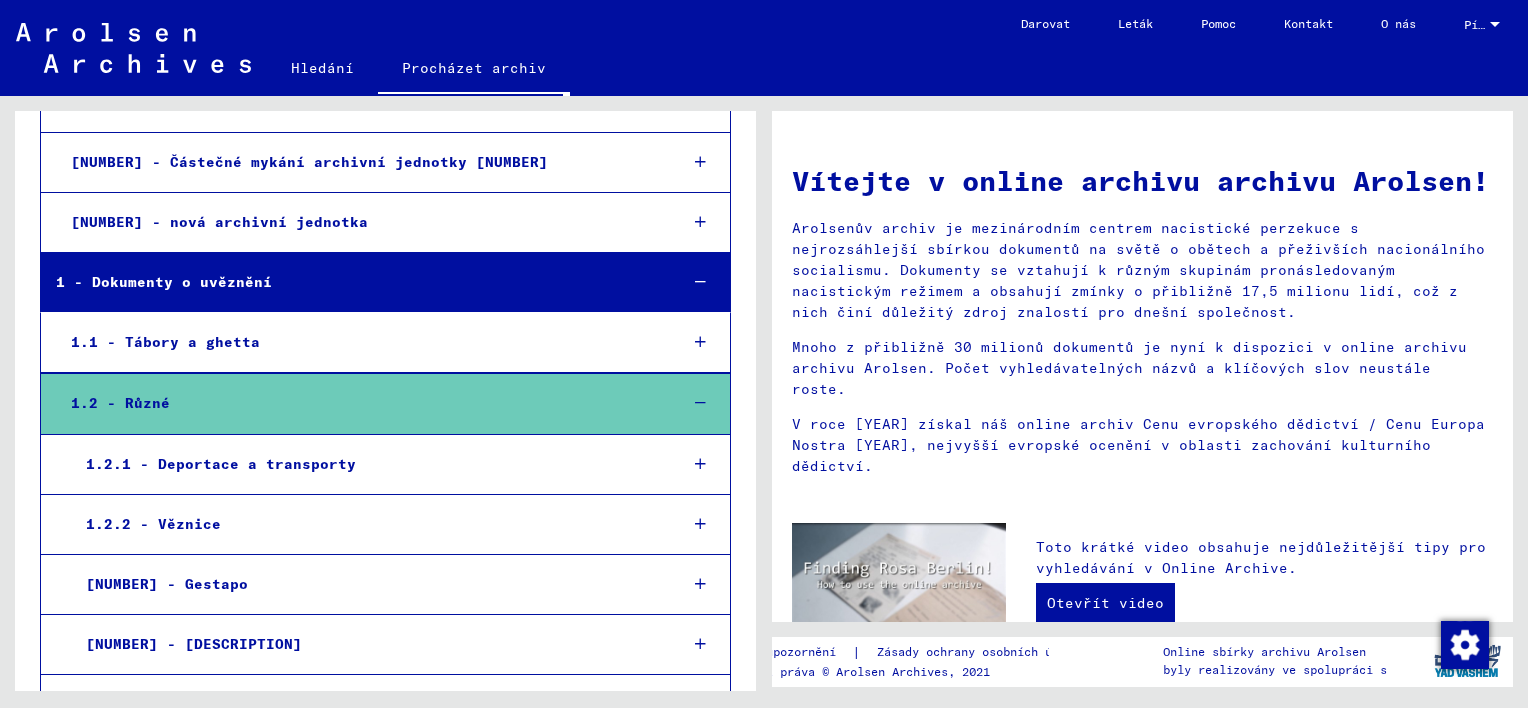 click at bounding box center [700, 342] 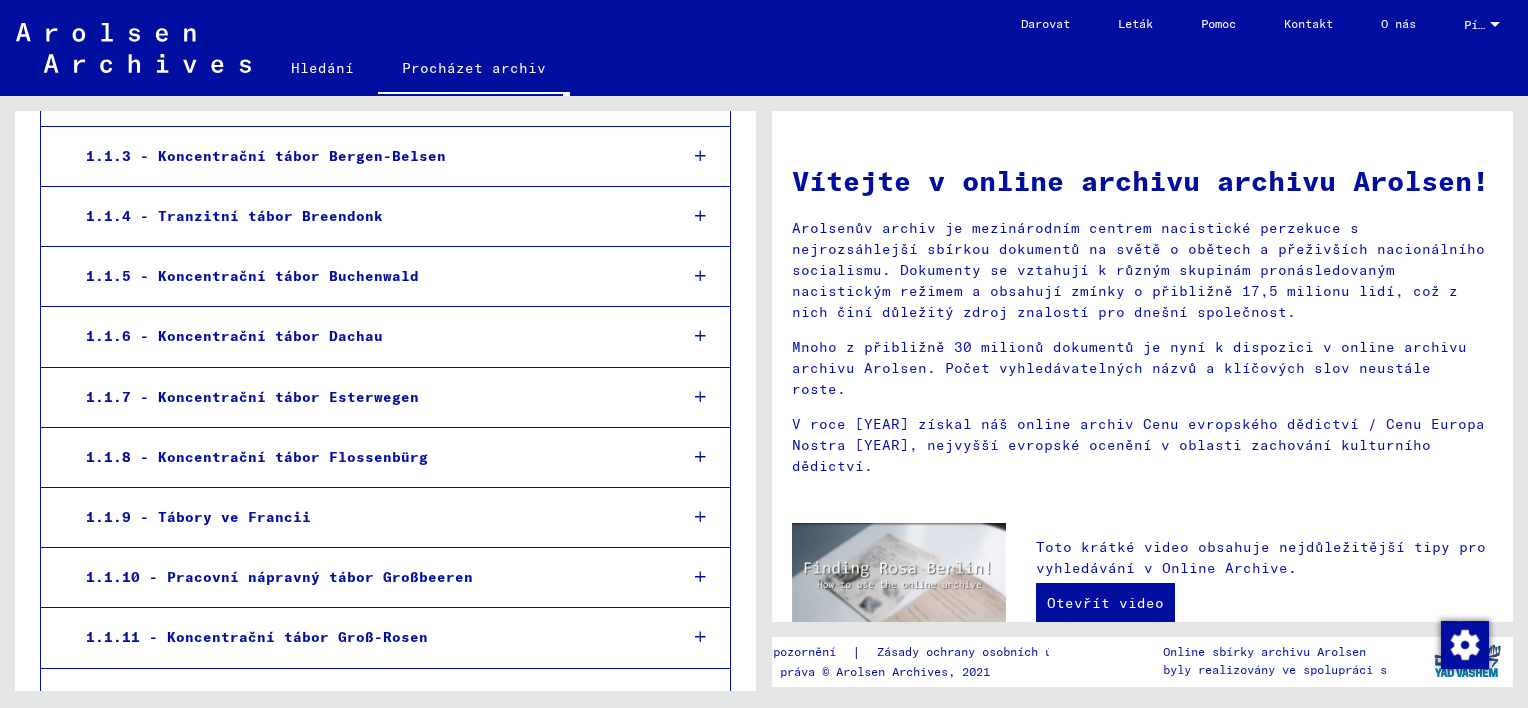 scroll, scrollTop: 785, scrollLeft: 0, axis: vertical 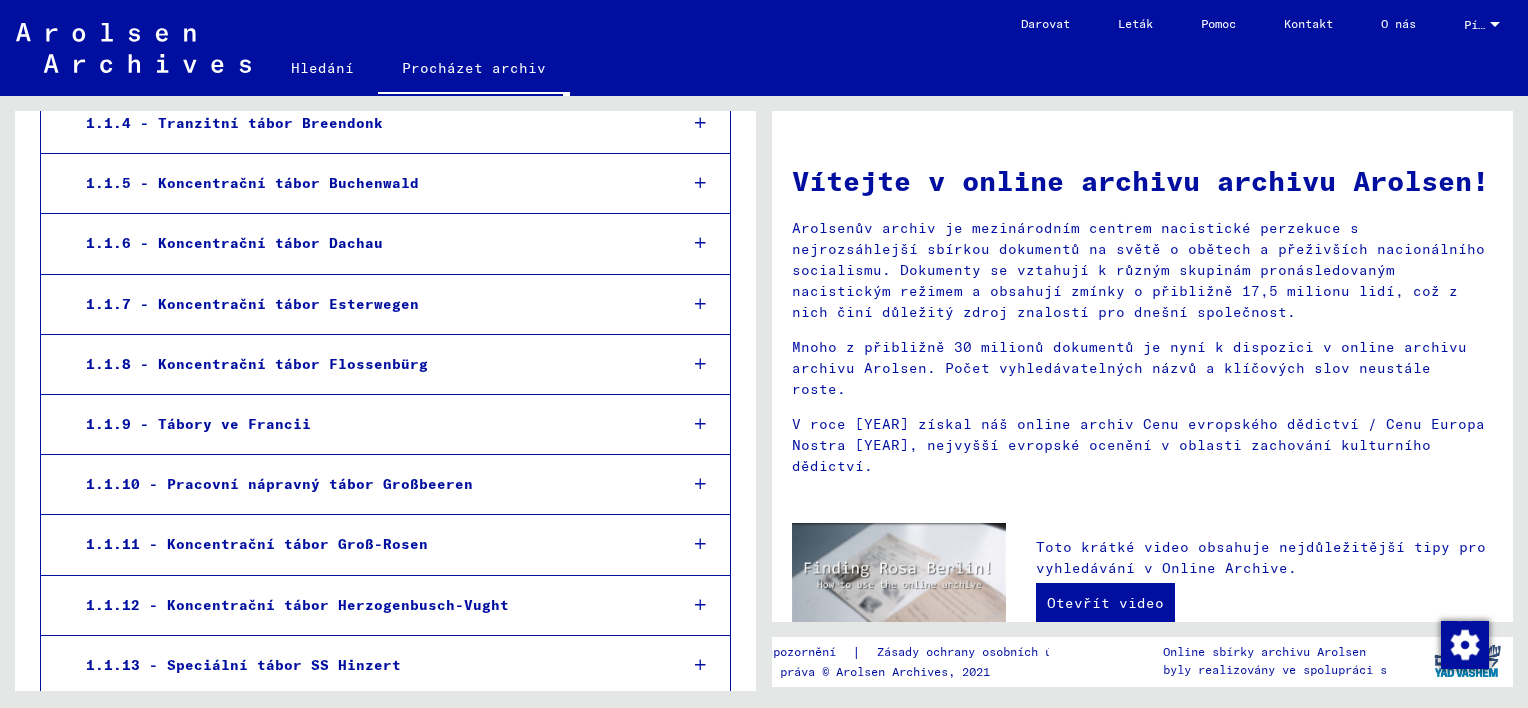 click at bounding box center [700, 183] 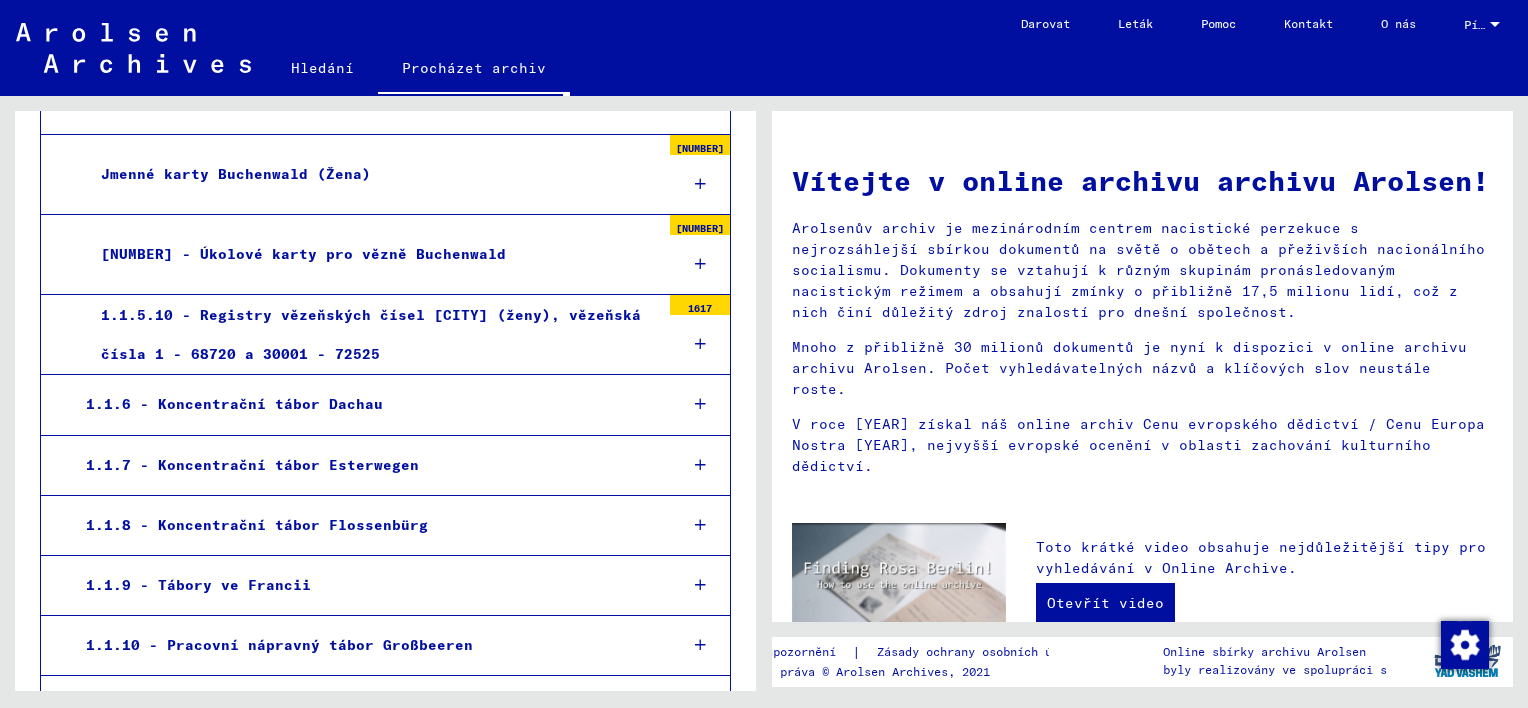 scroll, scrollTop: 1386, scrollLeft: 0, axis: vertical 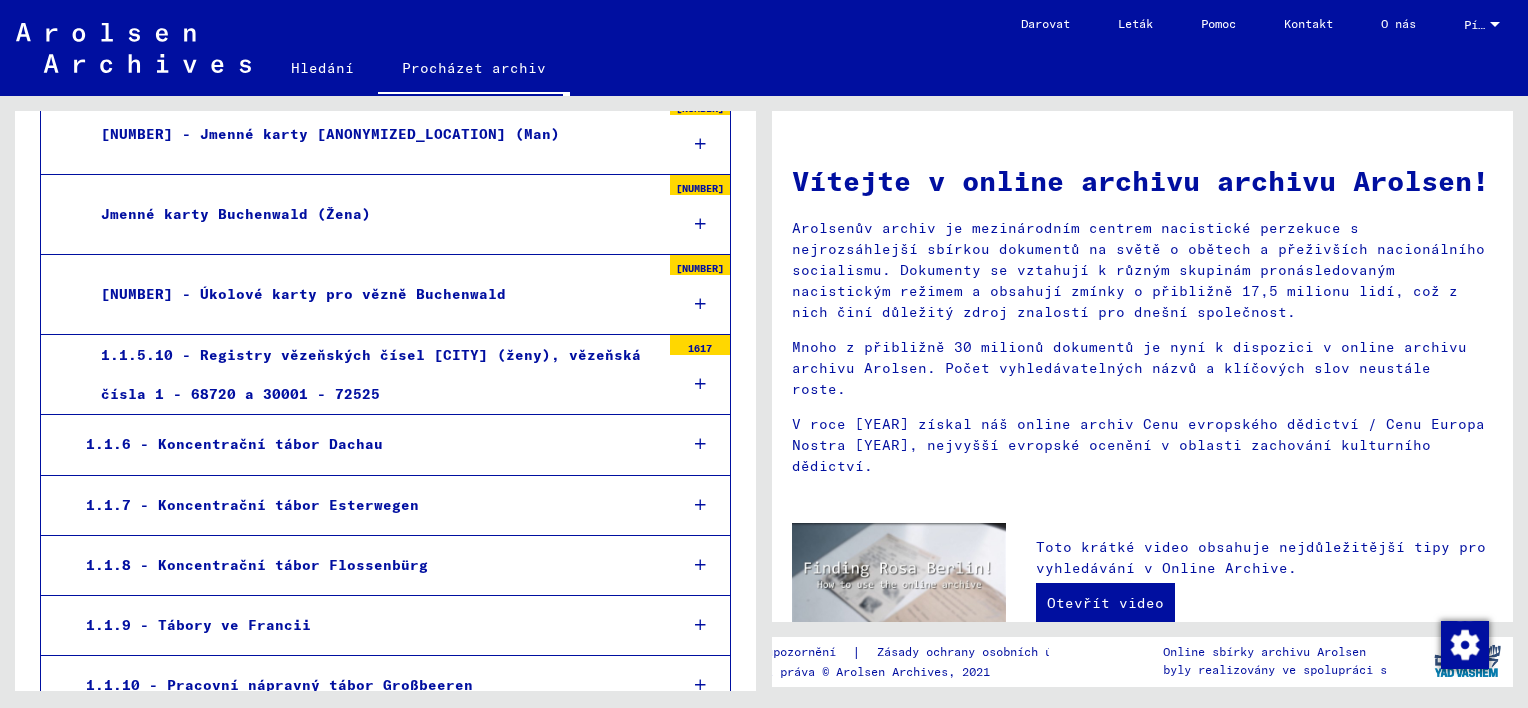 click at bounding box center [700, 144] 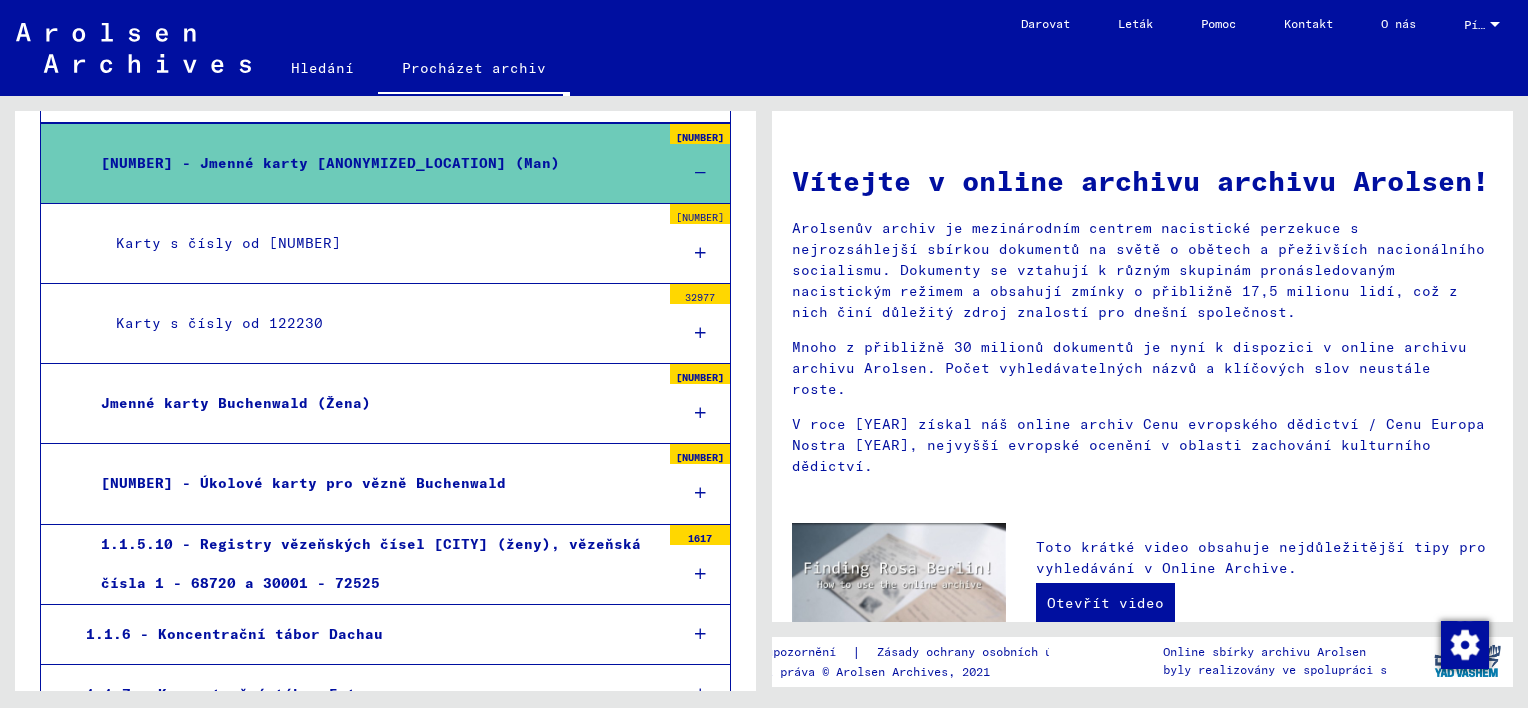 click at bounding box center [700, 253] 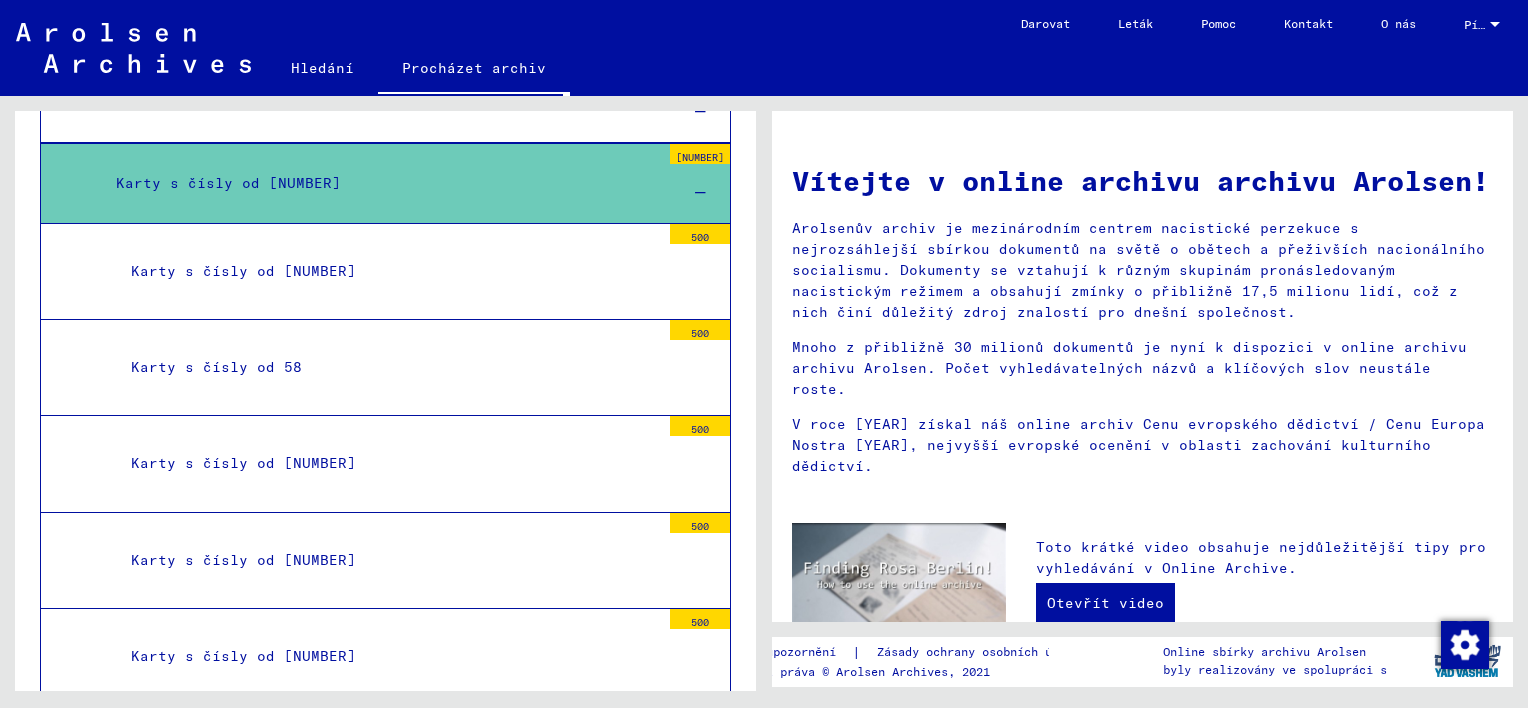 scroll, scrollTop: 1357, scrollLeft: 0, axis: vertical 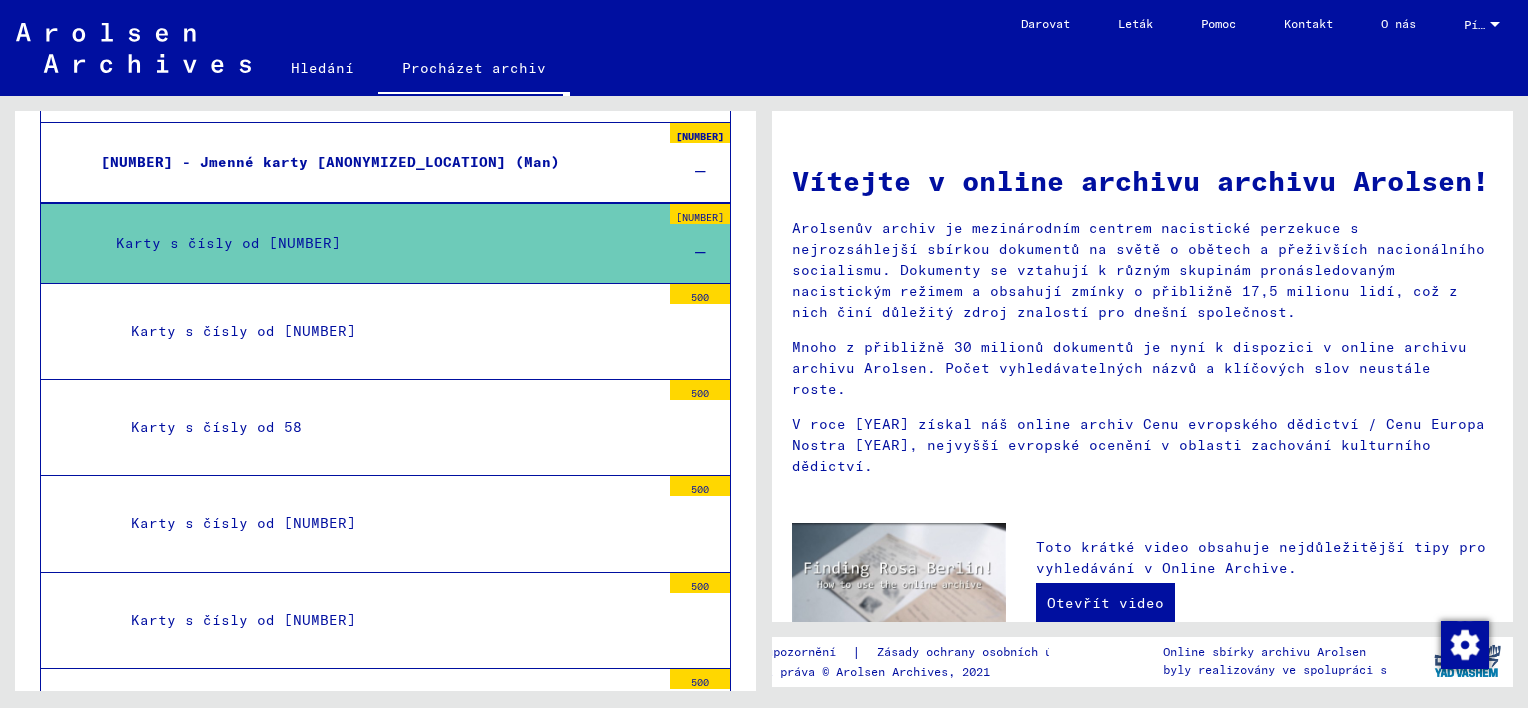 click at bounding box center (700, 253) 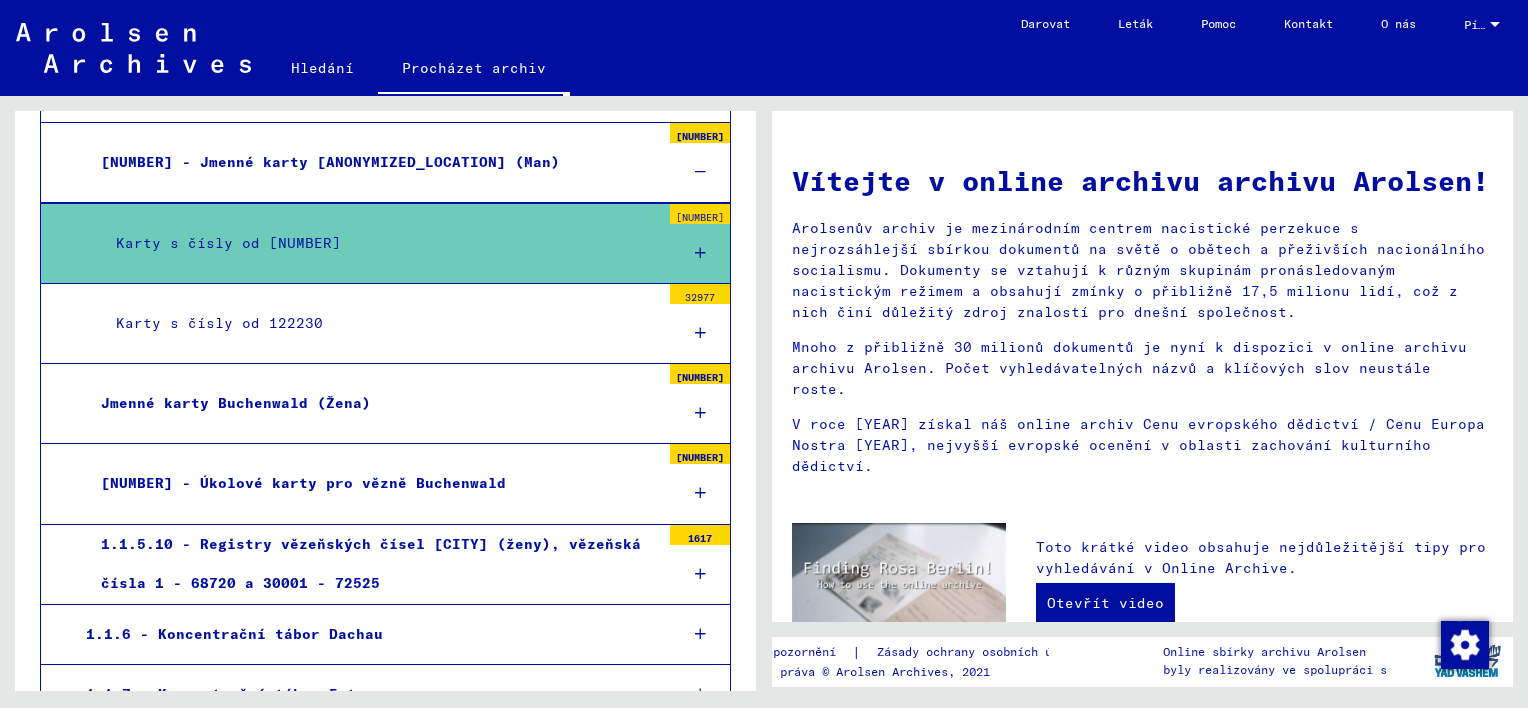 click at bounding box center [700, 253] 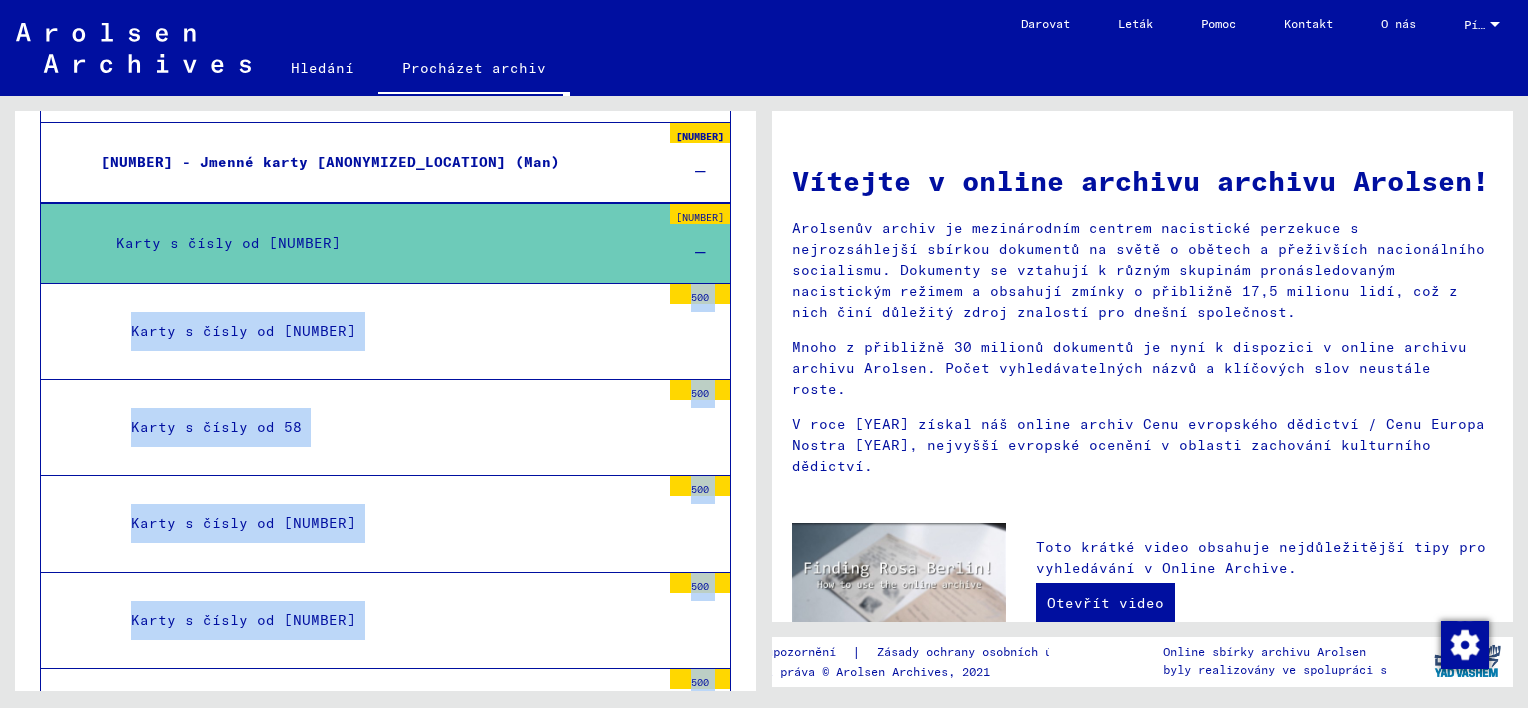 click at bounding box center (700, 253) 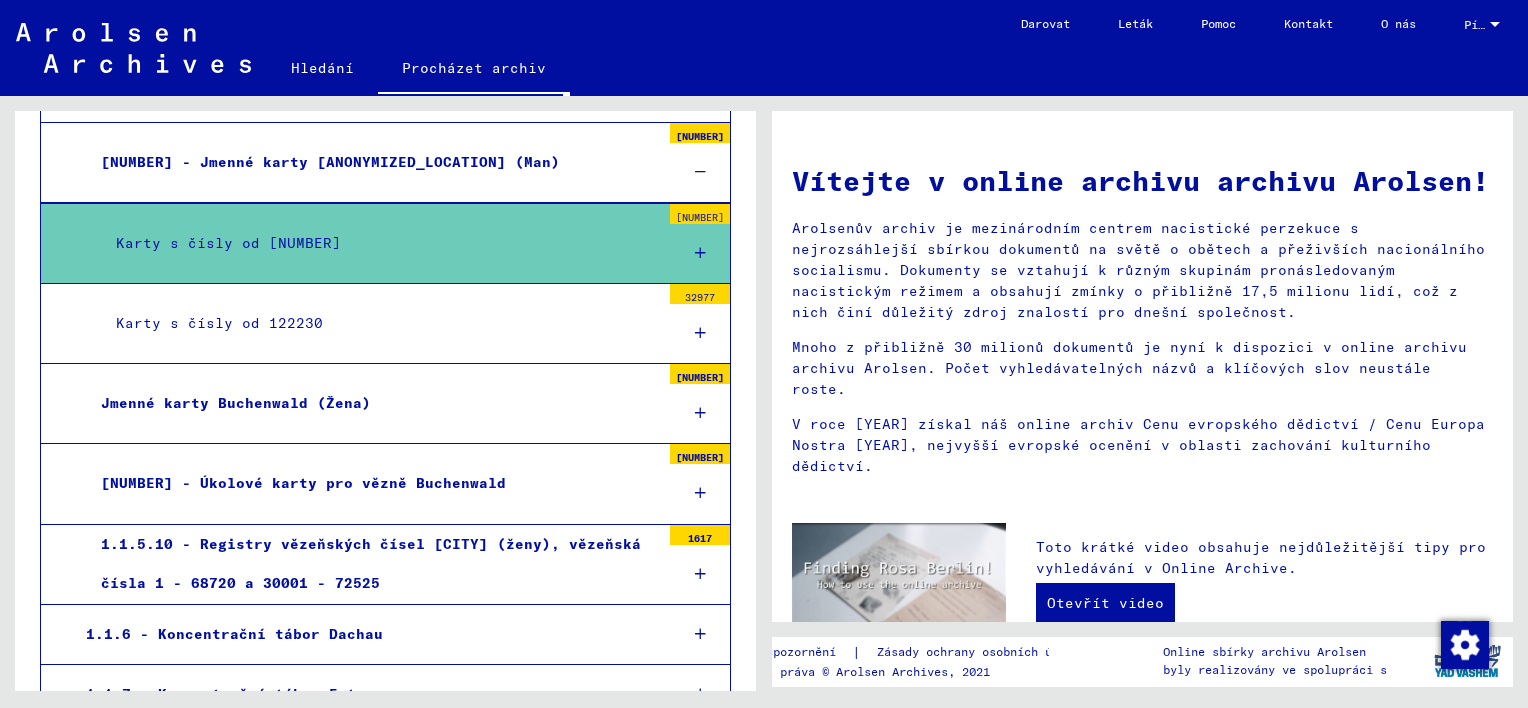 click at bounding box center [700, 172] 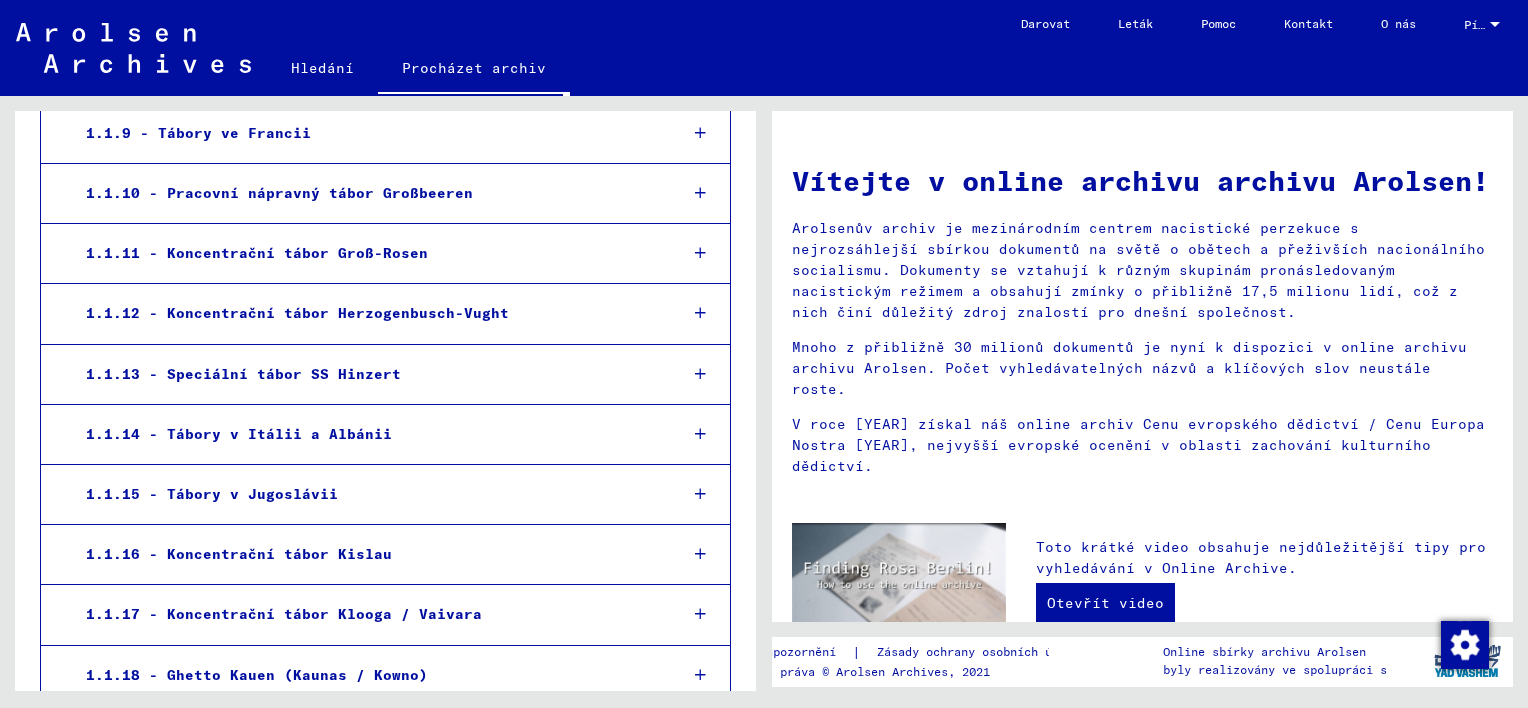 scroll, scrollTop: 2398, scrollLeft: 0, axis: vertical 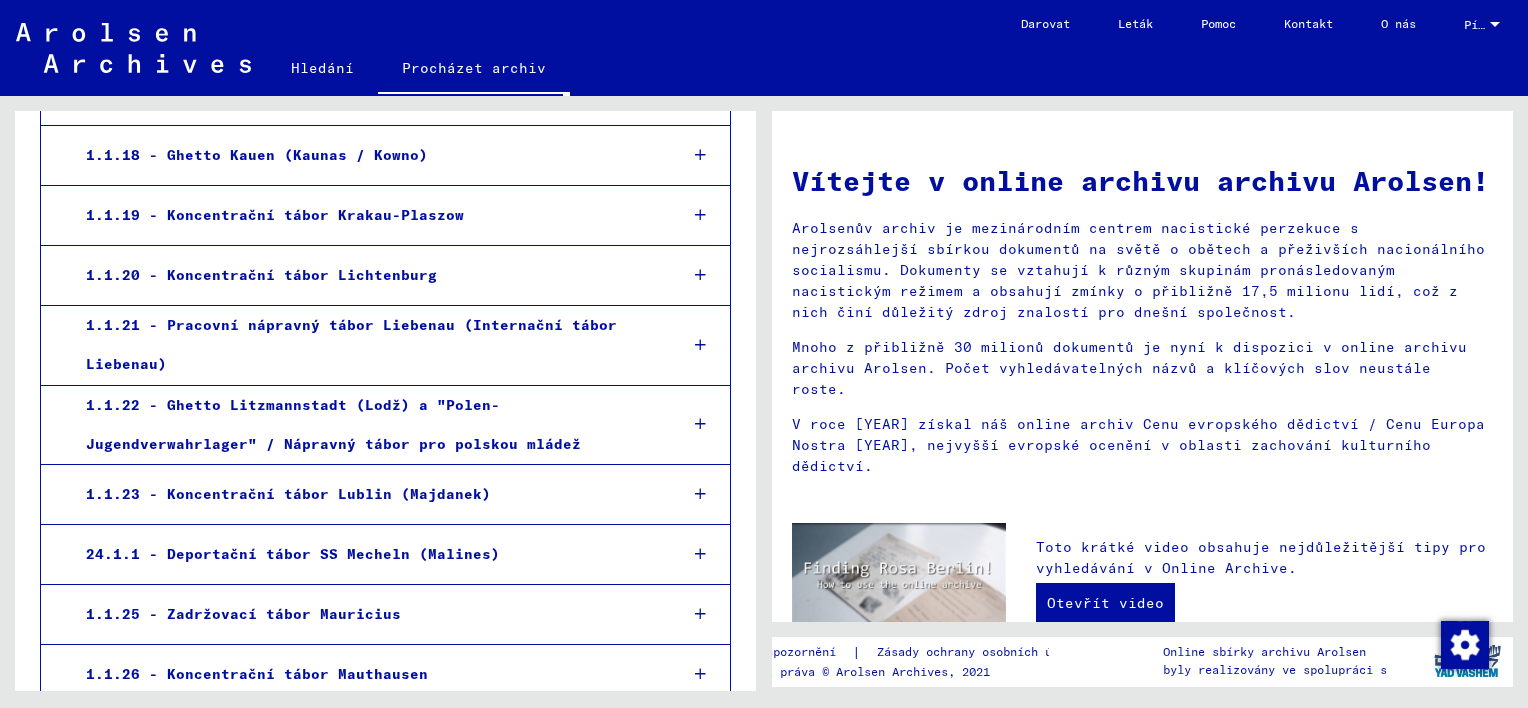 click at bounding box center (700, 614) 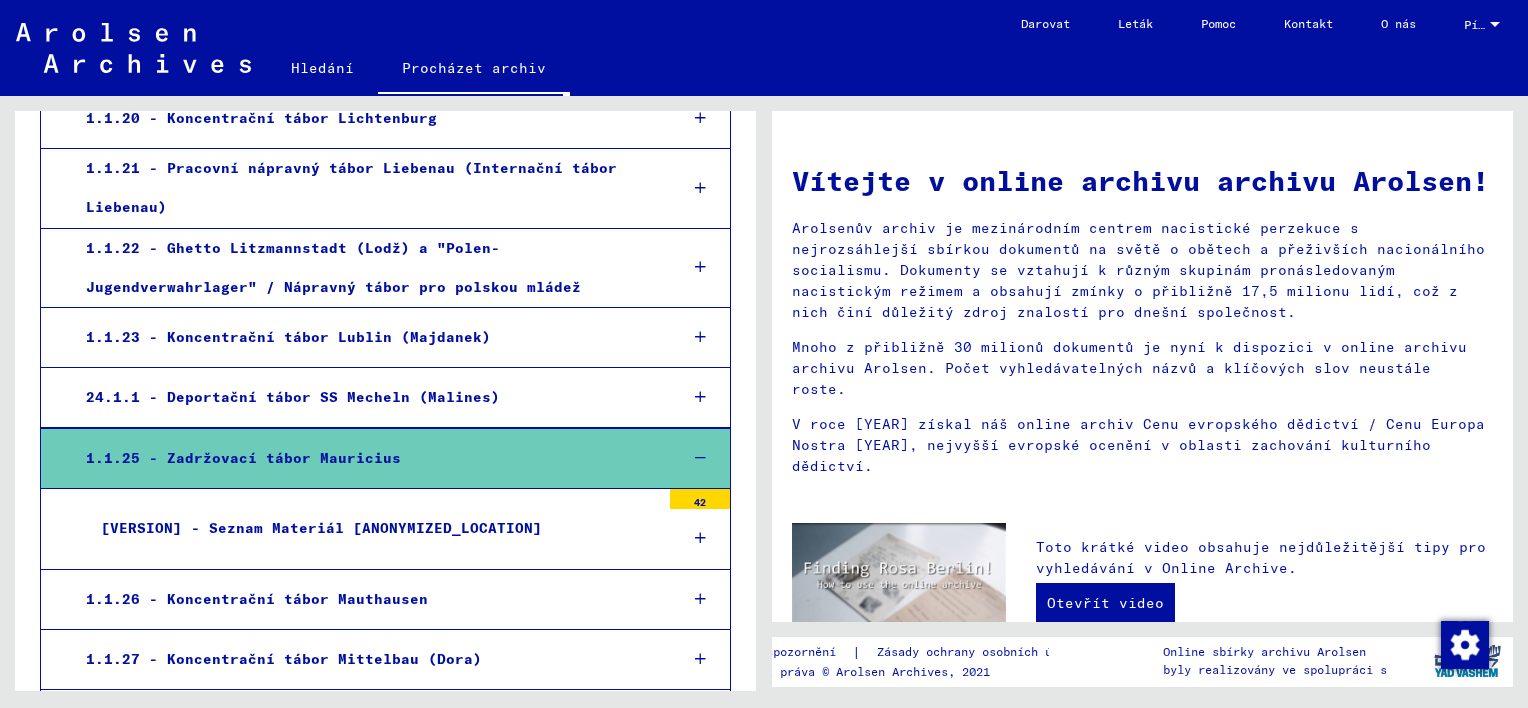 scroll, scrollTop: 2558, scrollLeft: 0, axis: vertical 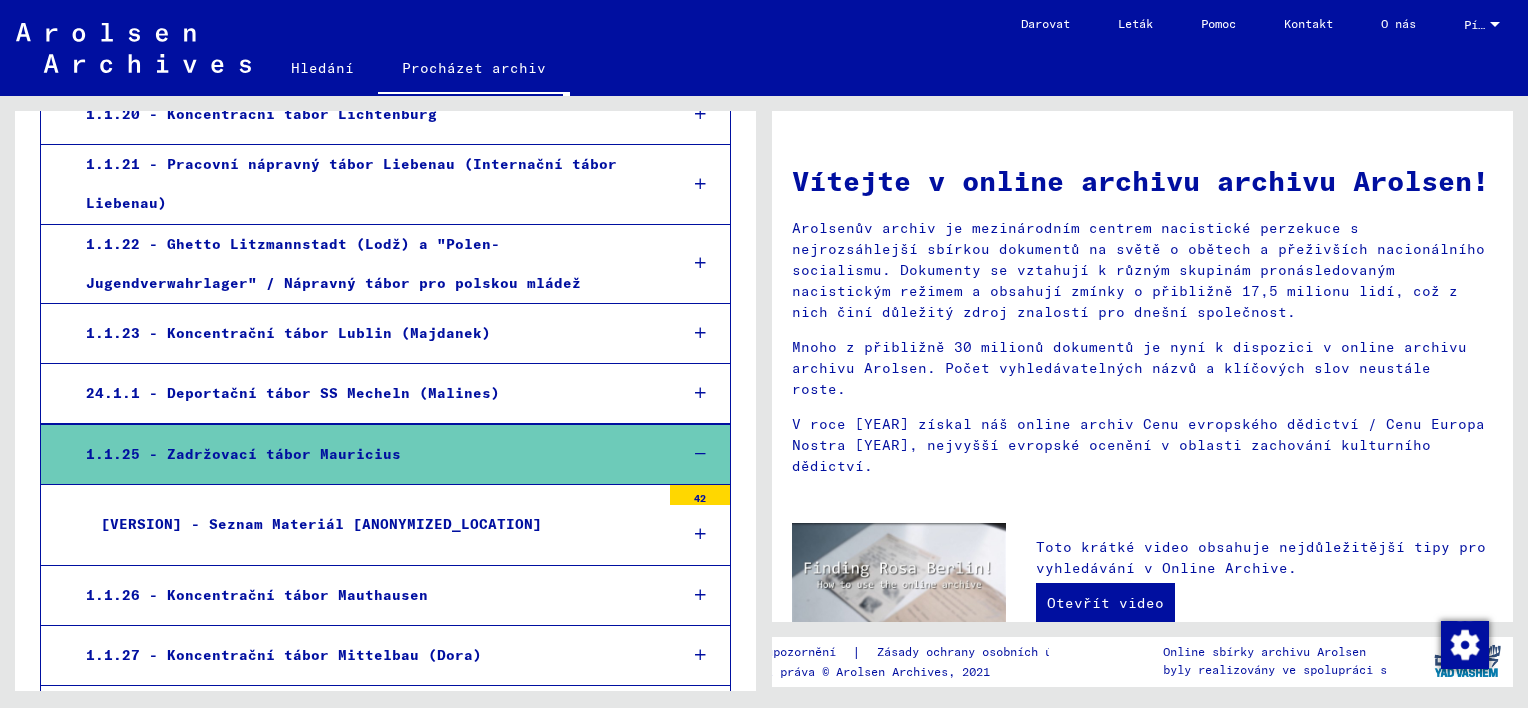 click at bounding box center [700, 534] 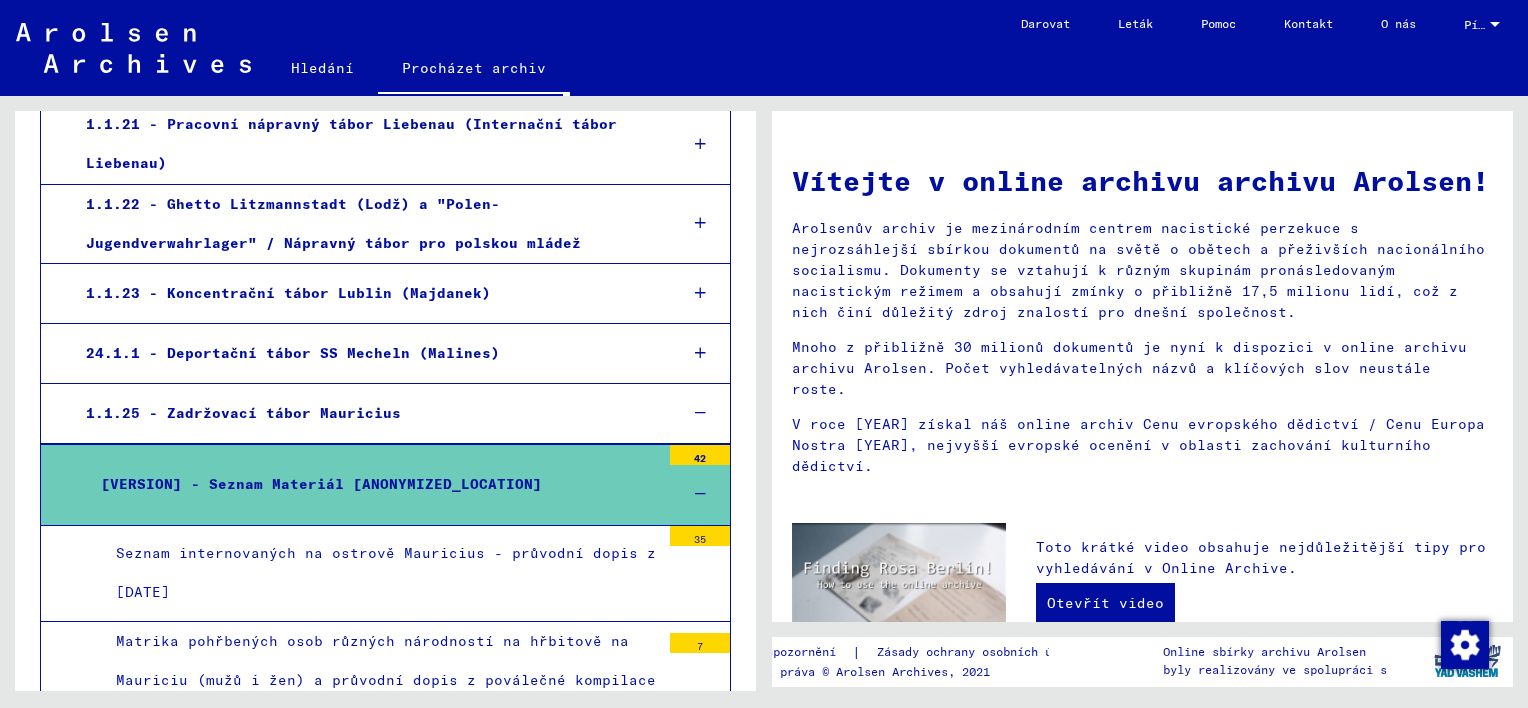 scroll, scrollTop: 2638, scrollLeft: 0, axis: vertical 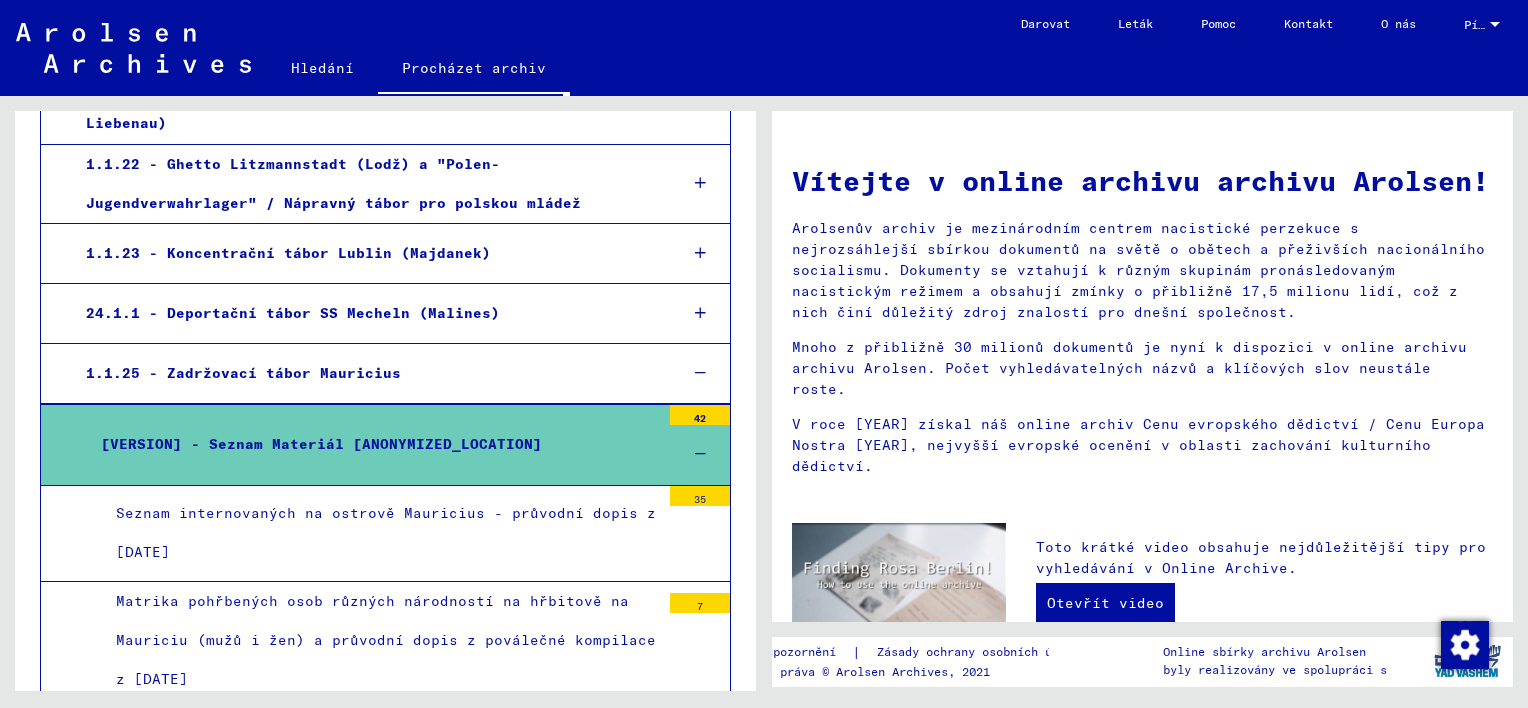 click at bounding box center (700, 454) 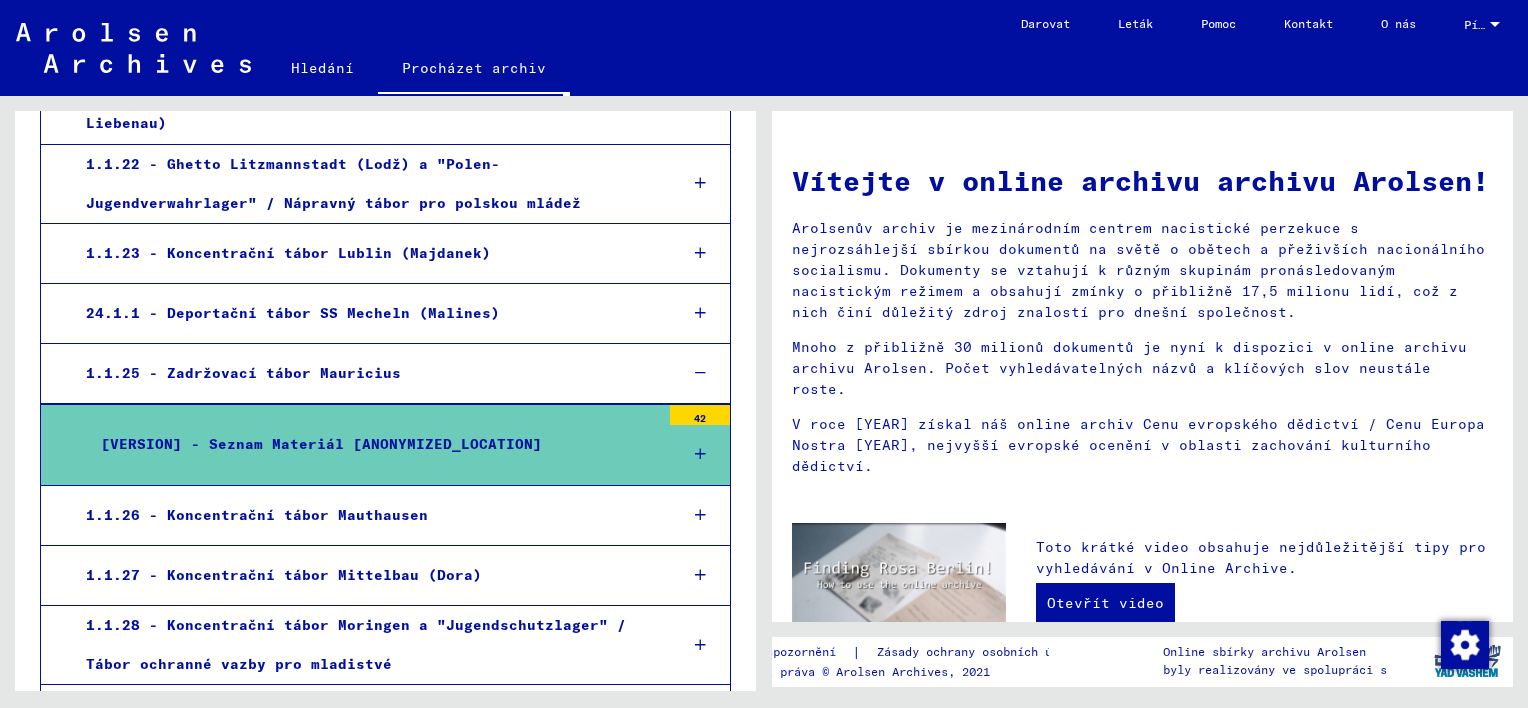 click at bounding box center (700, 373) 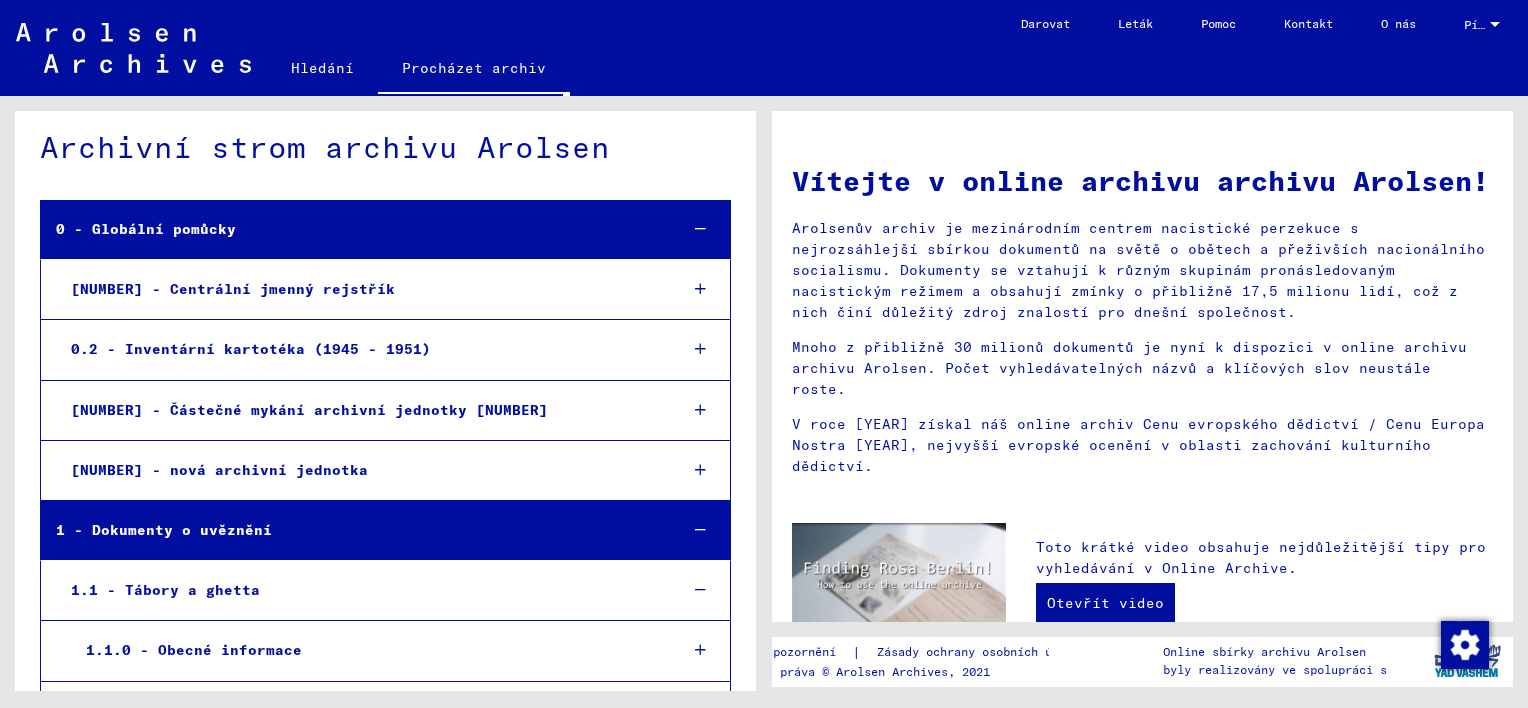 scroll, scrollTop: 0, scrollLeft: 0, axis: both 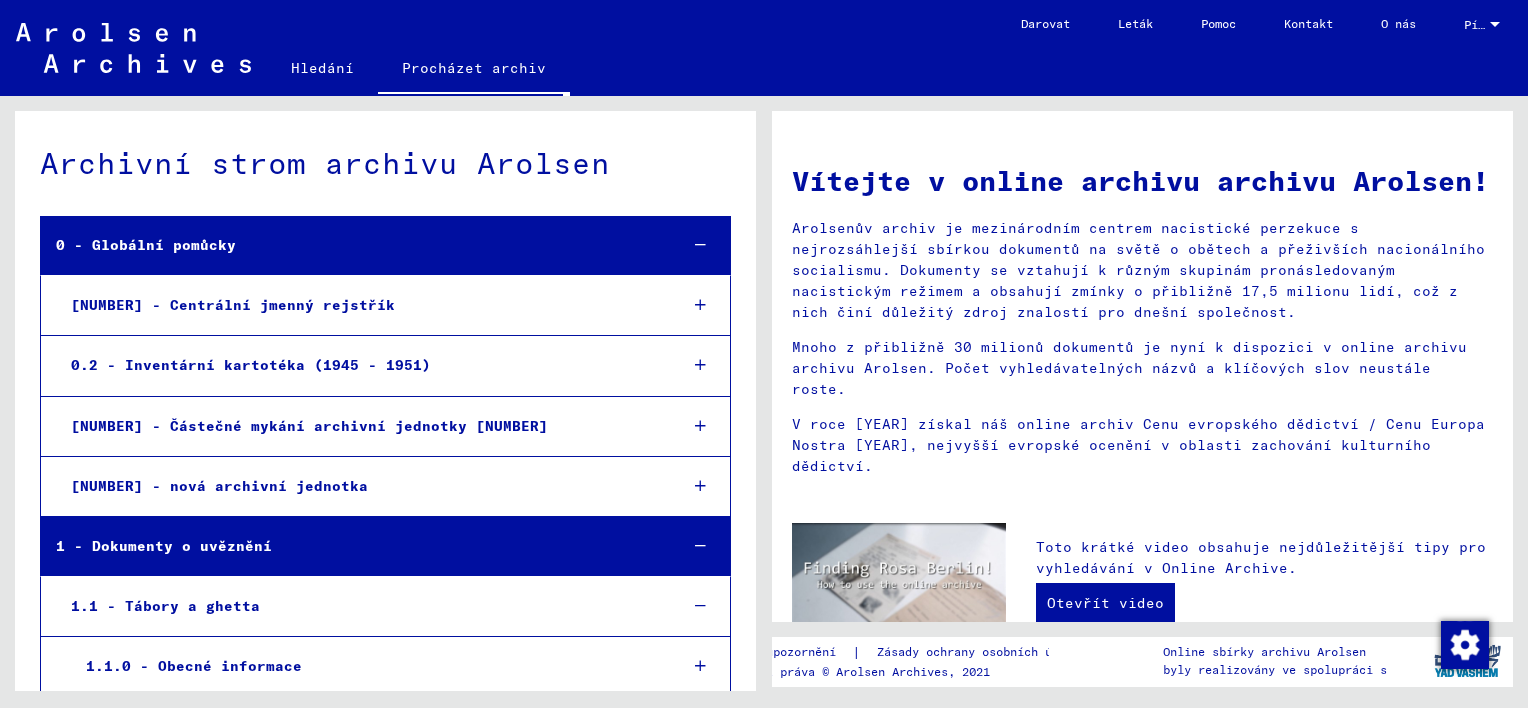 click at bounding box center (700, 546) 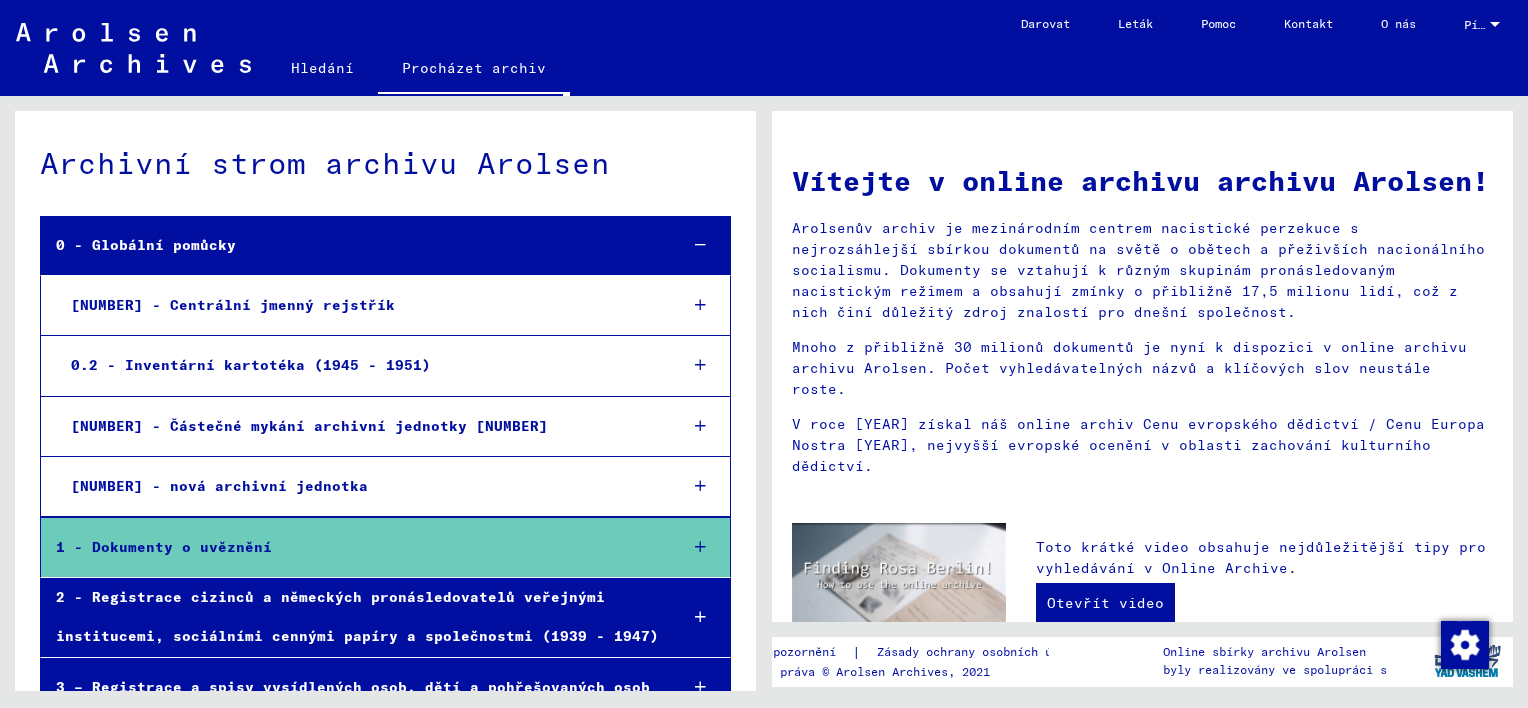 click at bounding box center (700, 245) 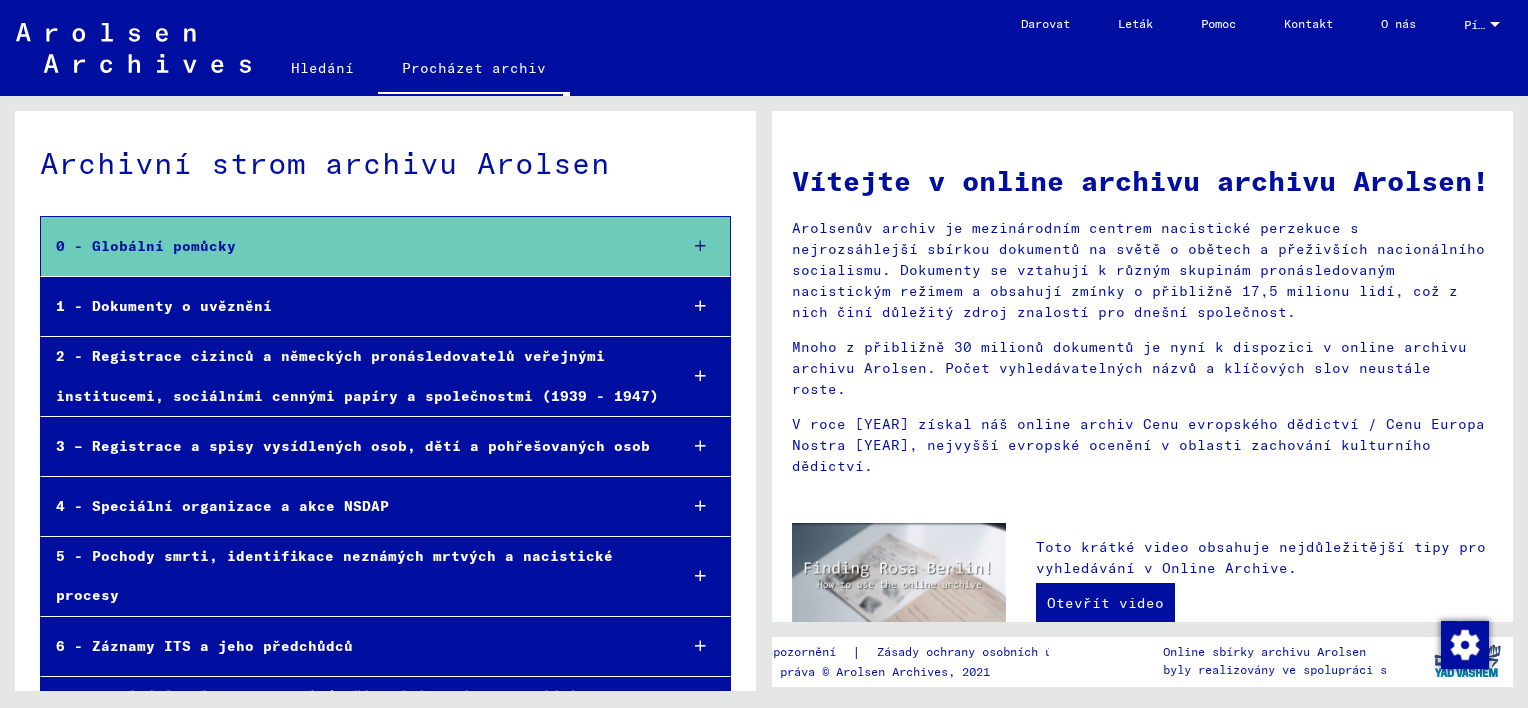 click at bounding box center [700, 446] 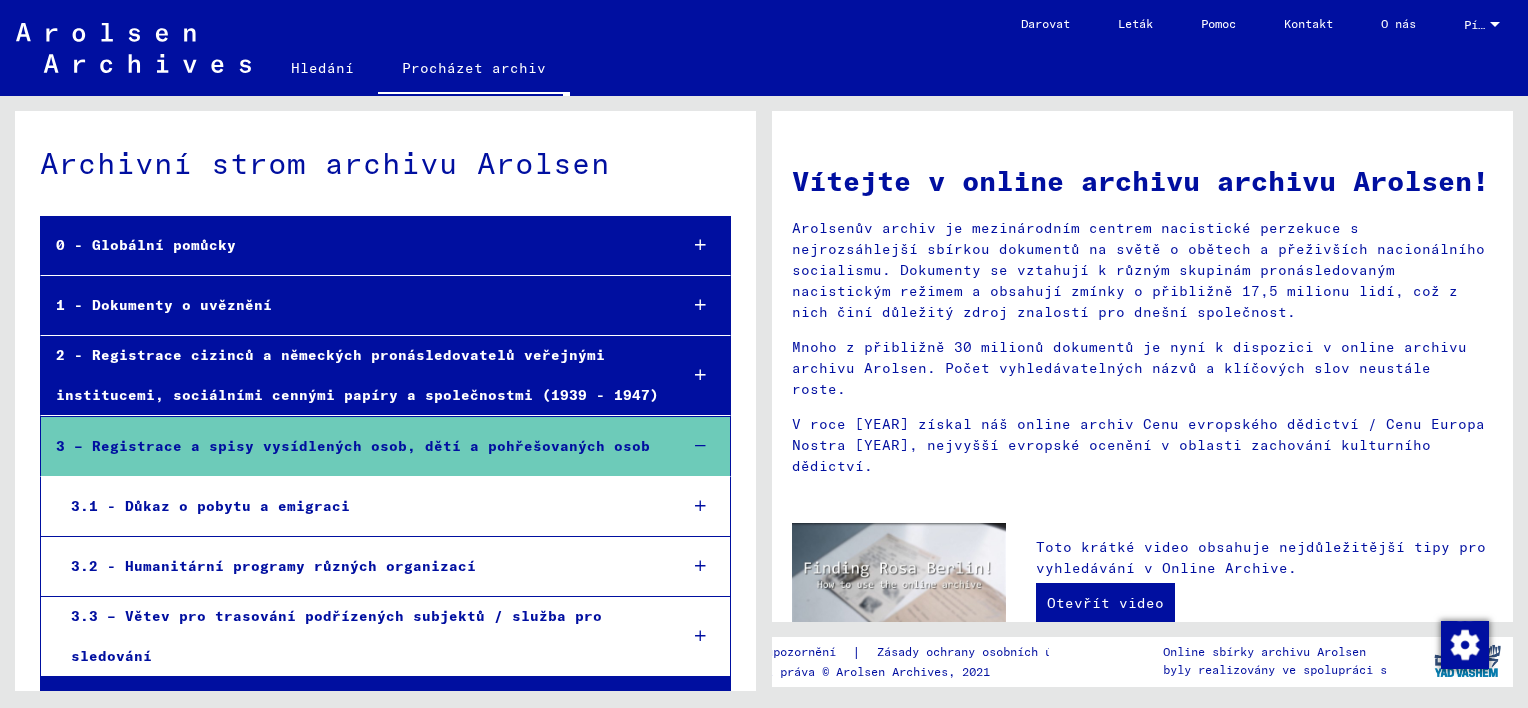 click at bounding box center [700, 506] 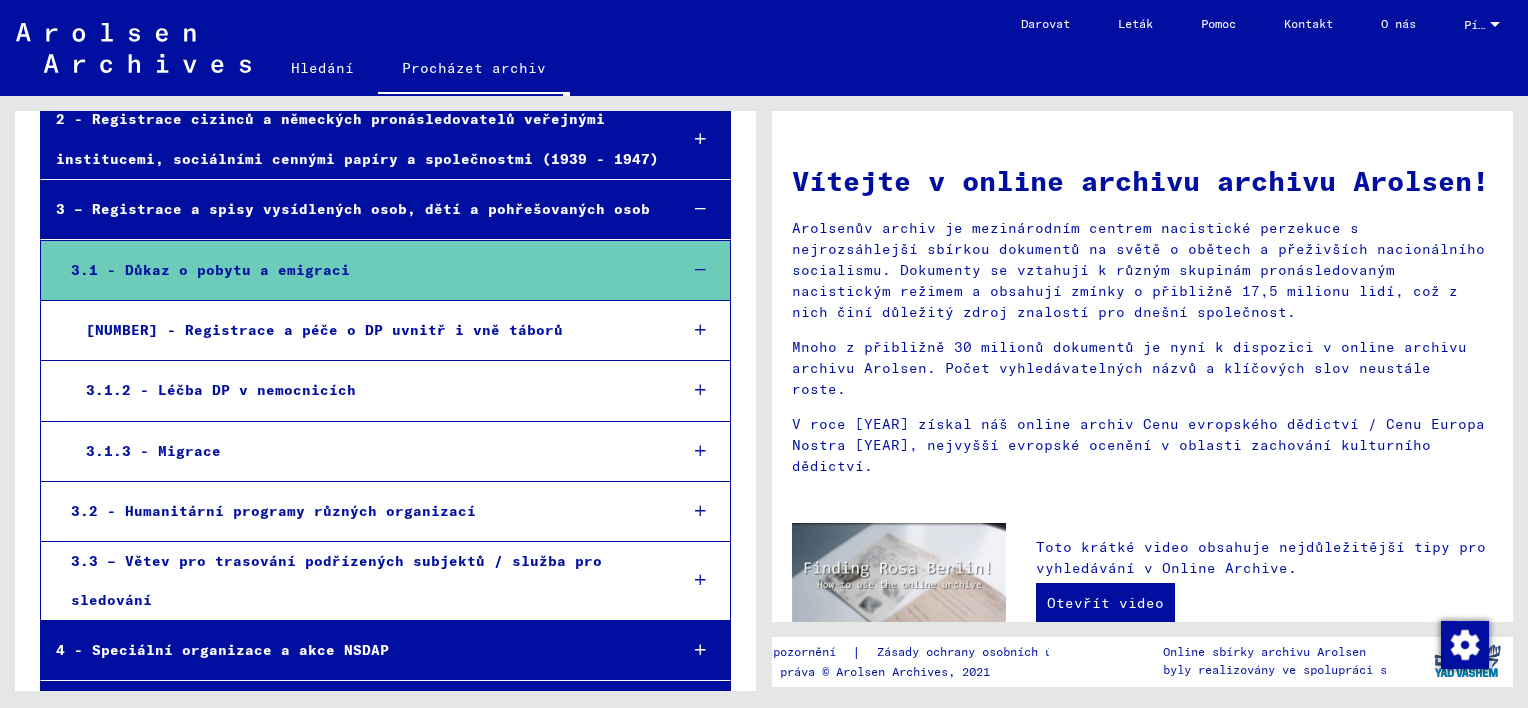 scroll, scrollTop: 240, scrollLeft: 0, axis: vertical 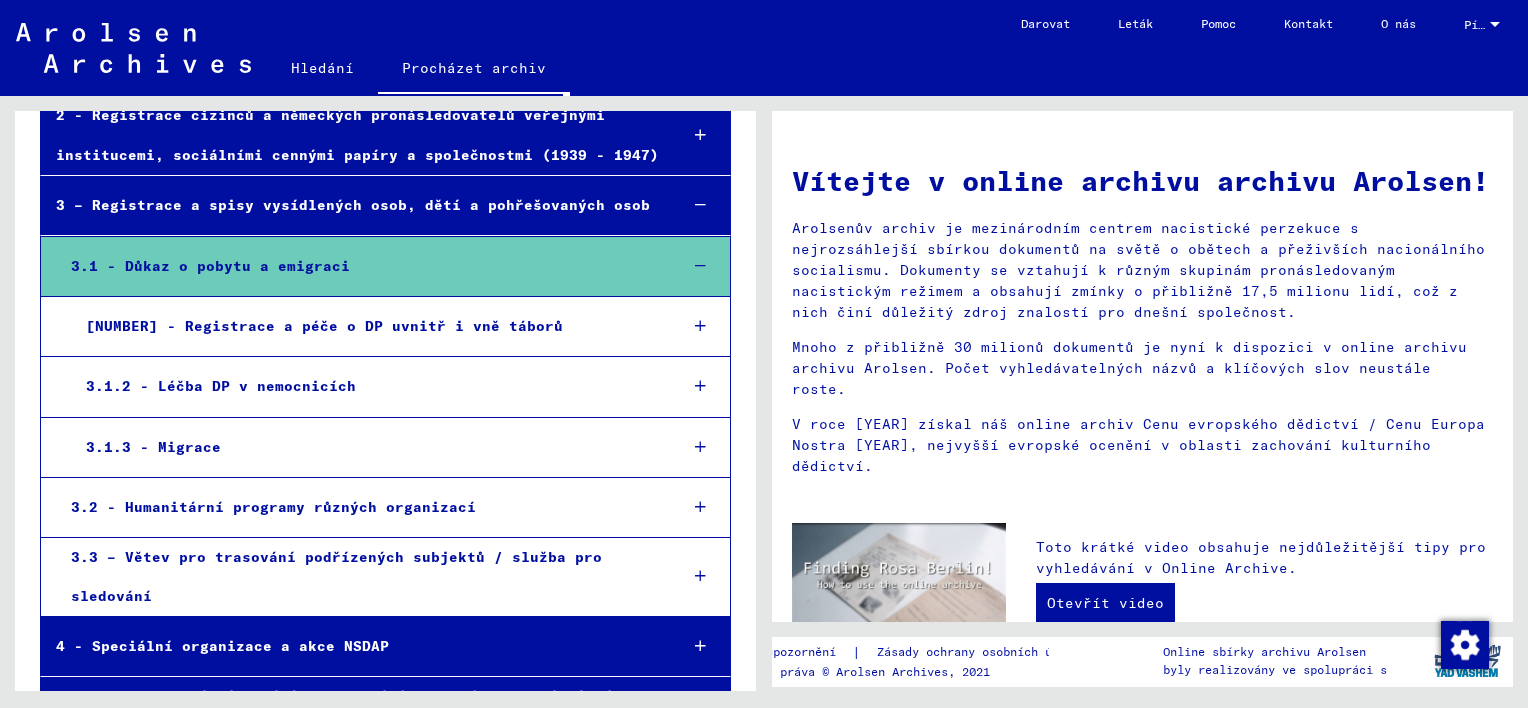 click at bounding box center [700, 266] 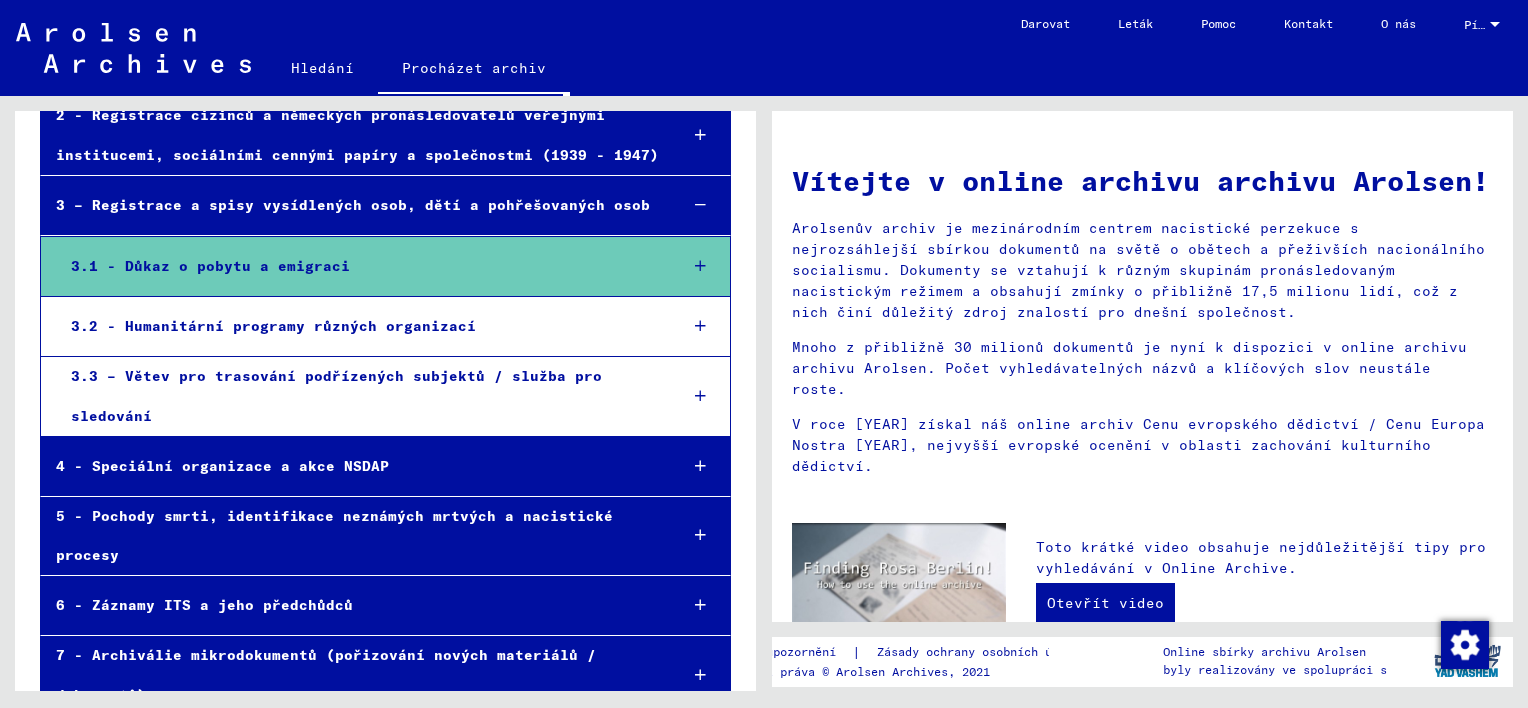 click at bounding box center (700, 326) 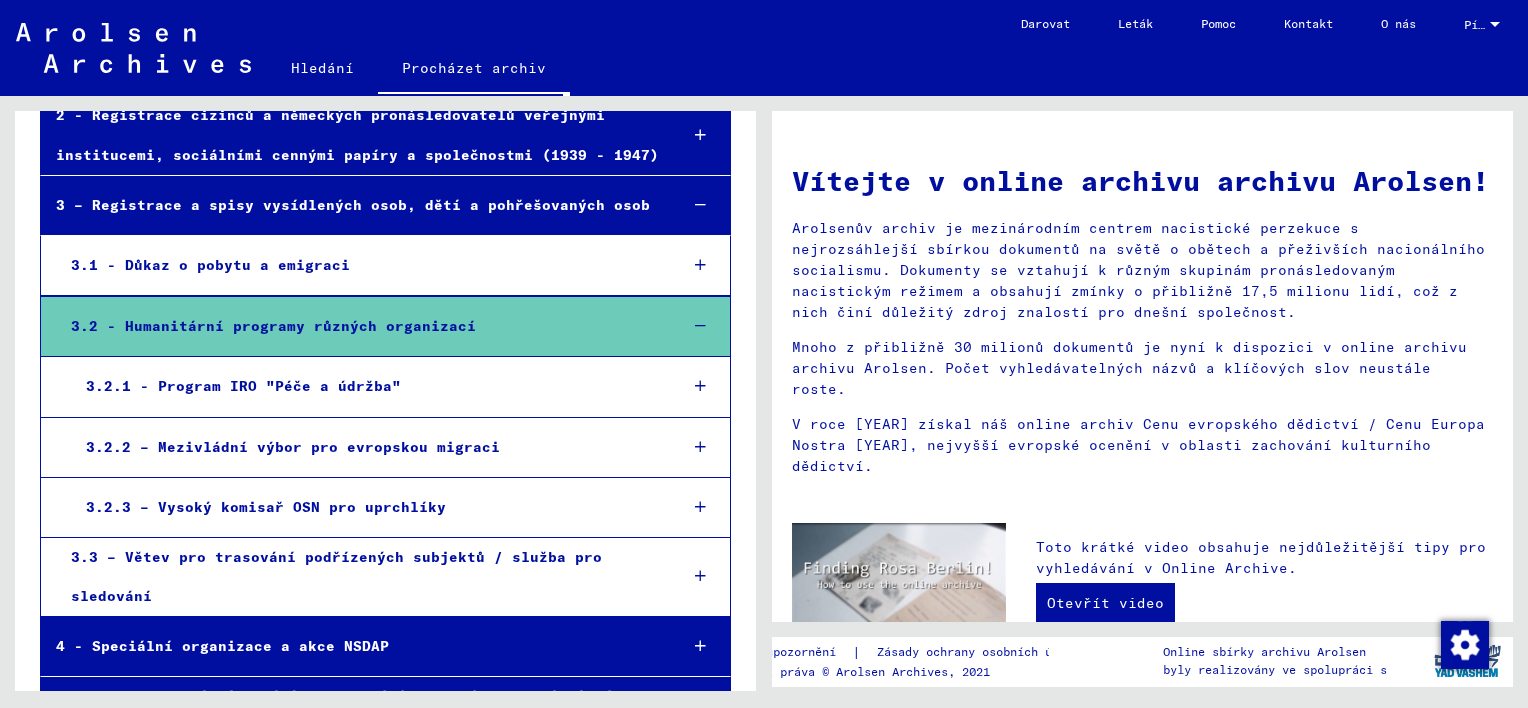 click at bounding box center [700, 386] 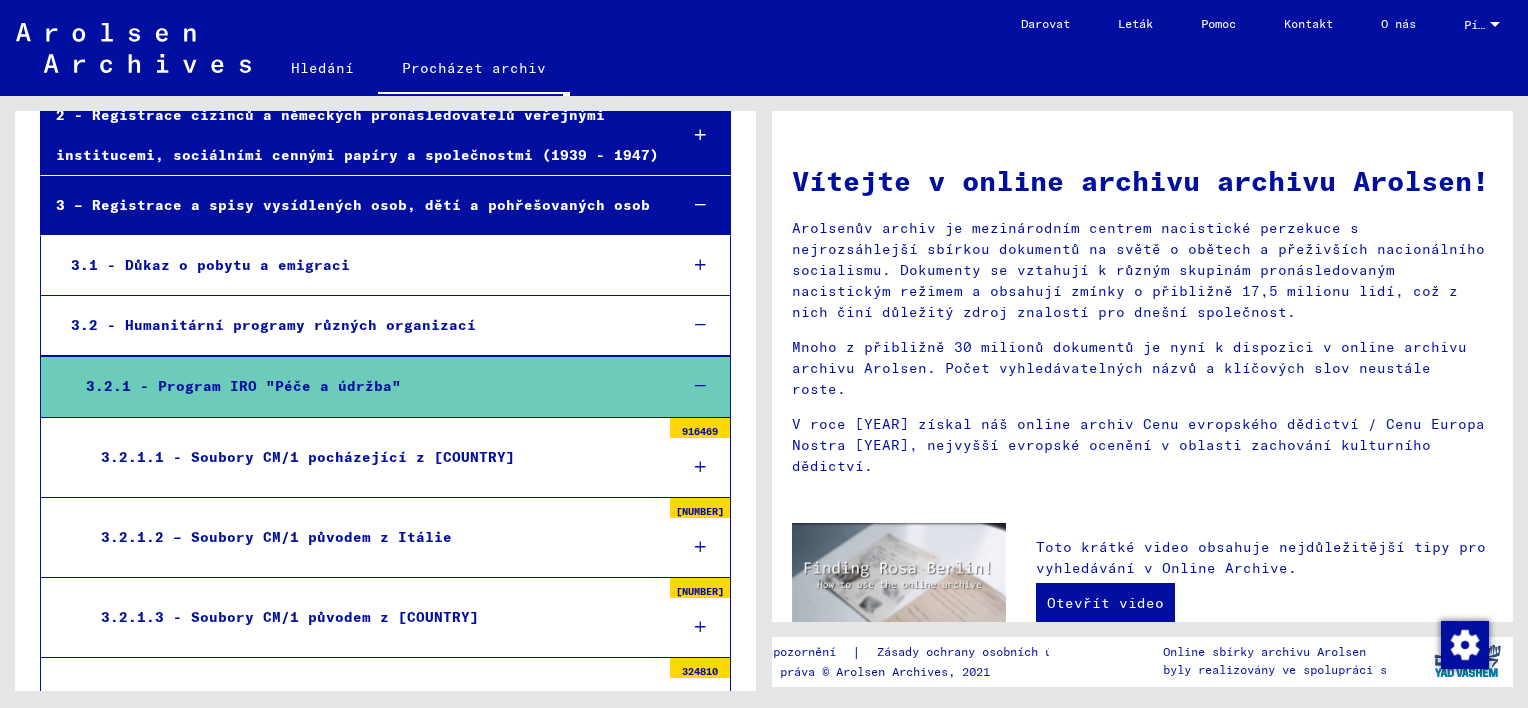 click at bounding box center (700, 467) 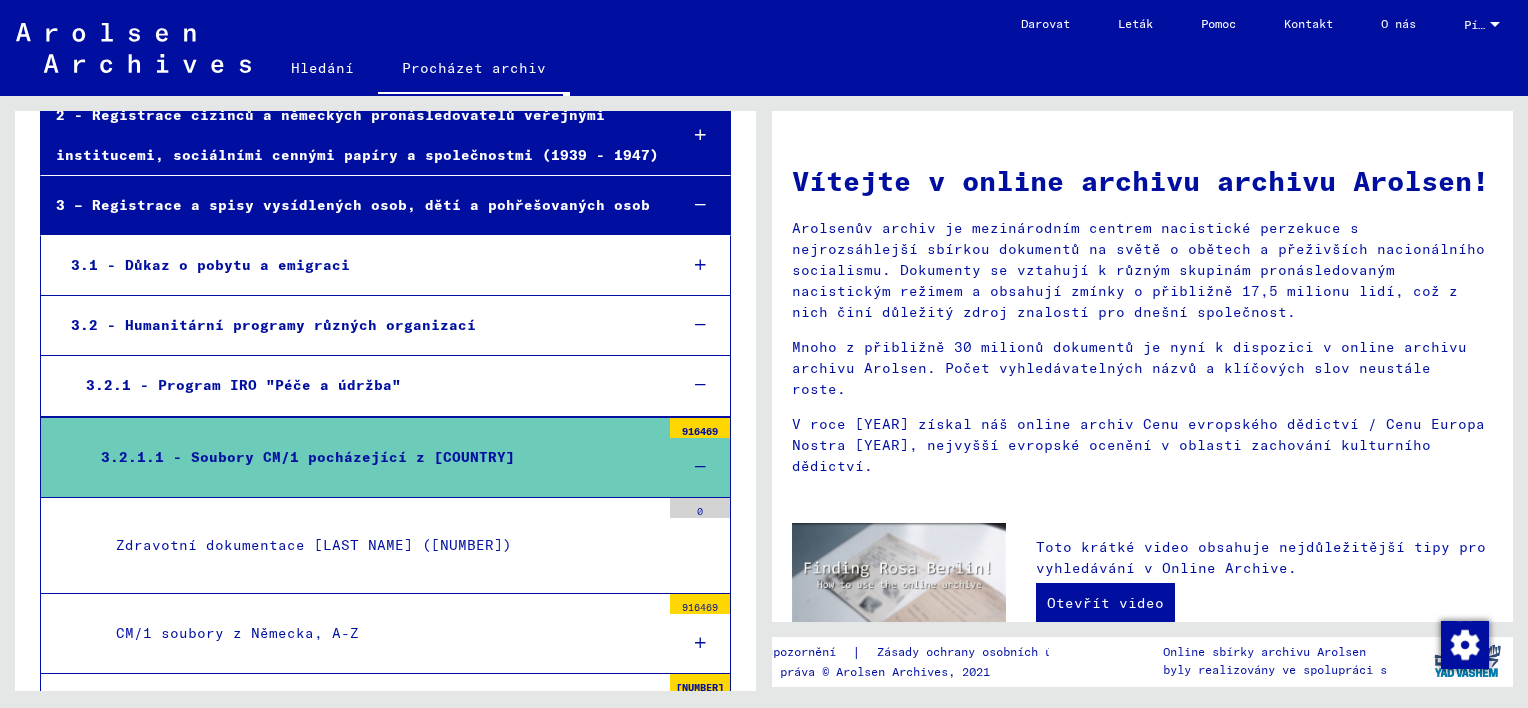 scroll, scrollTop: 760, scrollLeft: 0, axis: vertical 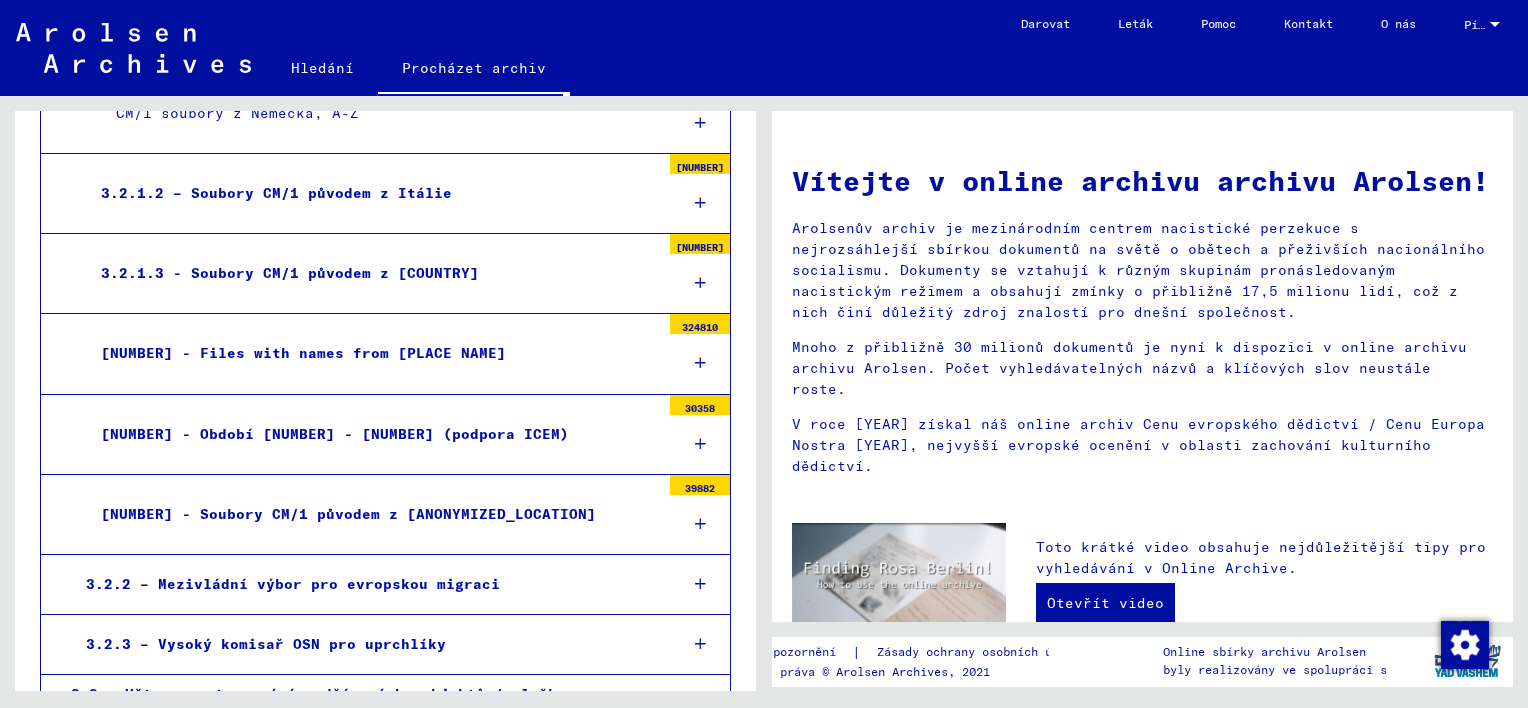 click at bounding box center (700, 644) 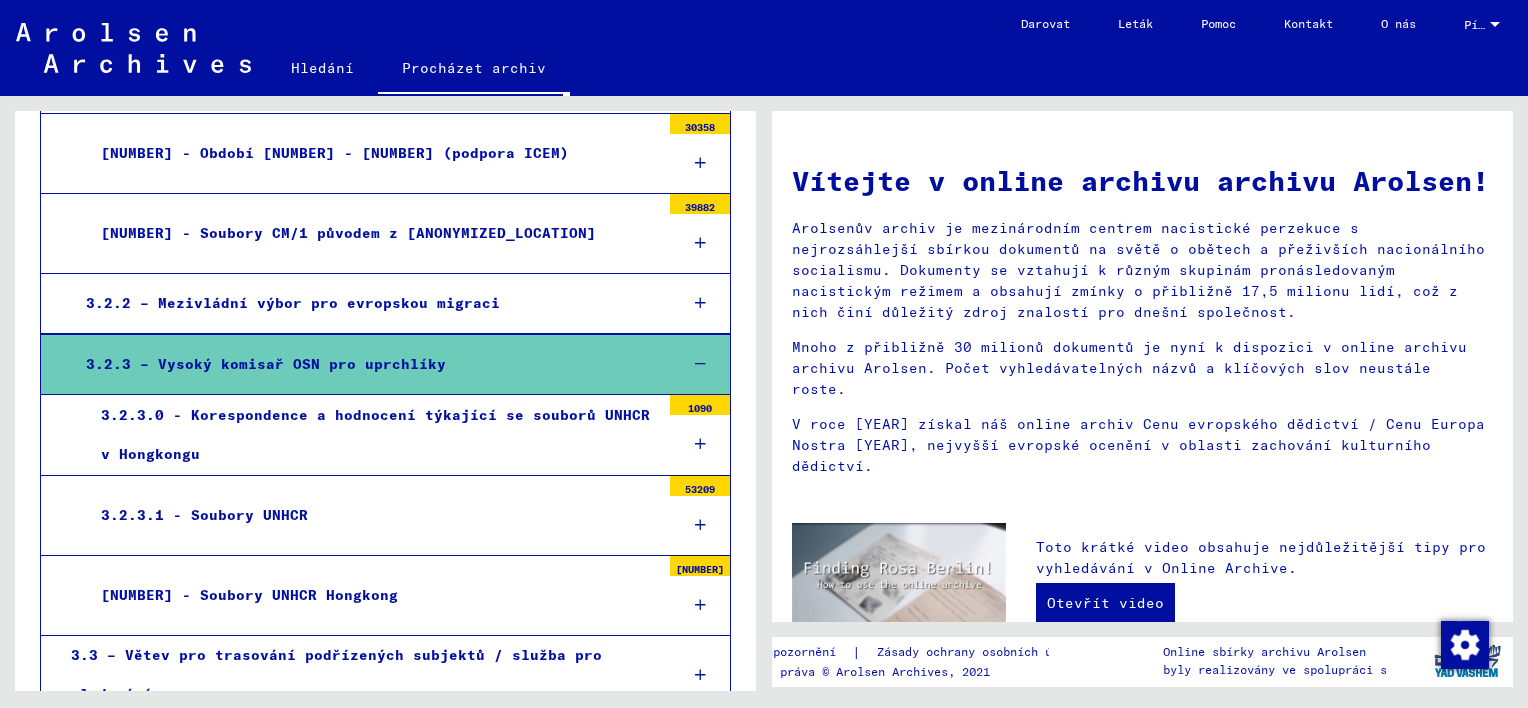scroll, scrollTop: 1080, scrollLeft: 0, axis: vertical 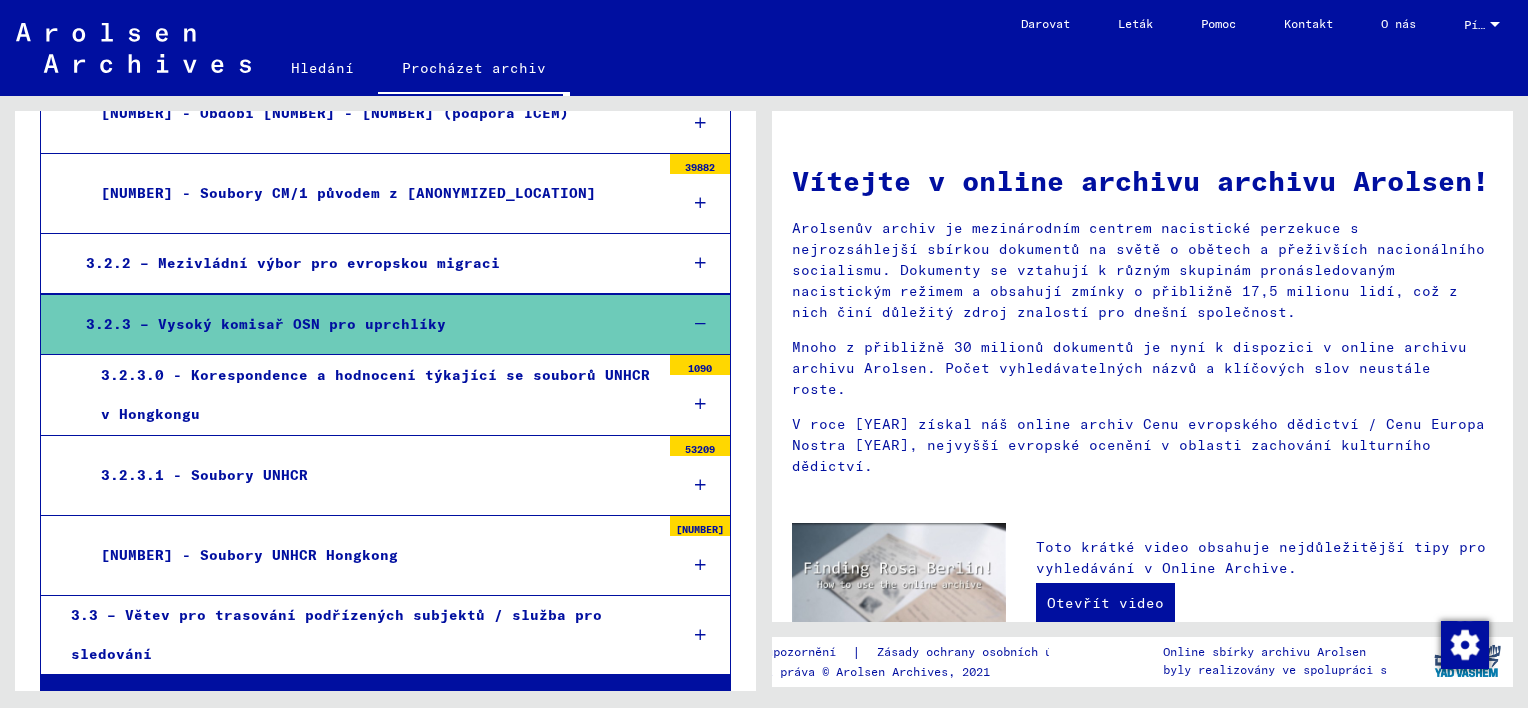 click at bounding box center (700, 324) 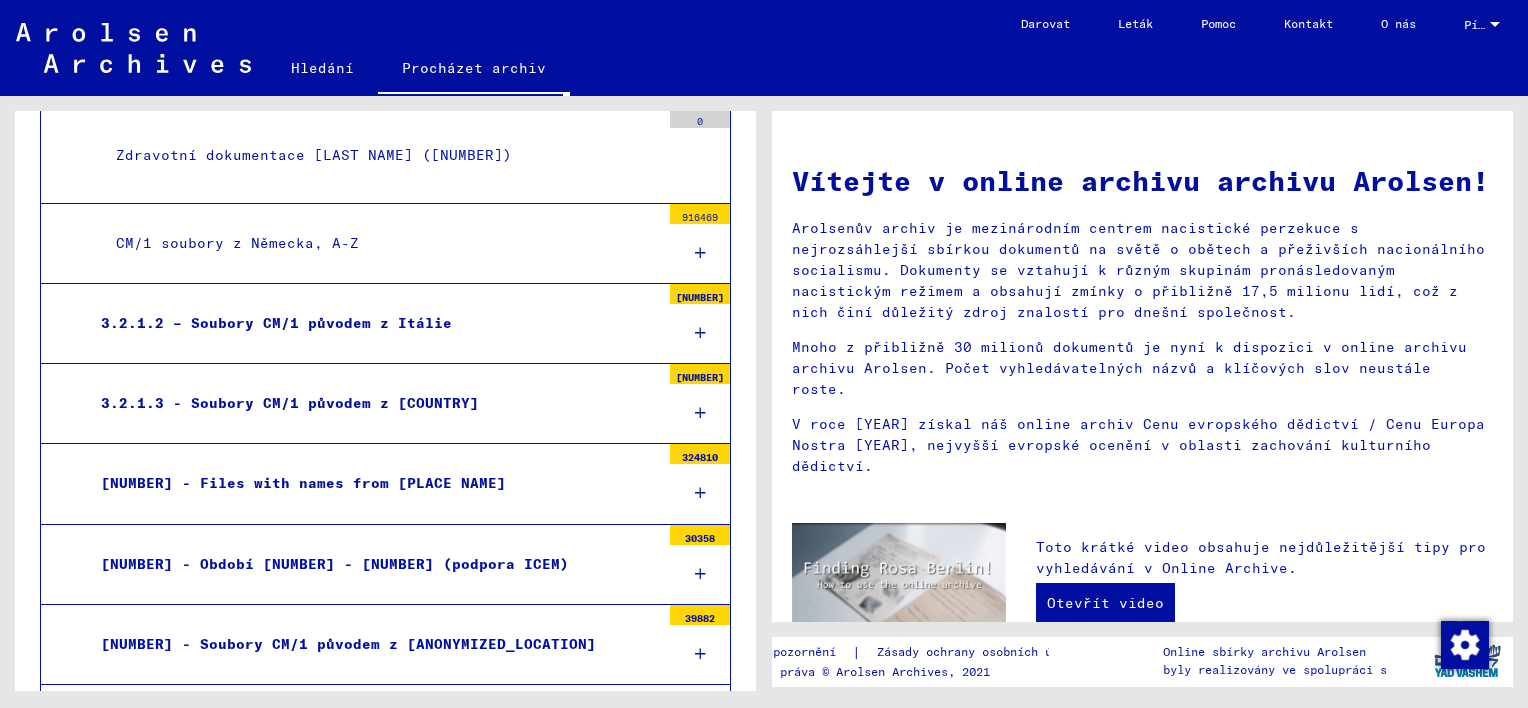 scroll, scrollTop: 559, scrollLeft: 0, axis: vertical 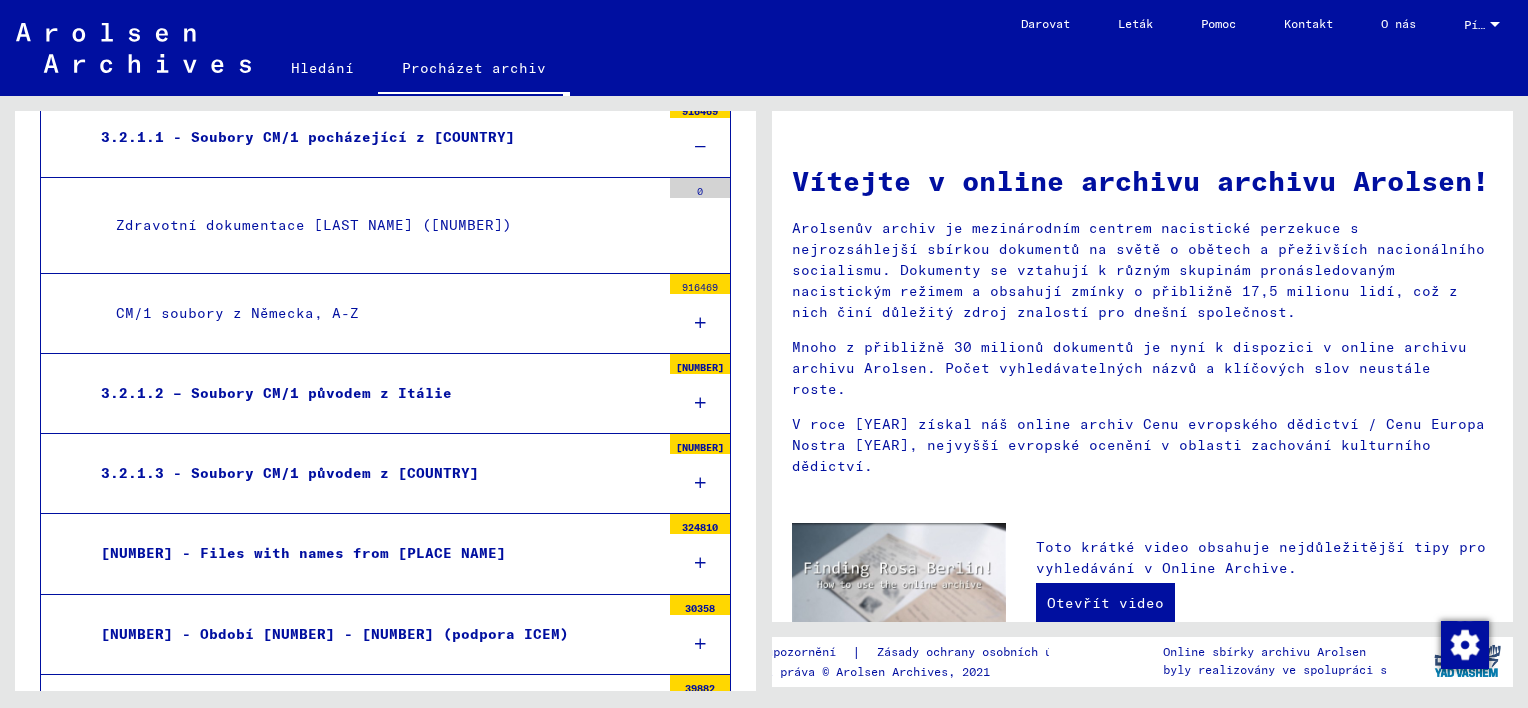 click at bounding box center (700, 147) 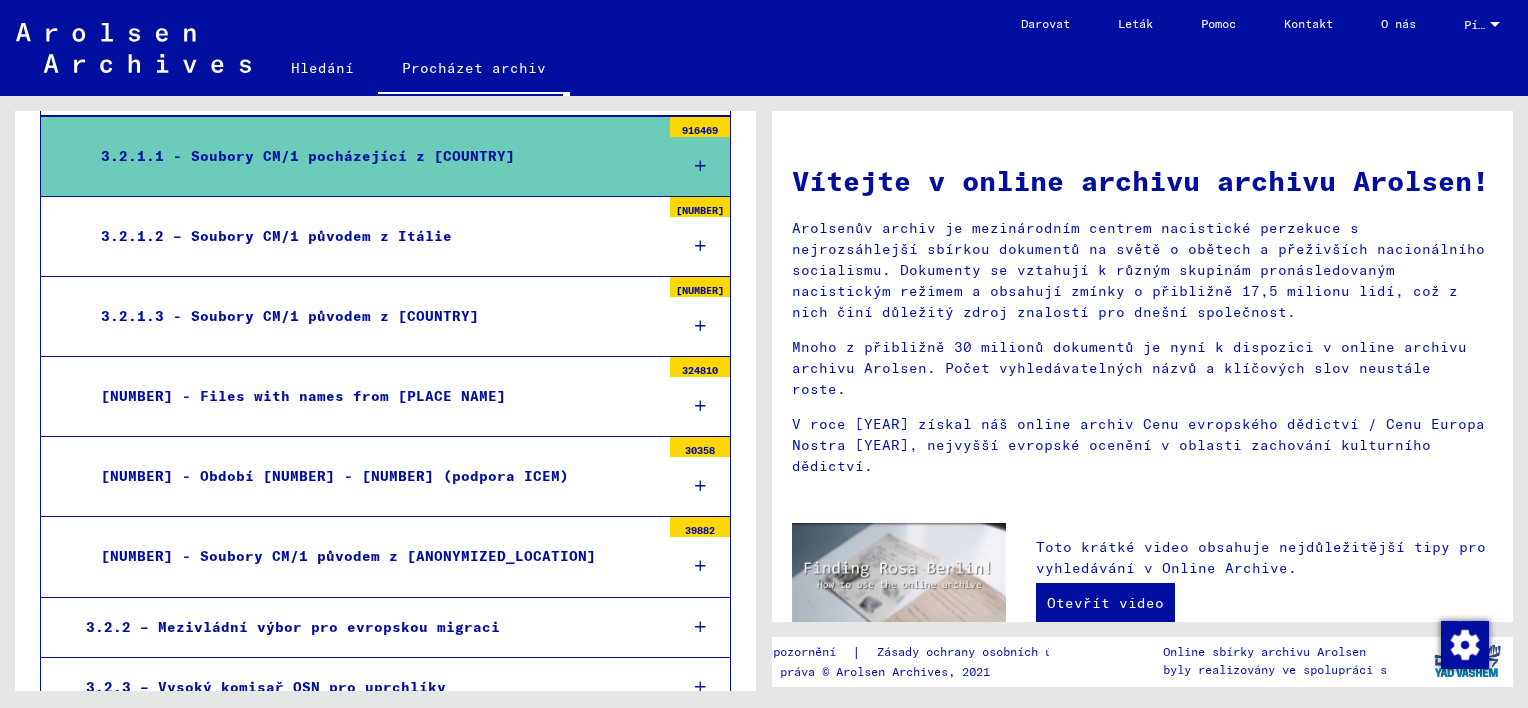 scroll, scrollTop: 20, scrollLeft: 0, axis: vertical 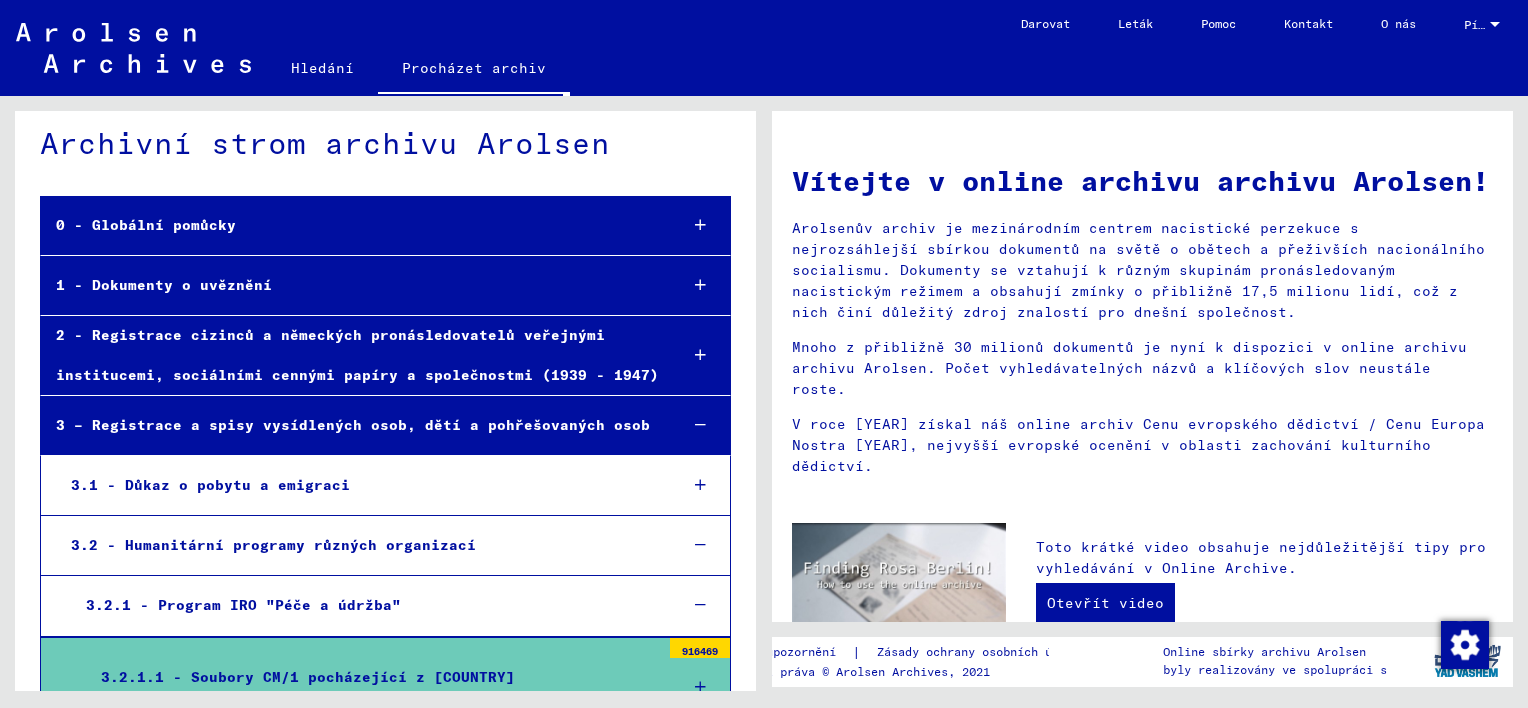 click at bounding box center [700, 605] 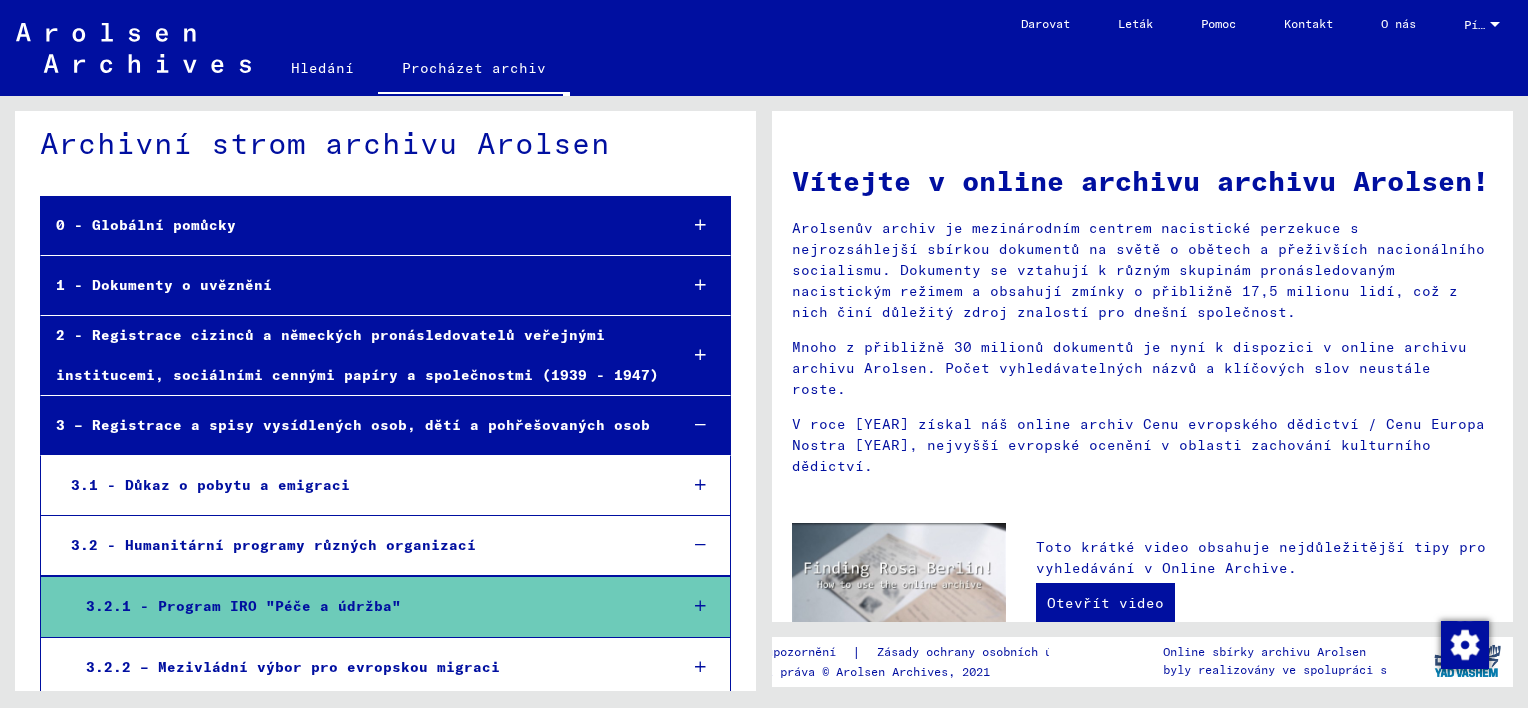 click at bounding box center [700, 545] 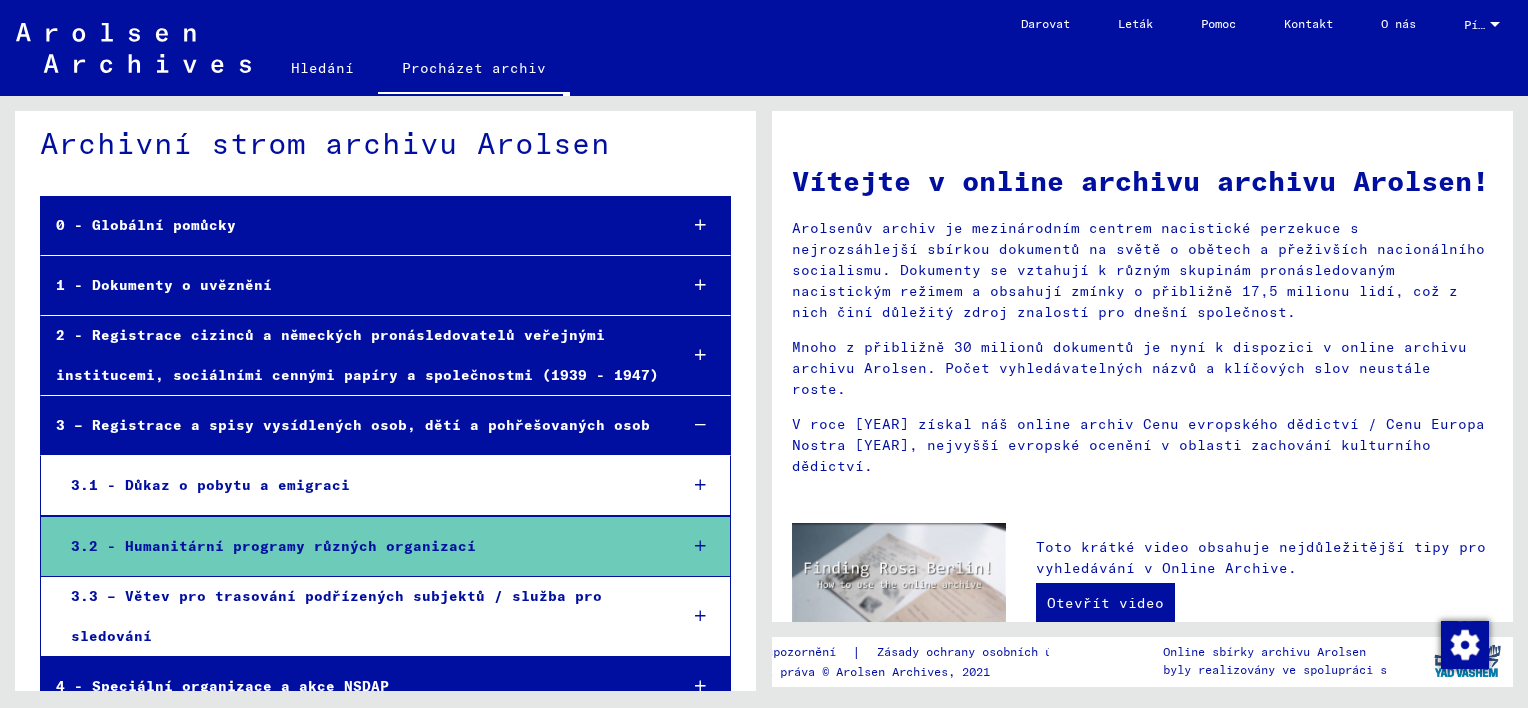 click at bounding box center [700, 425] 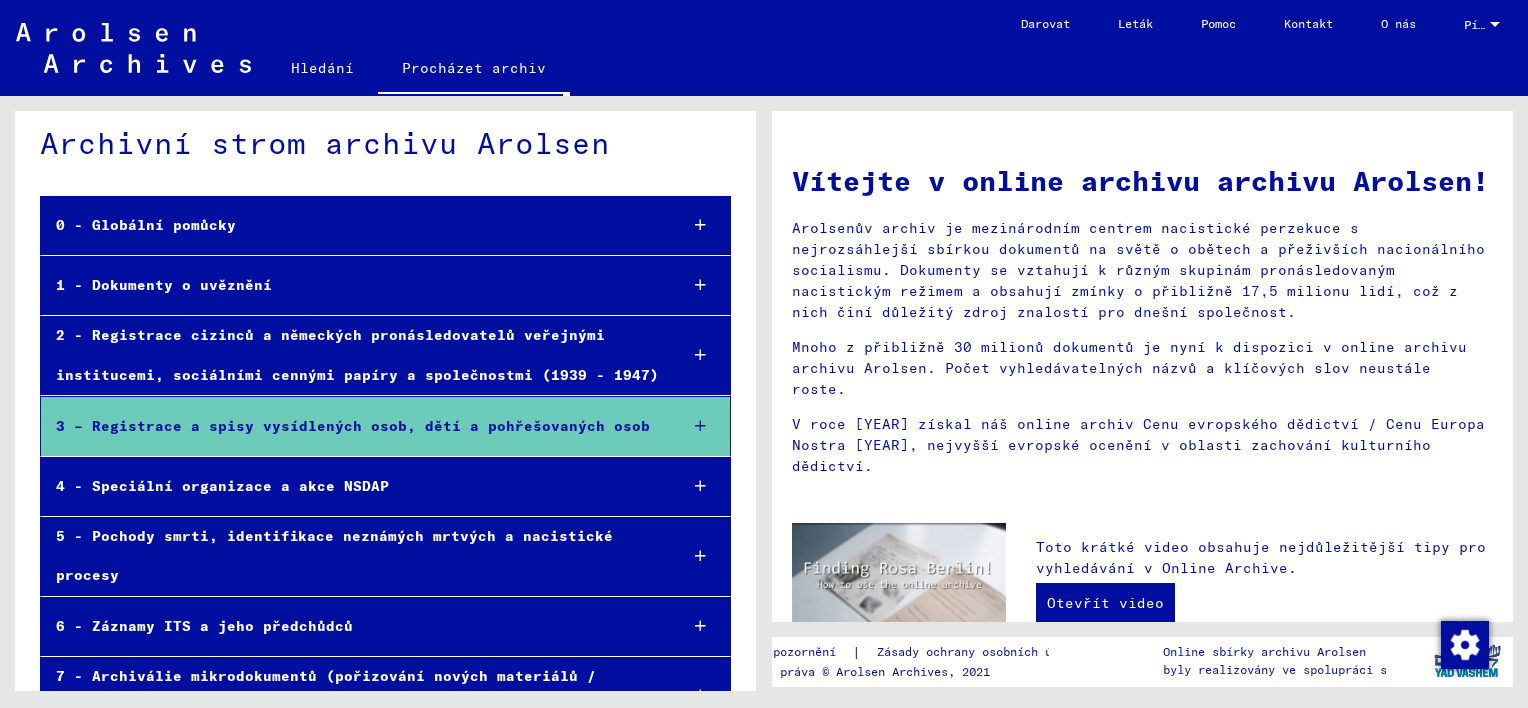 click at bounding box center [700, 486] 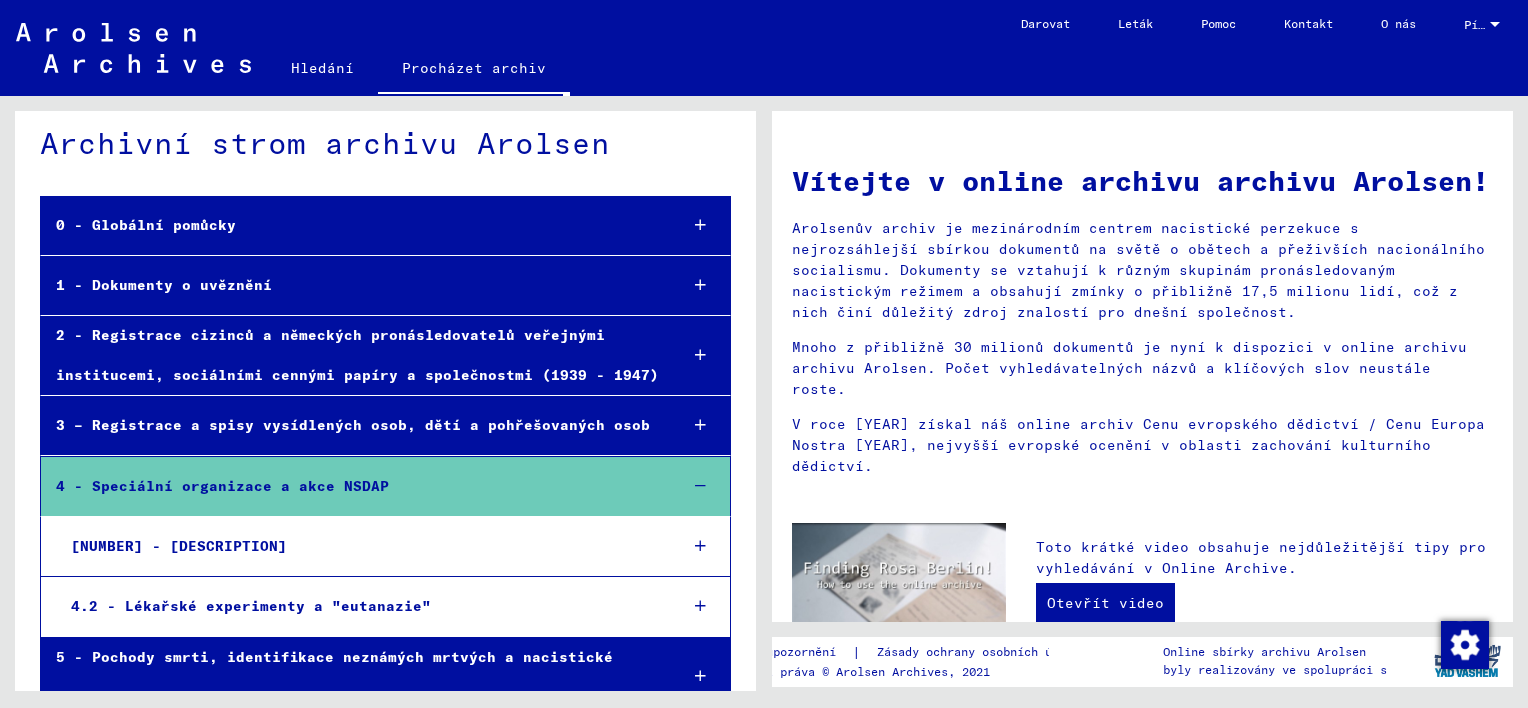 click at bounding box center (700, 606) 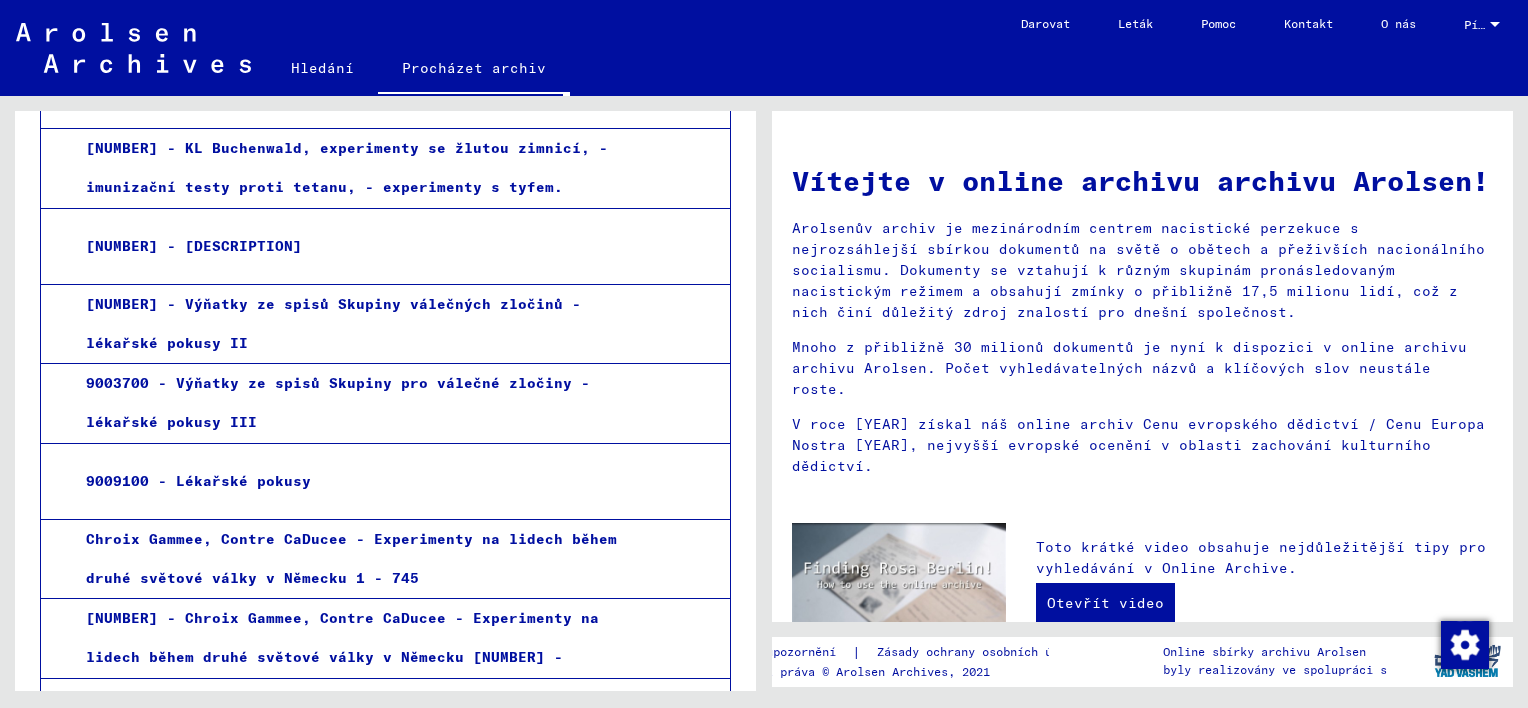 scroll, scrollTop: 2023, scrollLeft: 0, axis: vertical 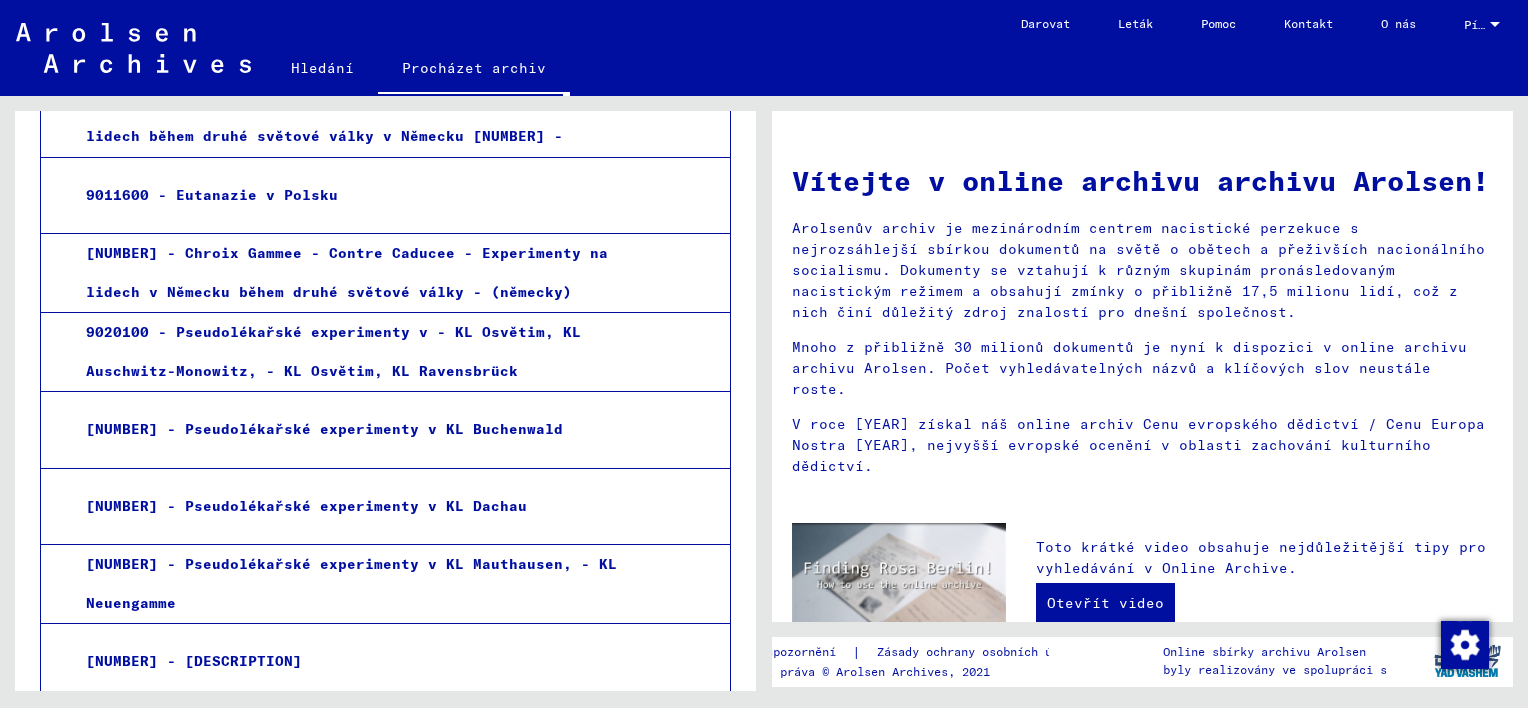click on "9011600 - Eutanazie v Polsku" at bounding box center (365, 195) 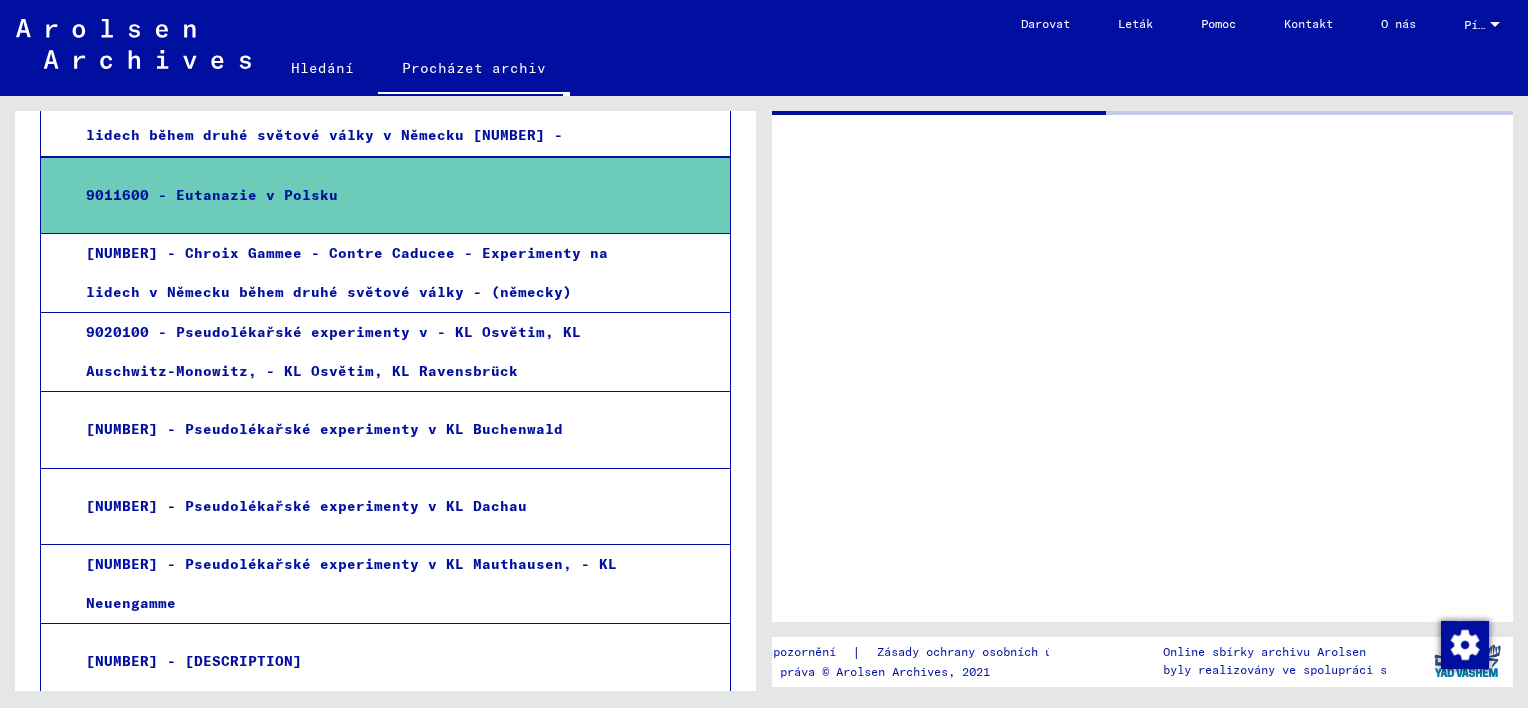 scroll, scrollTop: 2022, scrollLeft: 0, axis: vertical 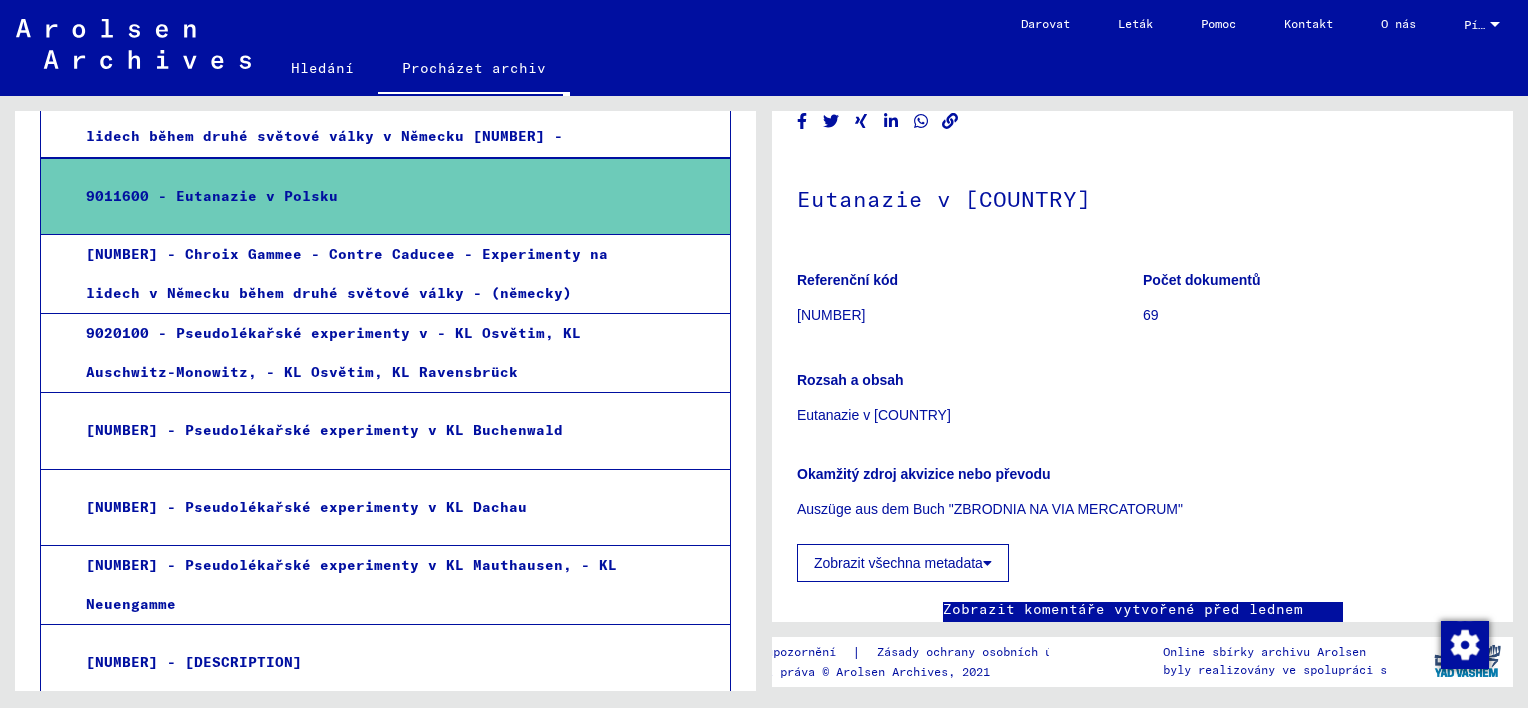 click 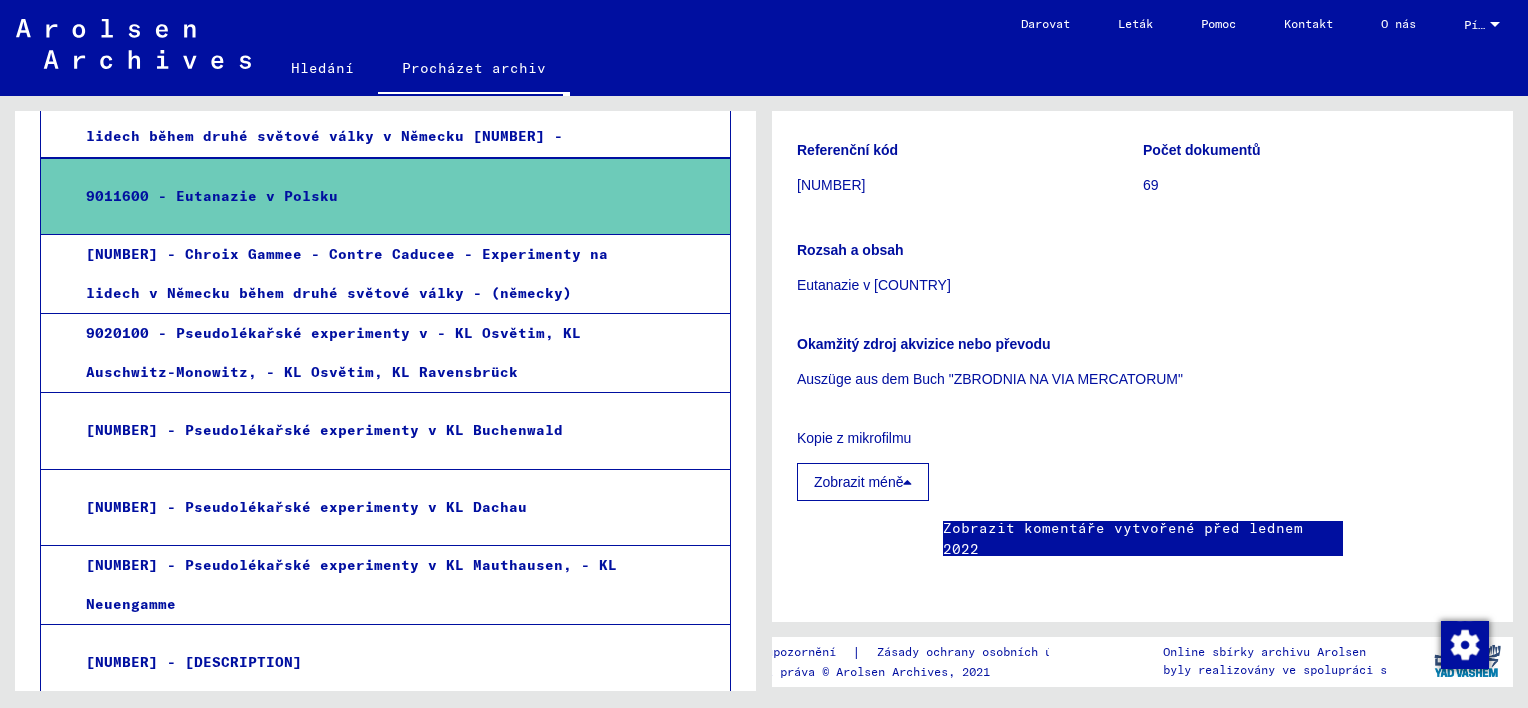 scroll, scrollTop: 0, scrollLeft: 0, axis: both 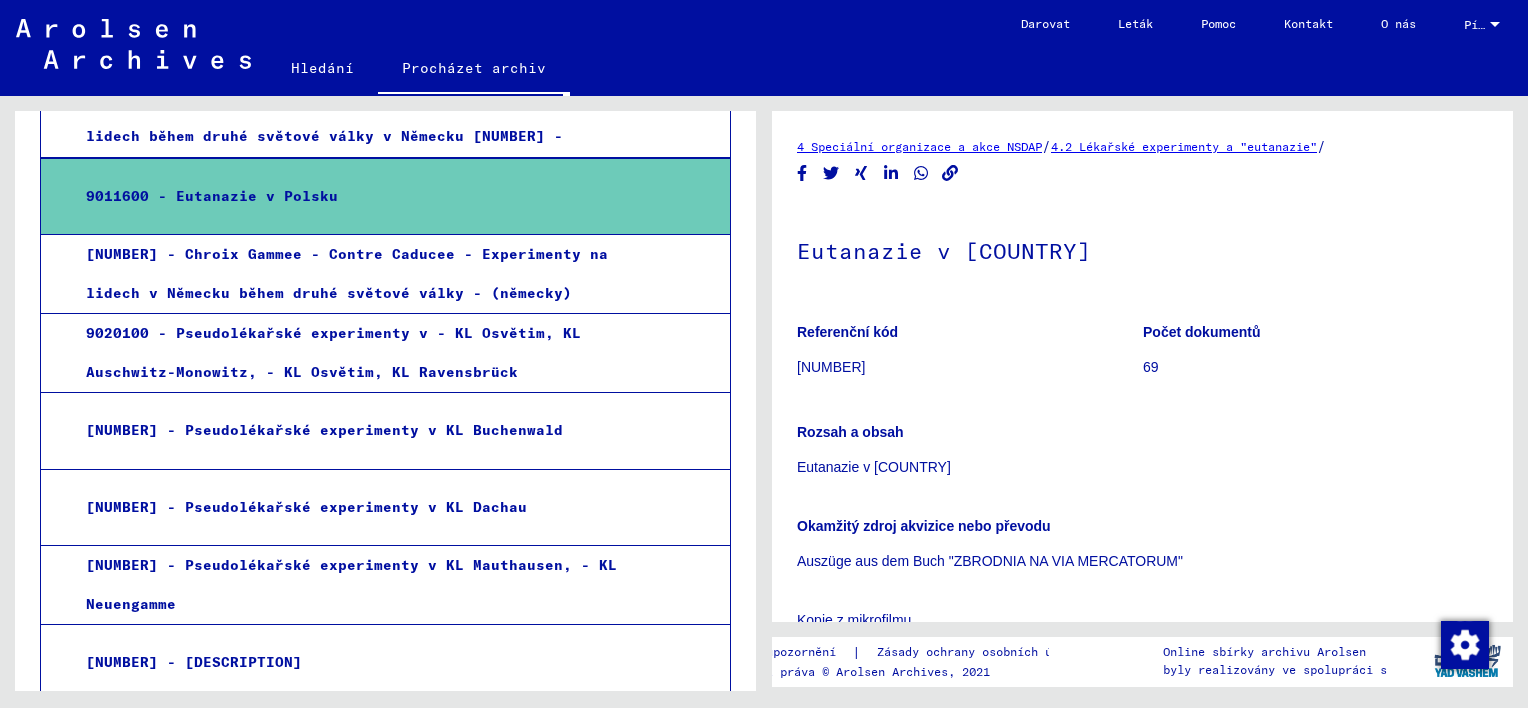 click on "Archivní strom archivu Arolsen  0 - Globální pomůcky 1 - Dokumenty o uvěznění 2 - Registrace cizinců a německých pronásledovatelů veřejnými institucemi, sociálními cennými papíry a společnostmi (1939 - 1947) 3 – Registrace a spisy vysídlených osob, dětí a pohřešovaných osob 4 - Speciální organizace a akce NSDAP 4.1 - Lebensborn e.V. 4.2 - Lékařské experimenty a "eutanazie"  [NUMBER] - Veřejné zdravotnictví ve Vševládním ústavu [NUMBER] - Německé zločiny proti duševně nemocným Polákům [NUMBER] - zpráva o lékařských experimentech v KL Osvětim [NUMBER] - Dokumenty o lékařských pokusech v KL Auschwitz a Ravensbrück 1900000 - Lékařské experimenty v KL Dachau a KL Natzweiler, prováděné Dr. Rascherem, - Prof.Dr. Hirt a Prof. Dr. Claus Schilling - (Bližší popis viz složka) - body 1 - 13 [NUMBER] - Lékařské experimenty na homosexuálech (operace "omlazení")1944 - Korespondence táborového lékaře 1937 - 1943 [NUMBER] - Dr. - Dr. Eberl  /   /  [NUMBER]" 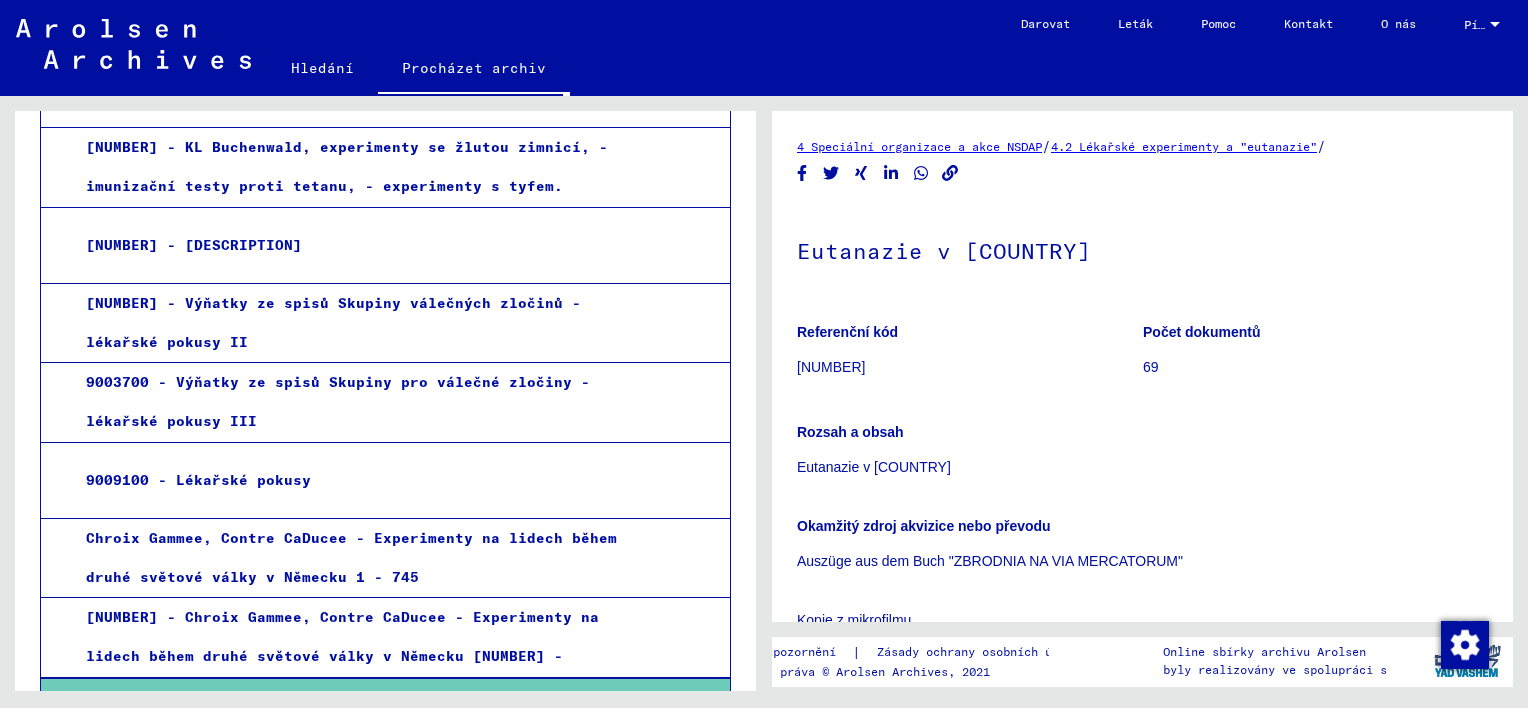 scroll, scrollTop: 982, scrollLeft: 0, axis: vertical 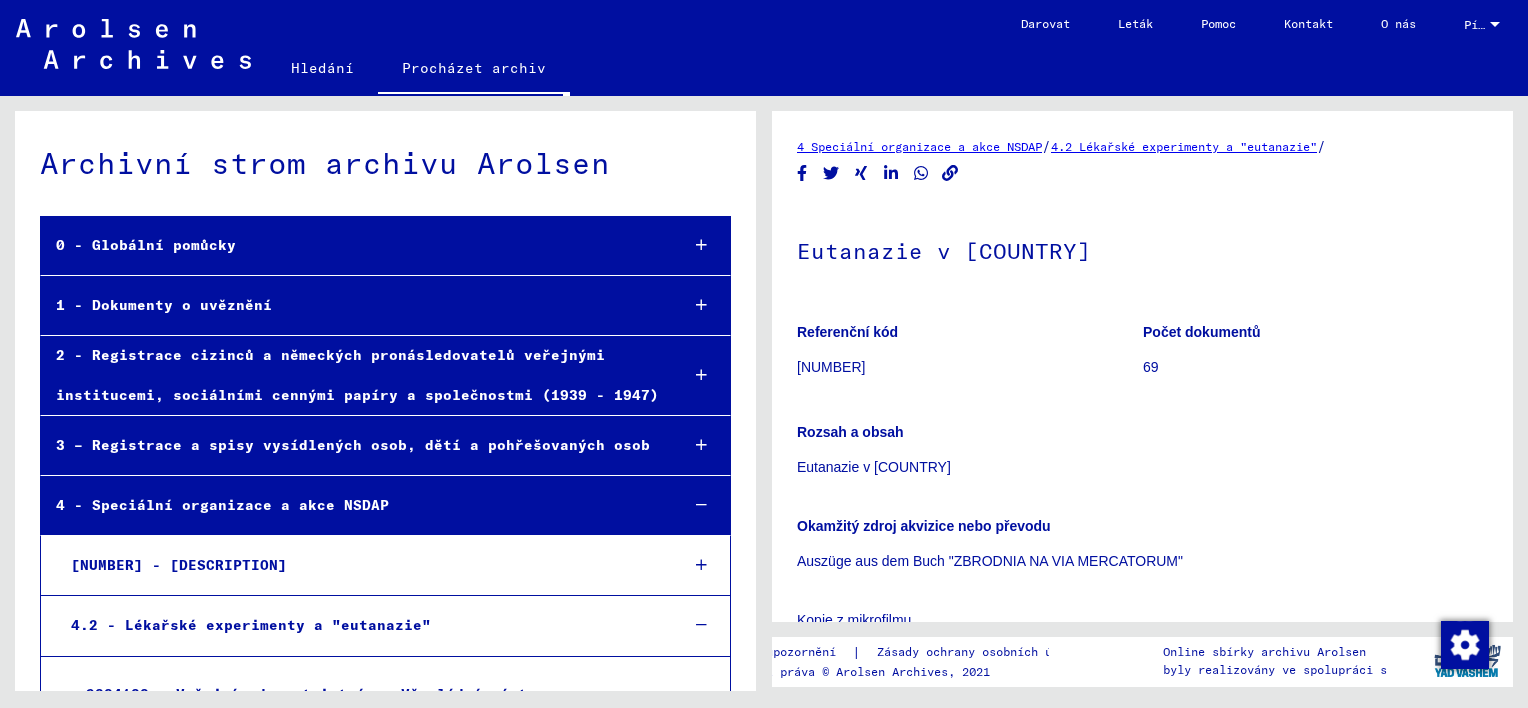 click at bounding box center (701, 505) 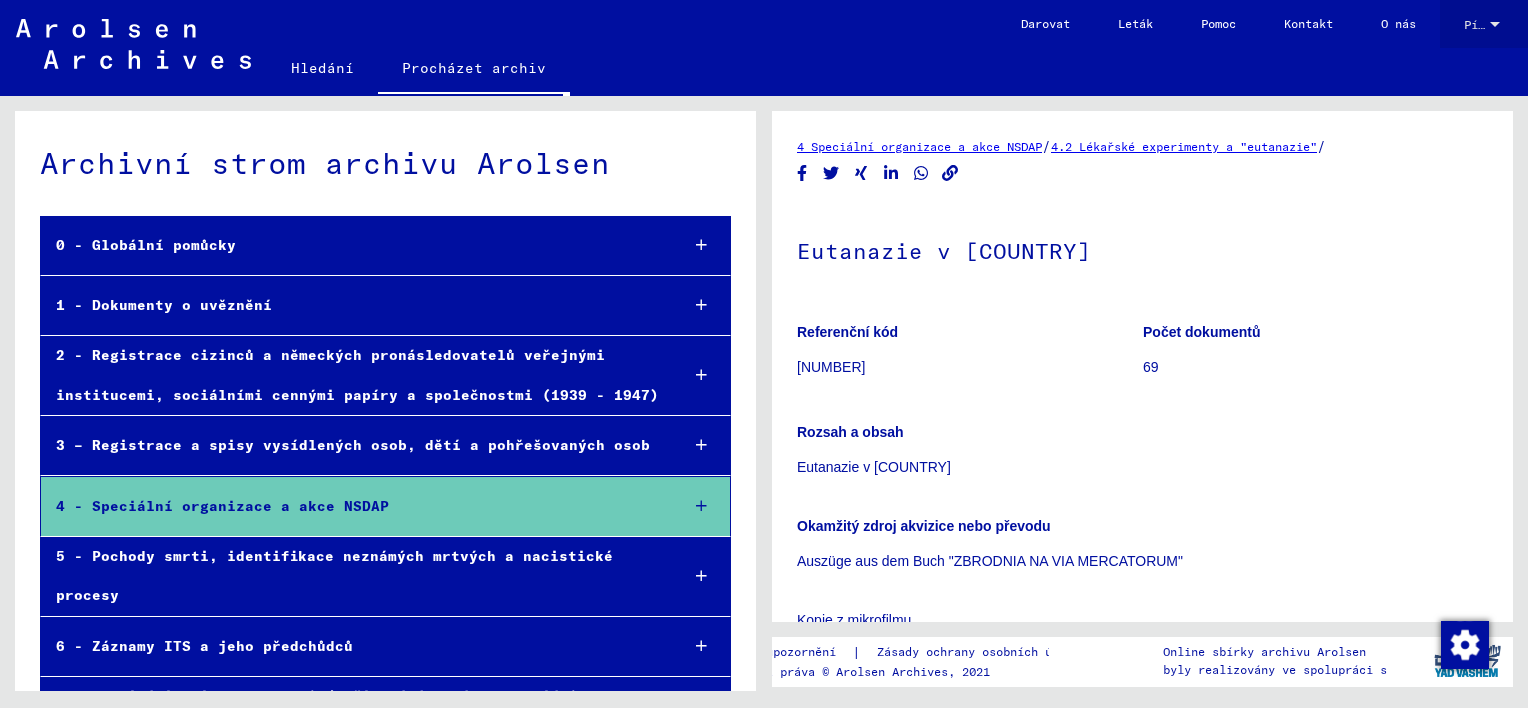 click at bounding box center [1495, 24] 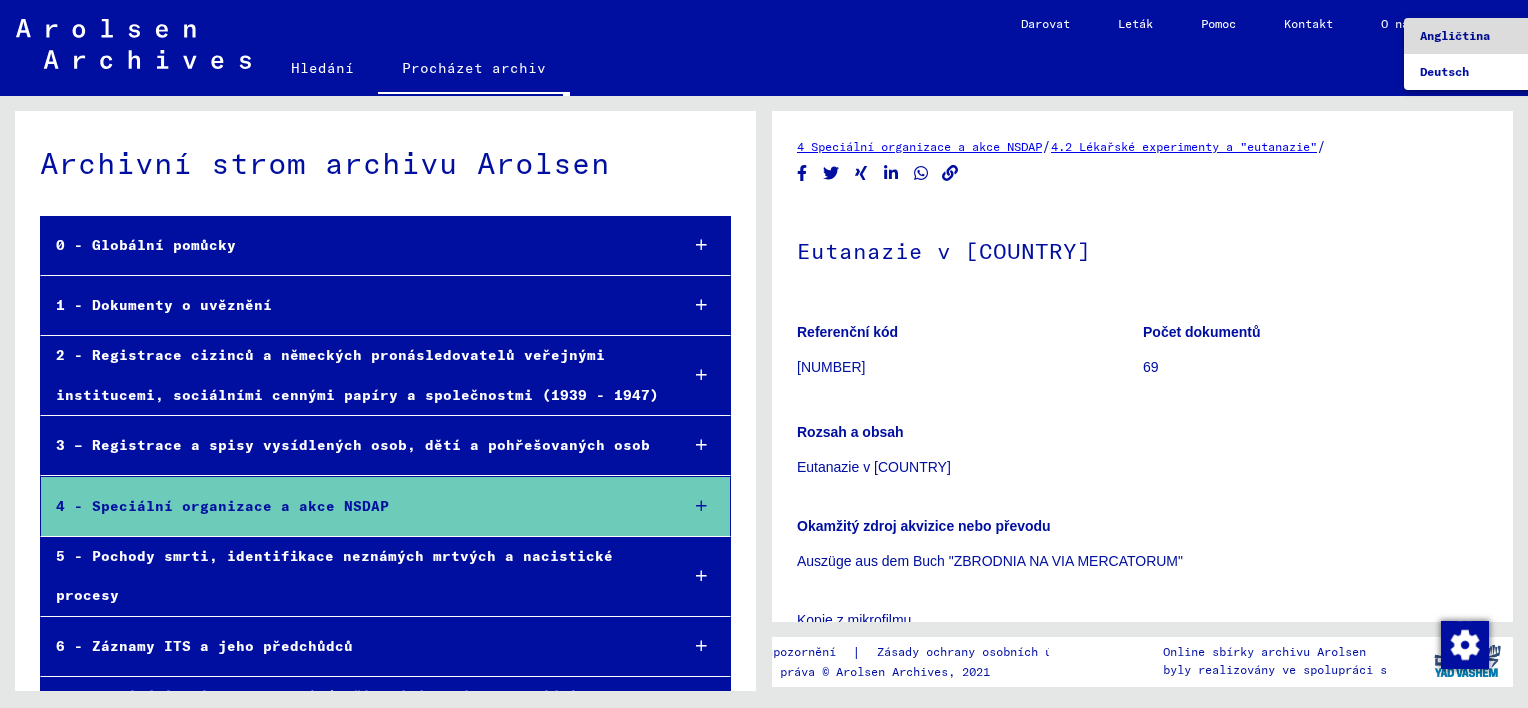 click on "Angličtina" at bounding box center [1455, 35] 